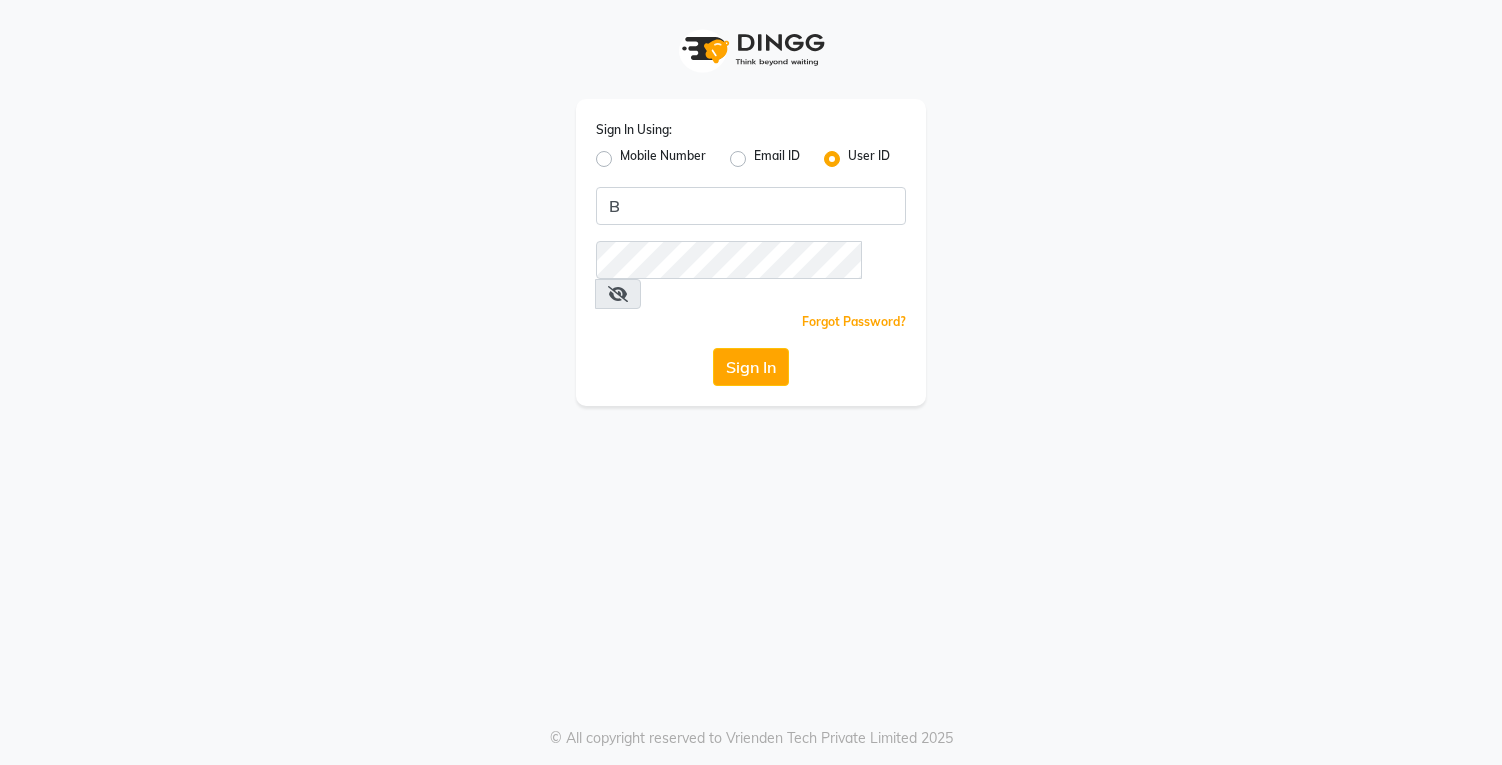 scroll, scrollTop: 0, scrollLeft: 0, axis: both 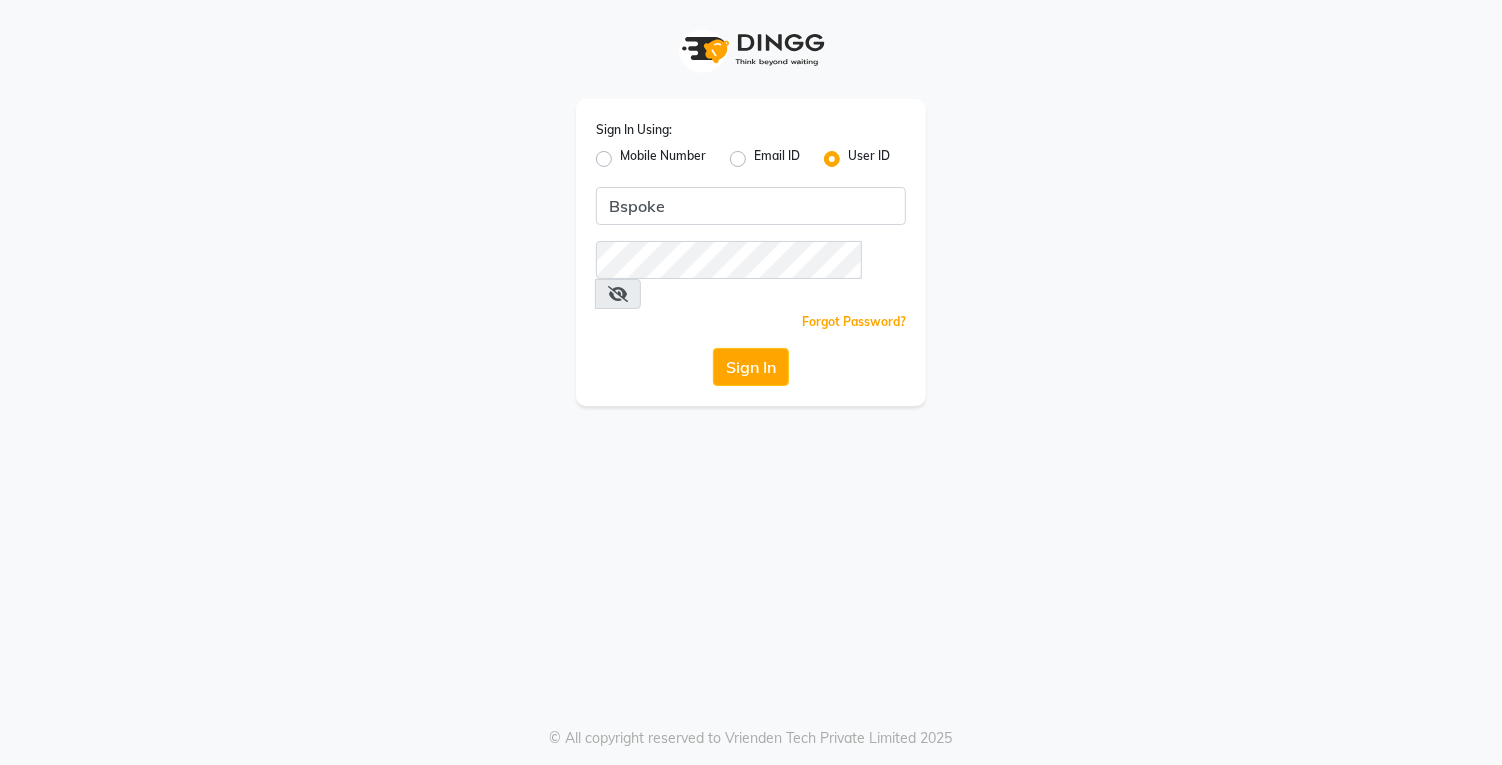 type on "Bspoke" 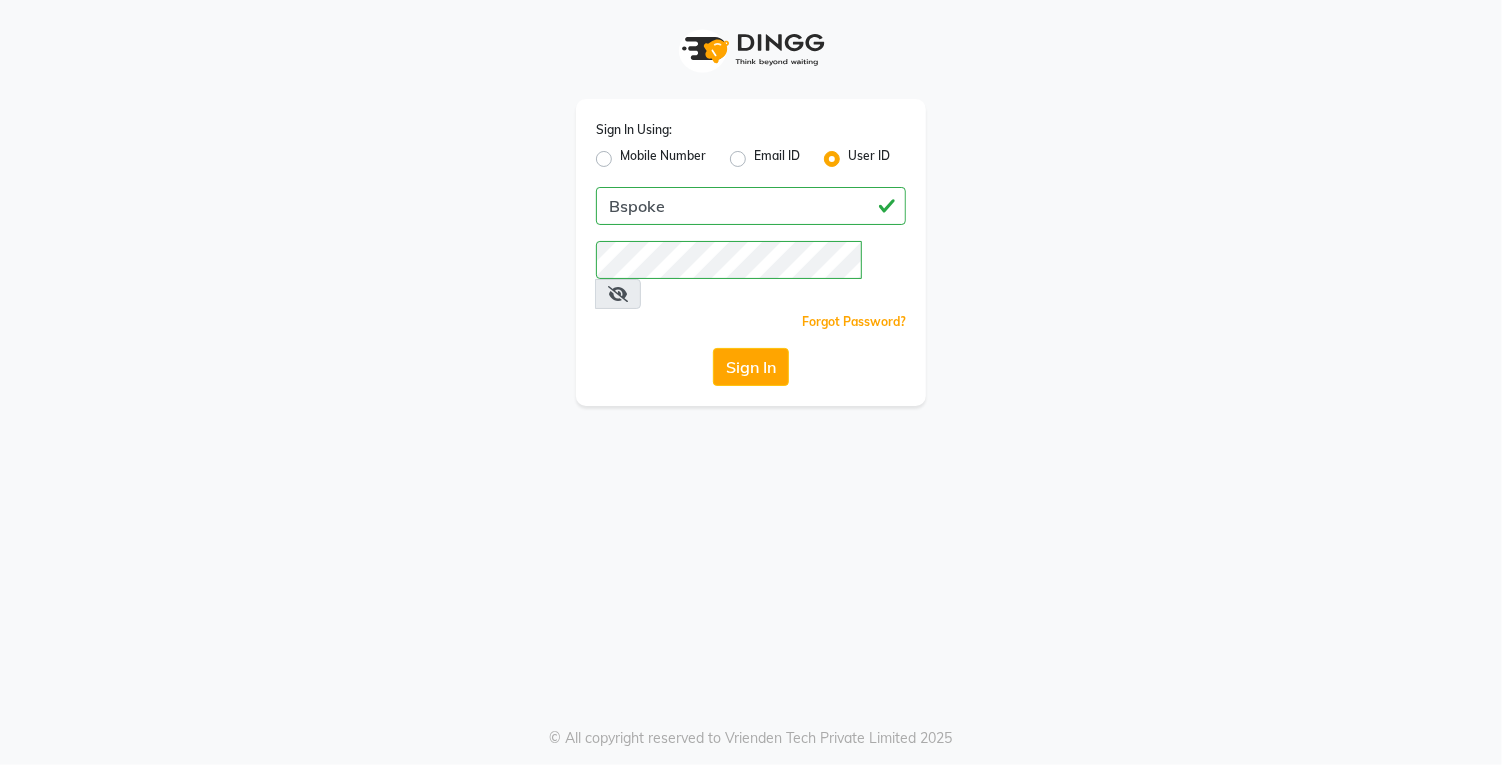 click on "Sign In" 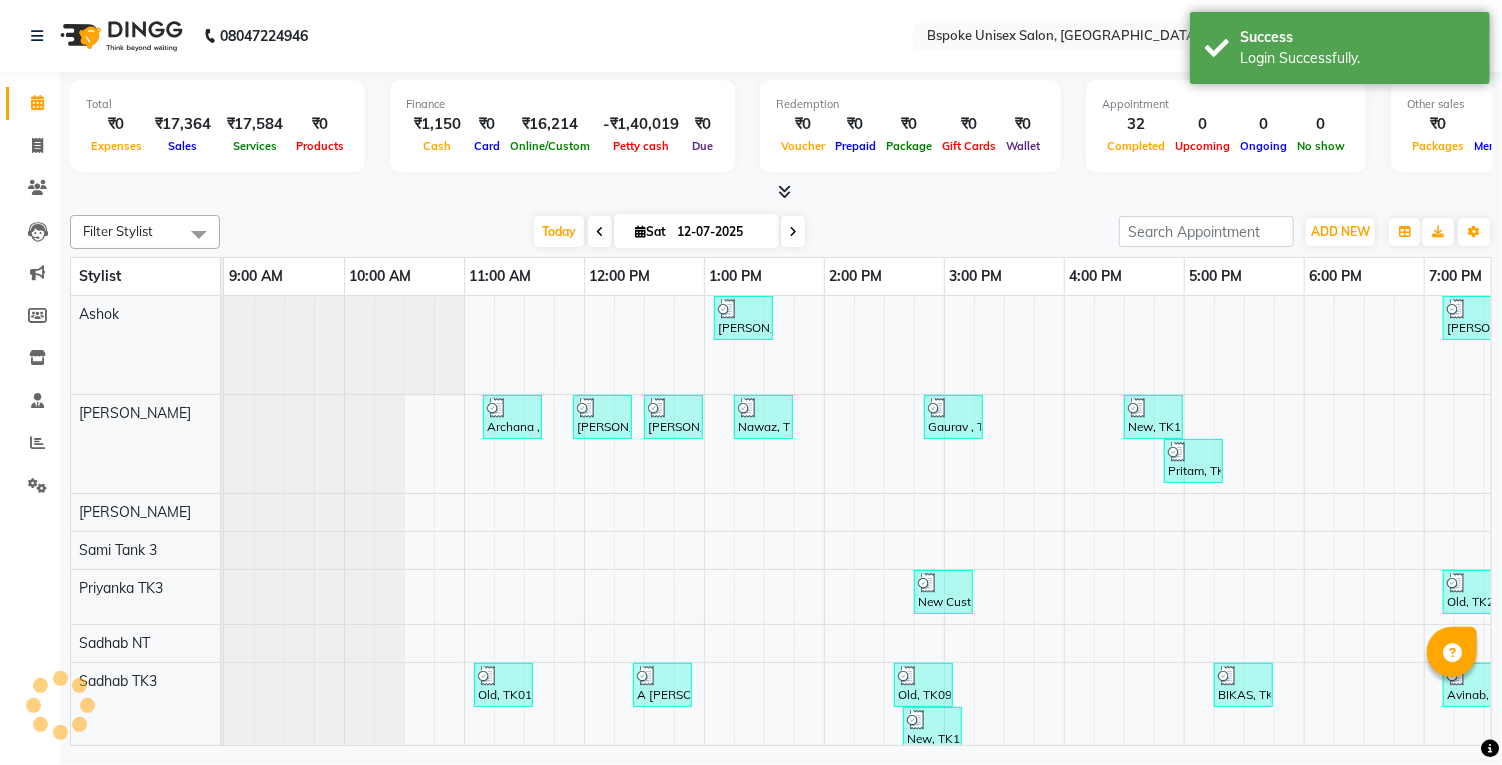 scroll, scrollTop: 0, scrollLeft: 0, axis: both 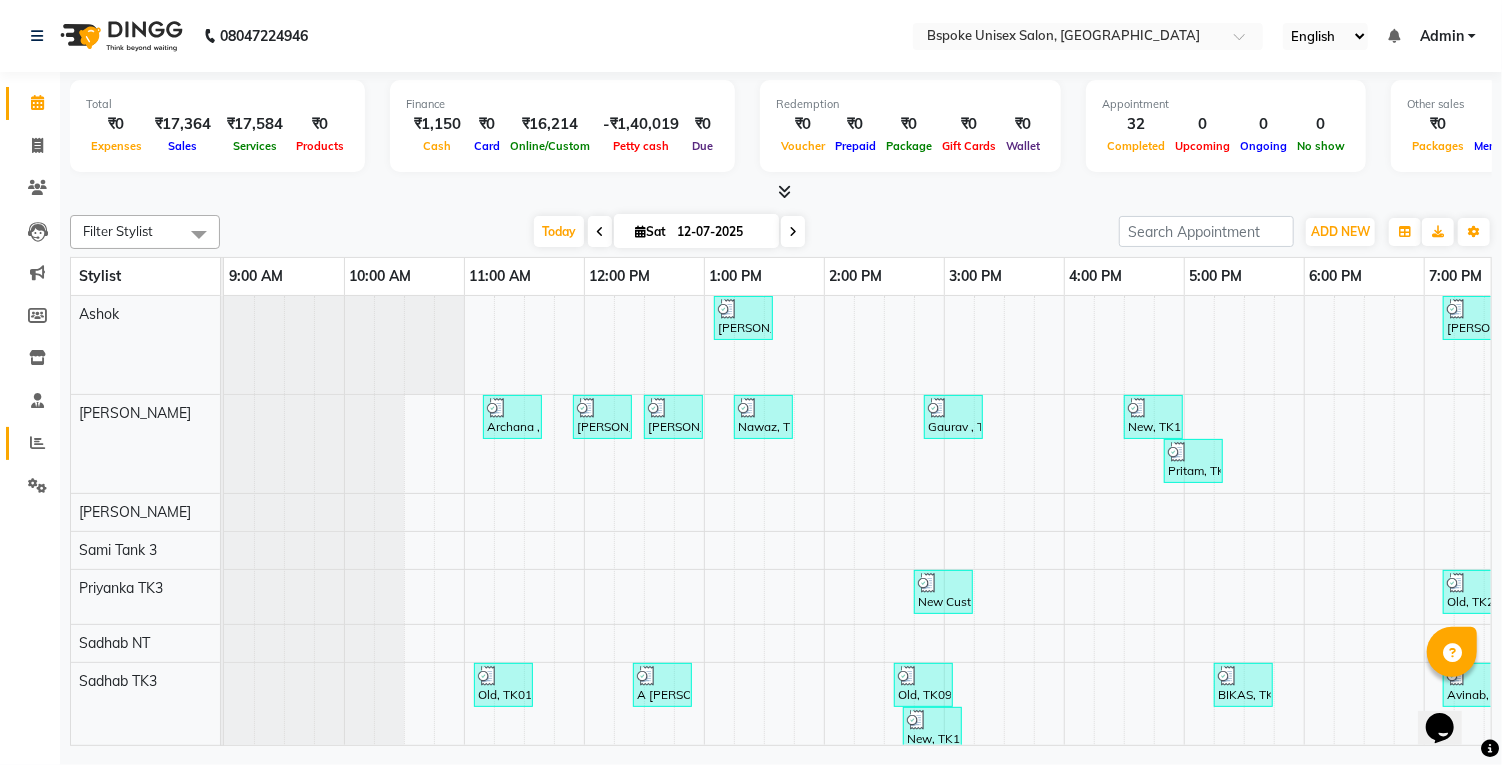 click 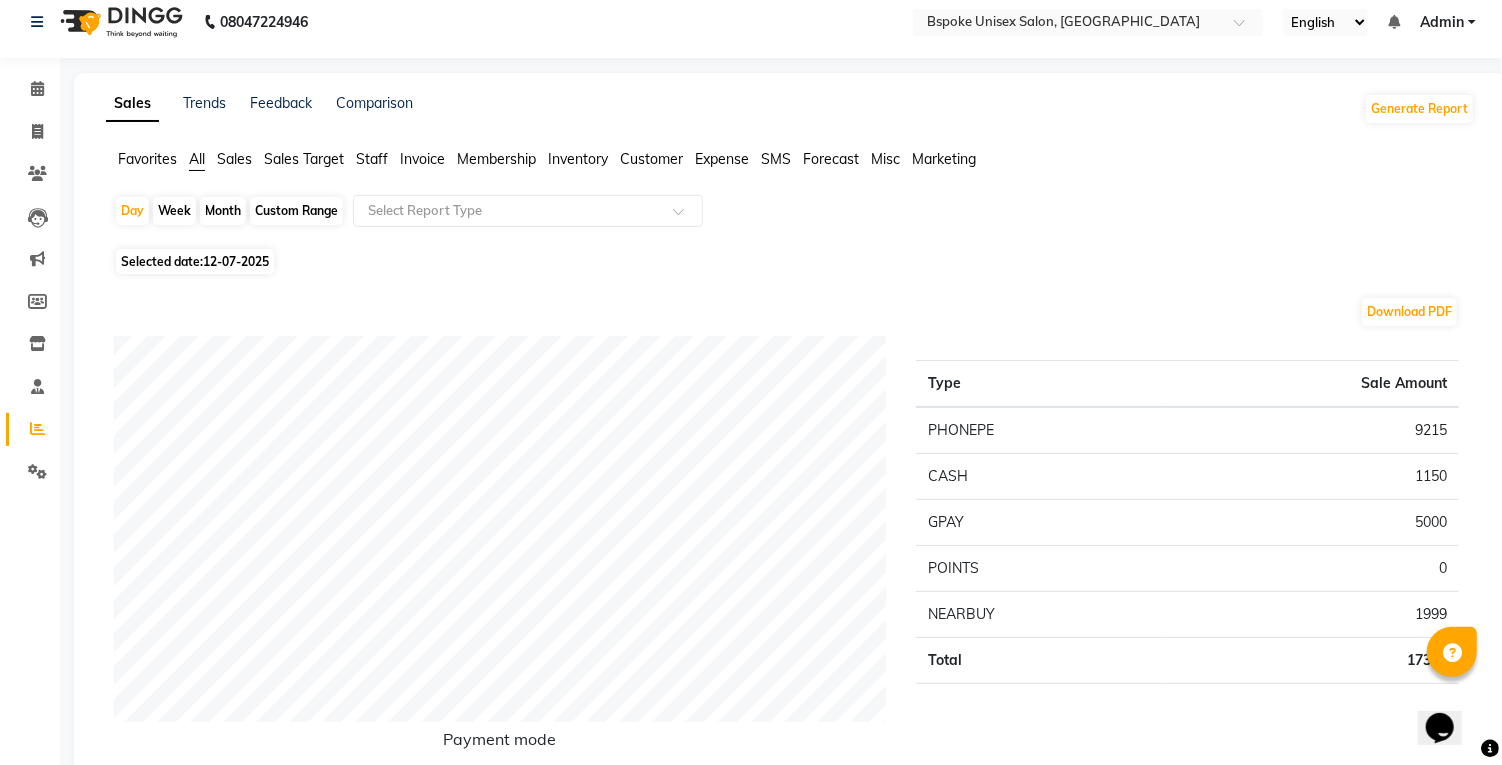 scroll, scrollTop: 0, scrollLeft: 0, axis: both 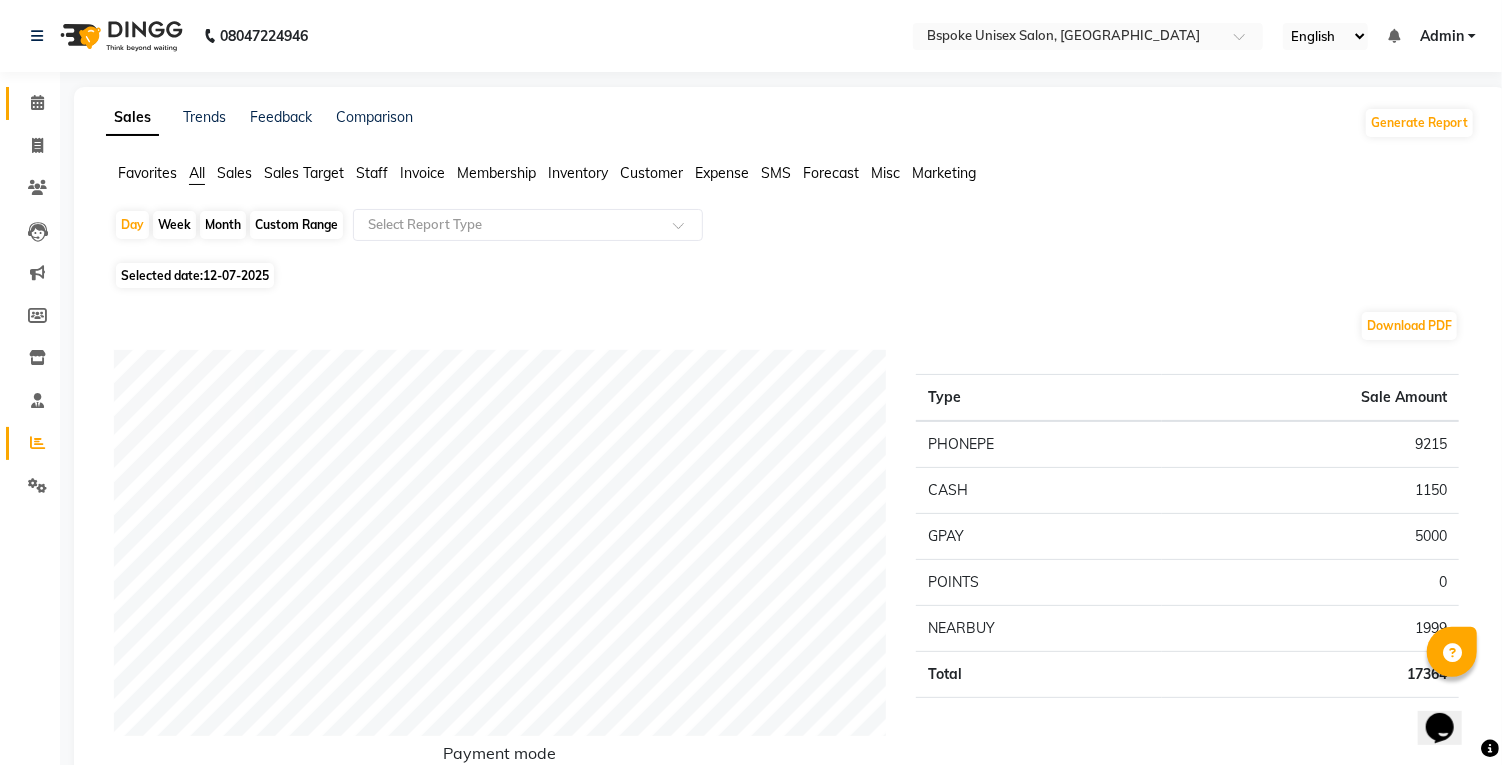 click 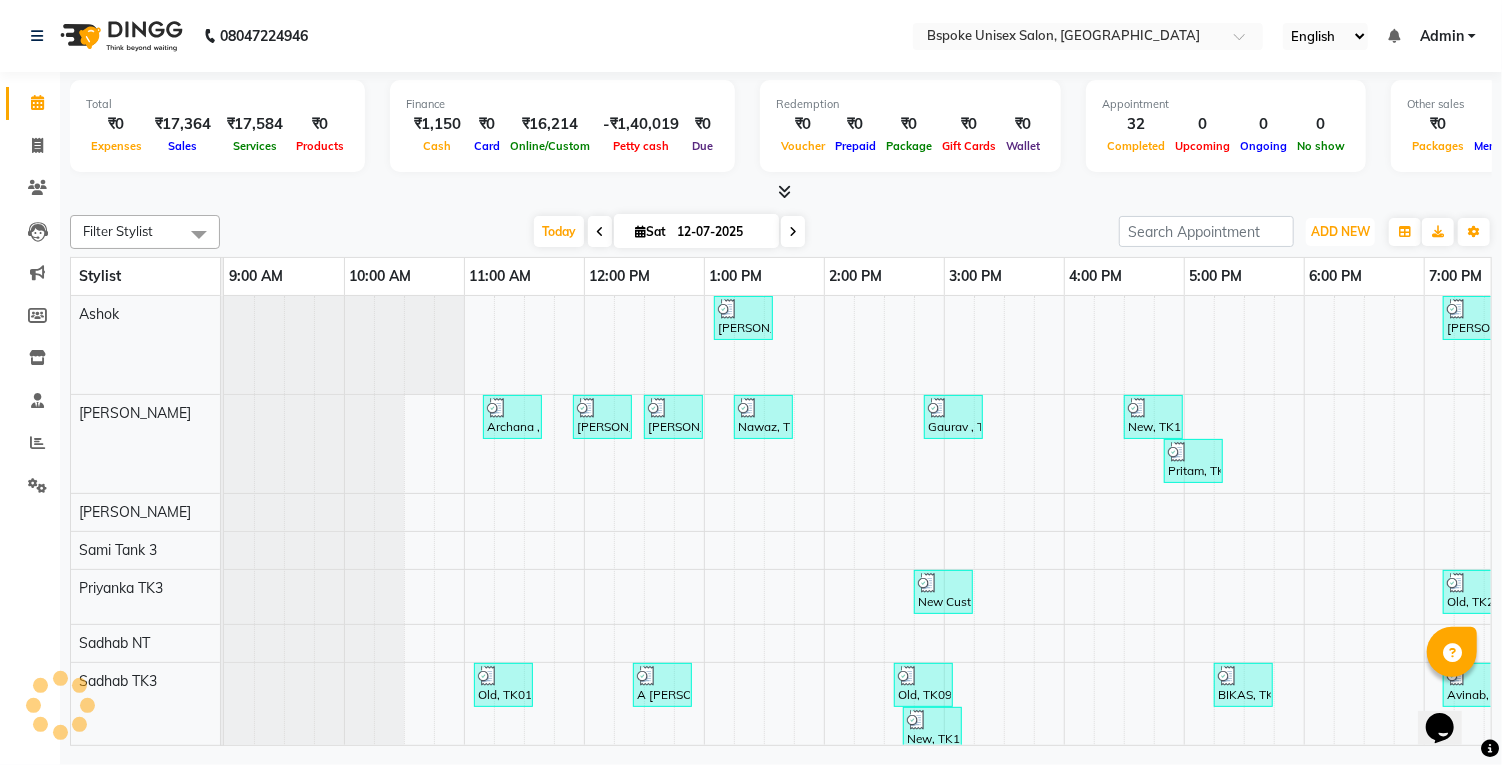 click on "ADD NEW" at bounding box center (1340, 231) 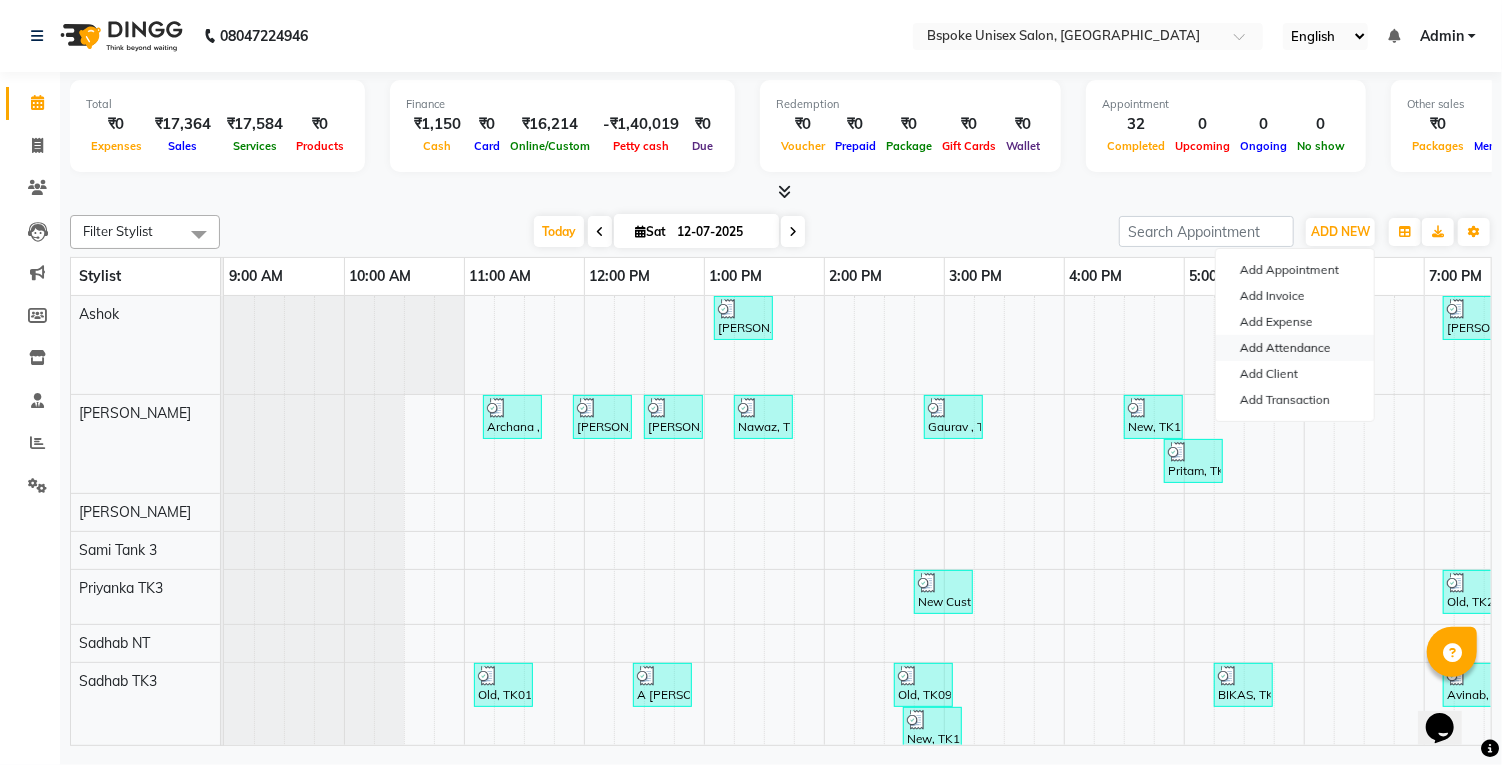click on "Add Attendance" at bounding box center [1295, 348] 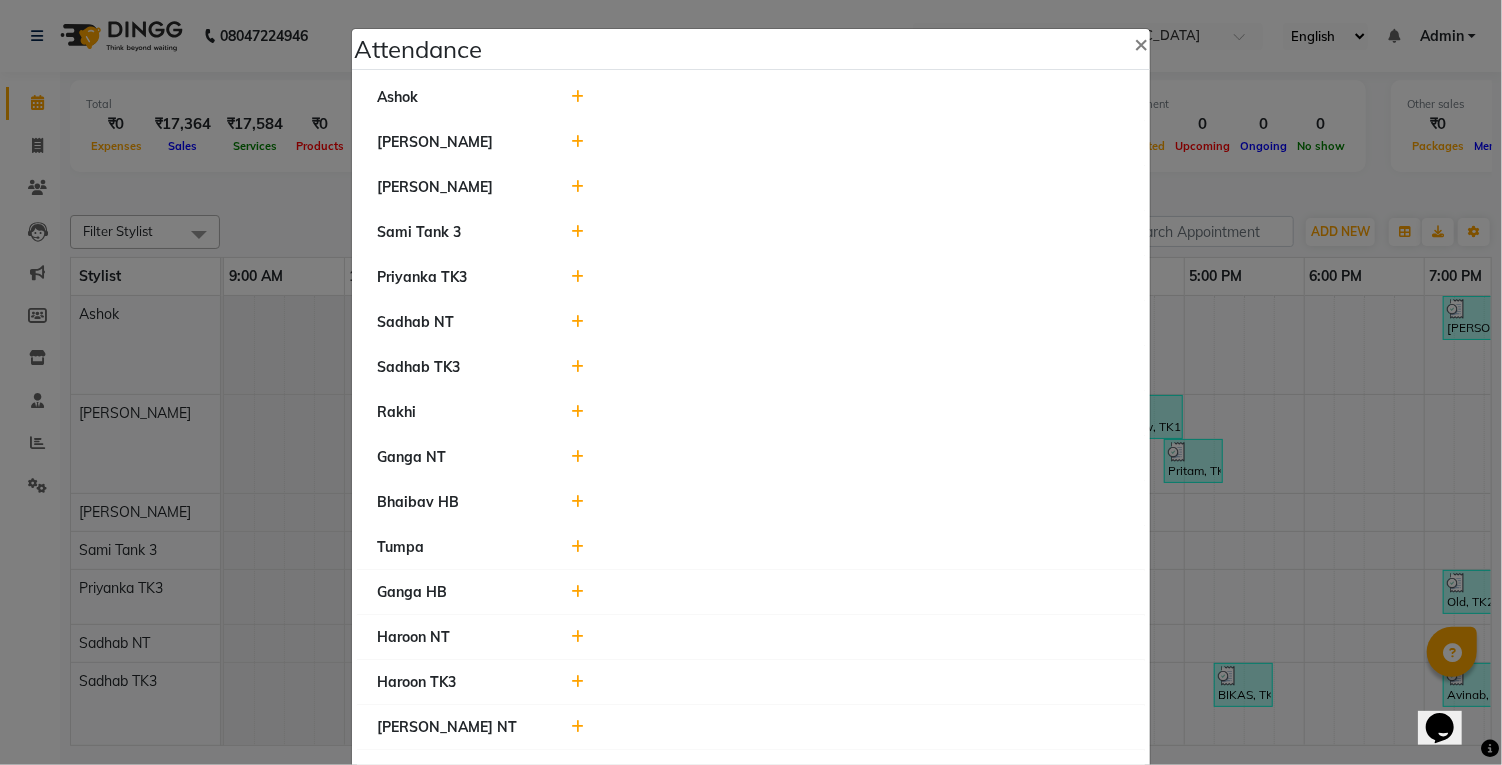click 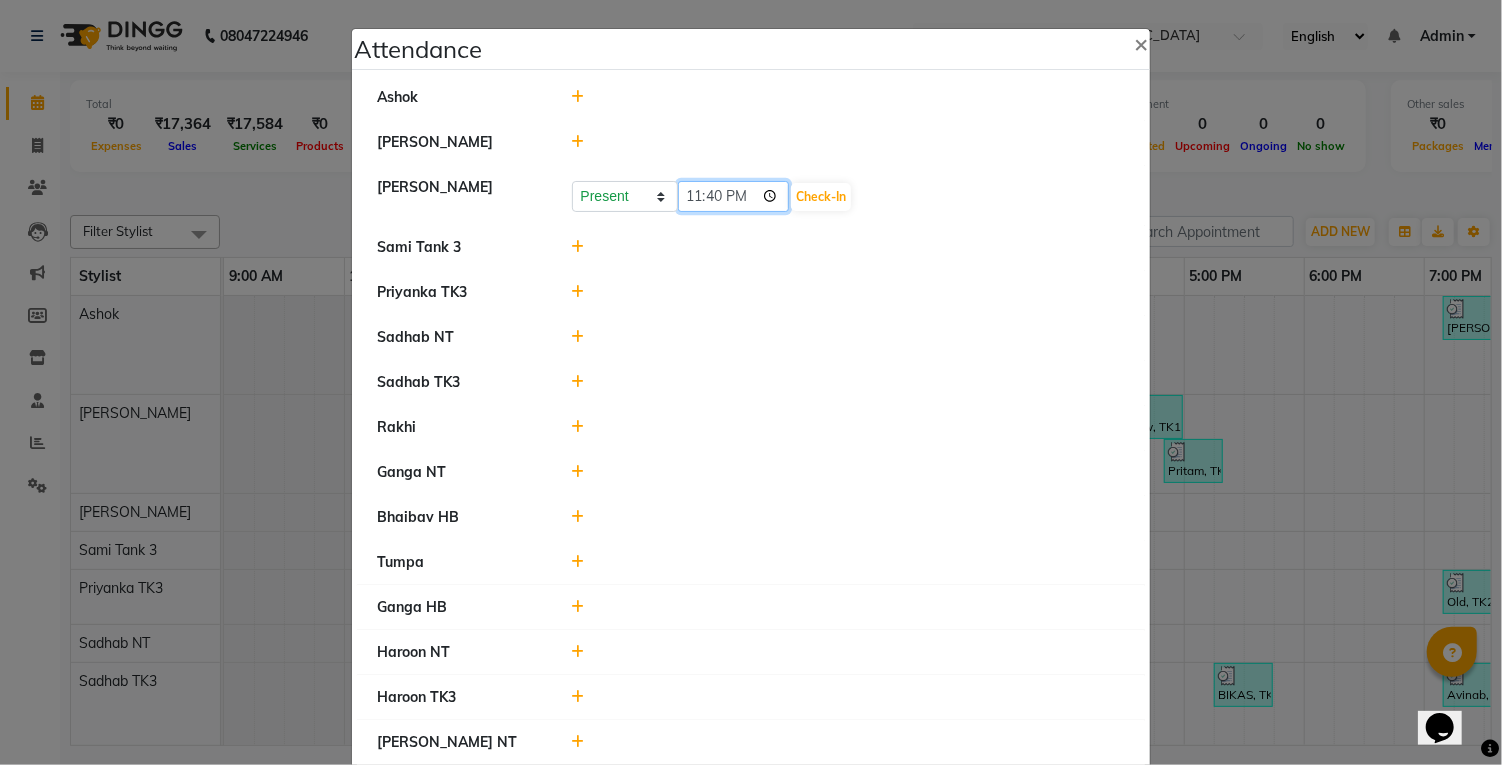 click on "23:40" 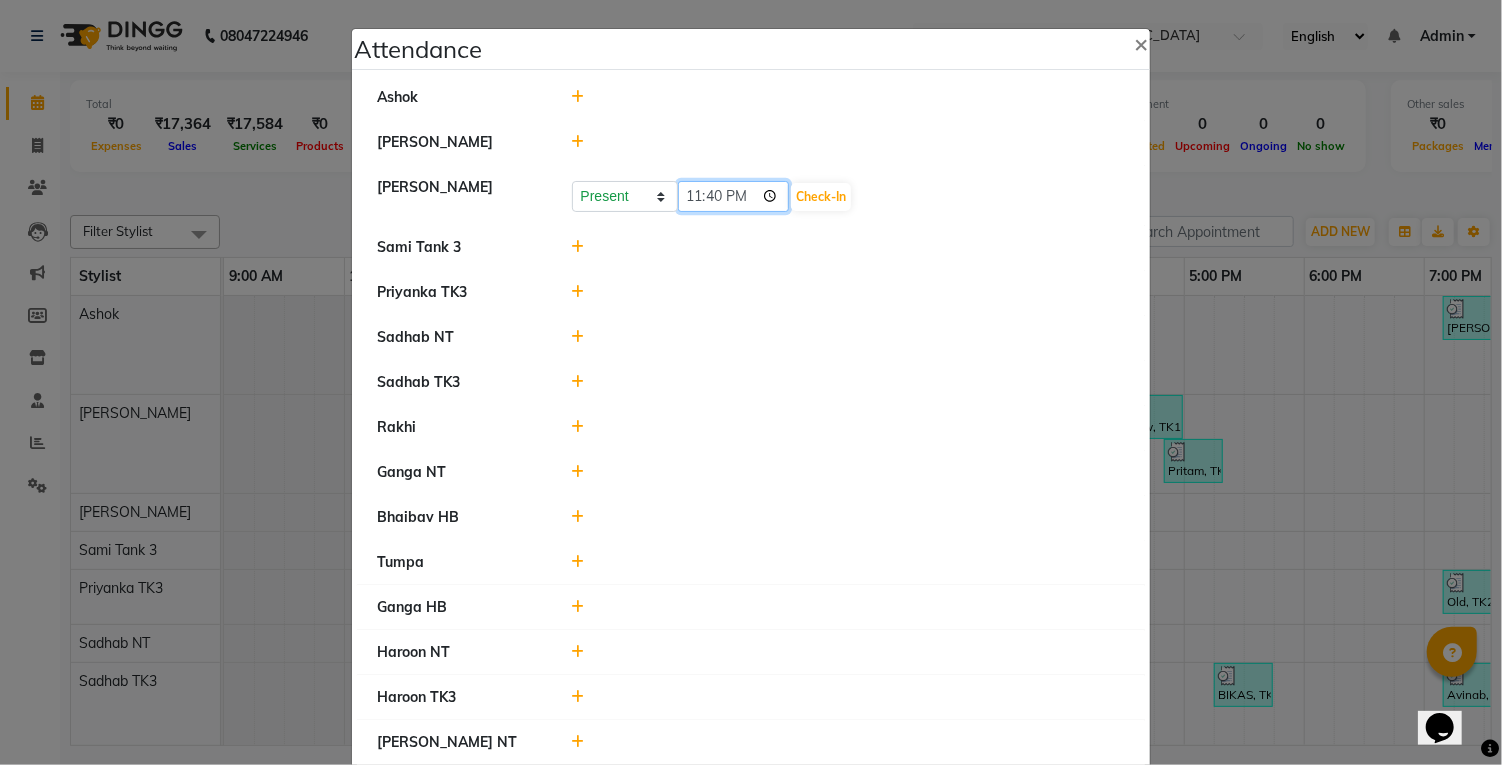 type on "10:55" 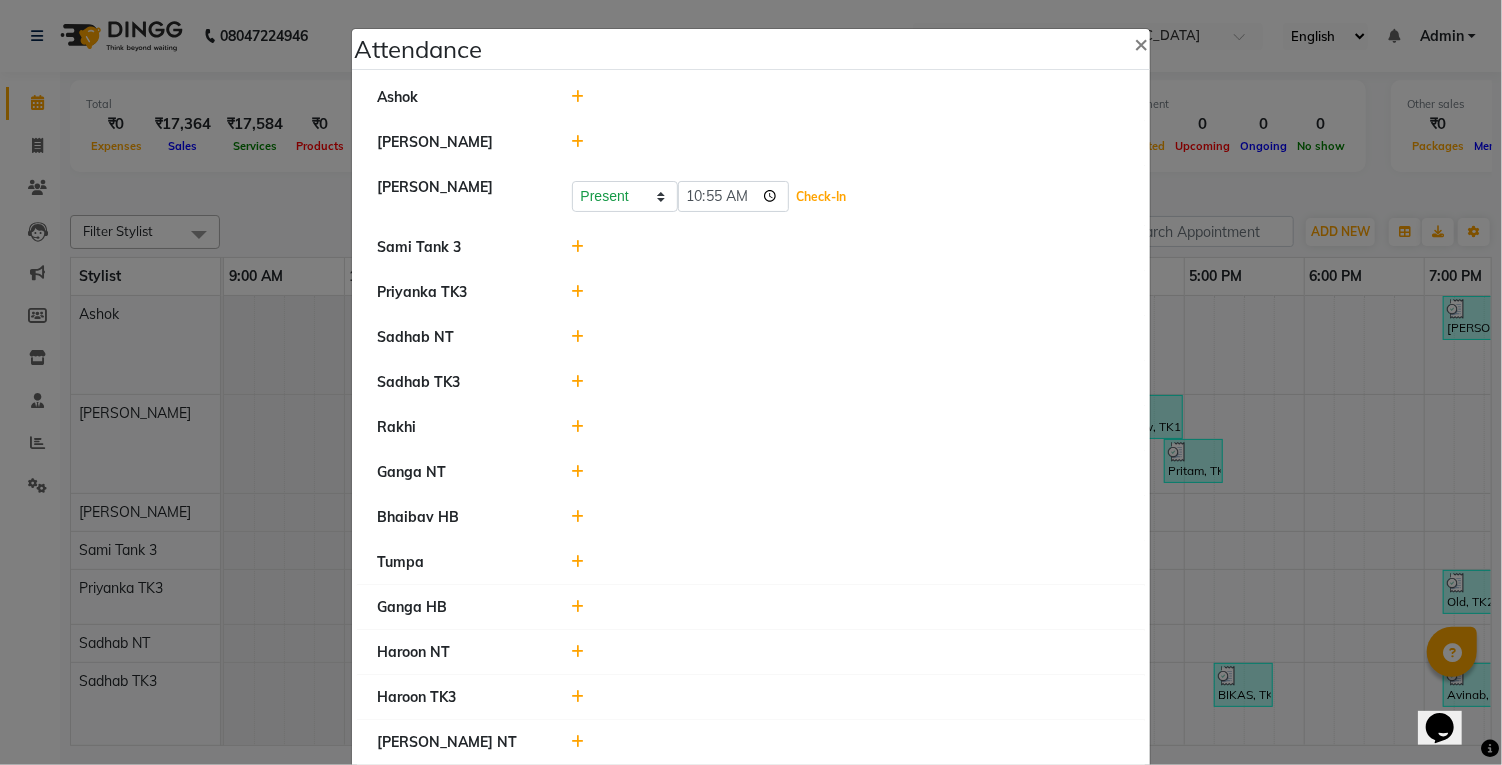 click on "Check-In" 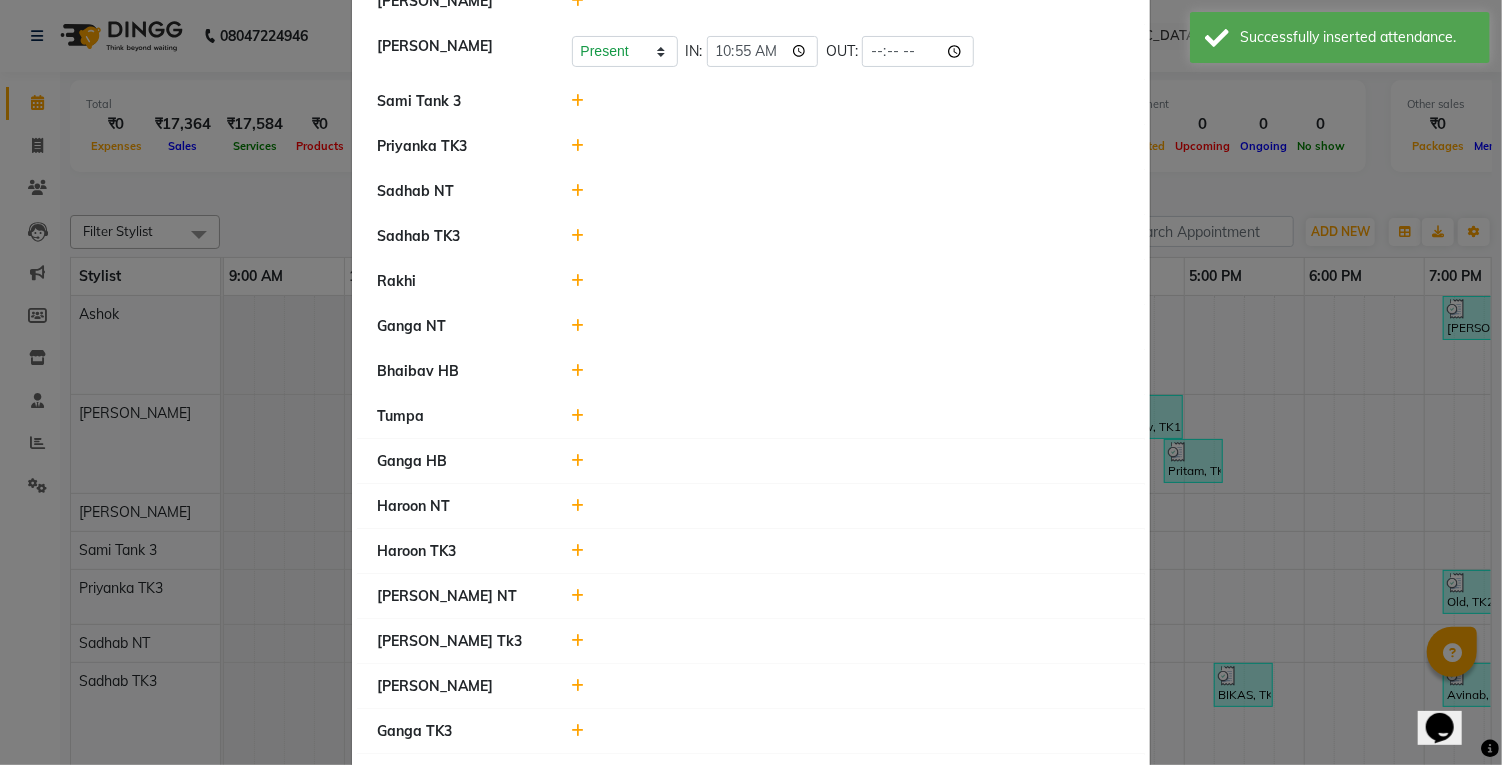 scroll, scrollTop: 184, scrollLeft: 0, axis: vertical 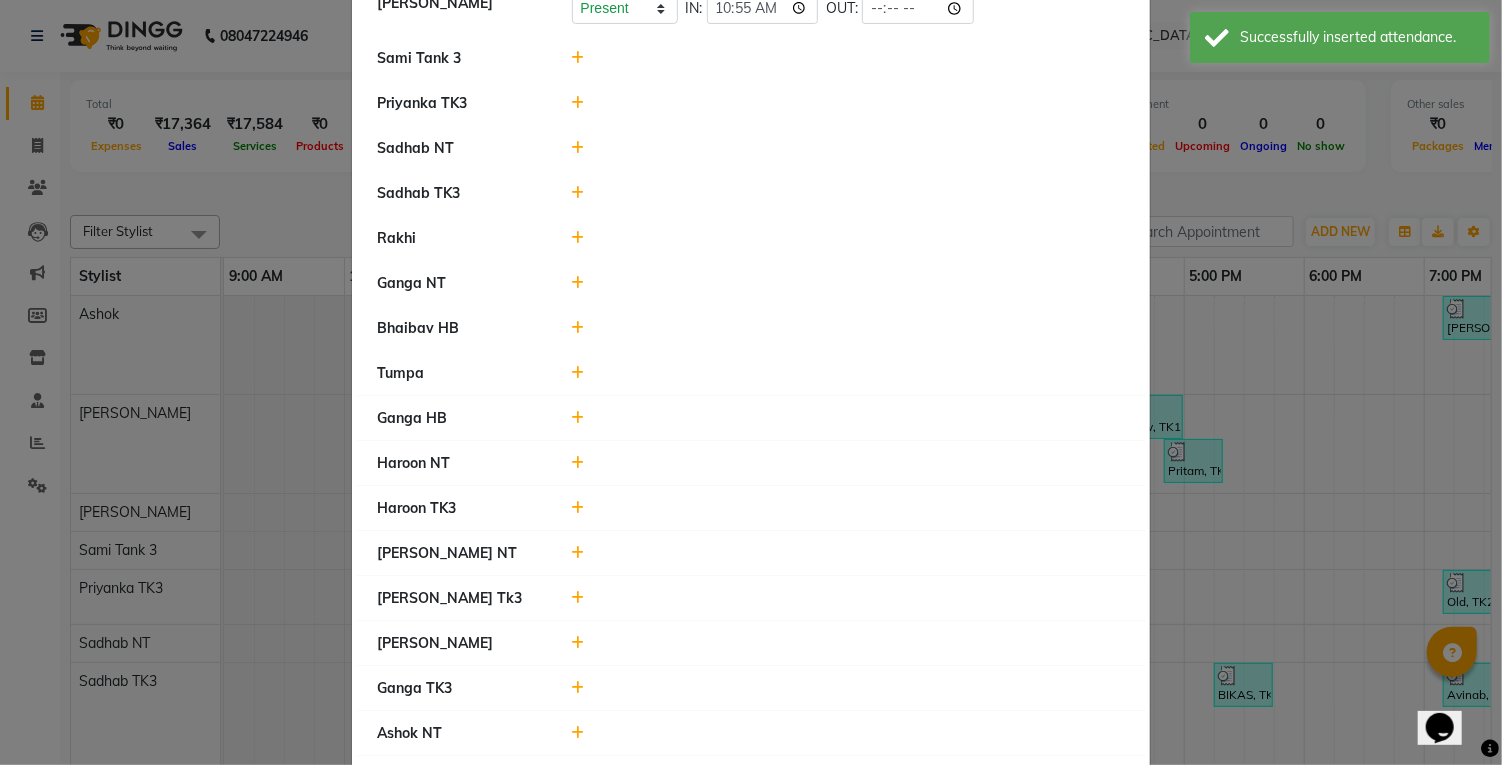 click 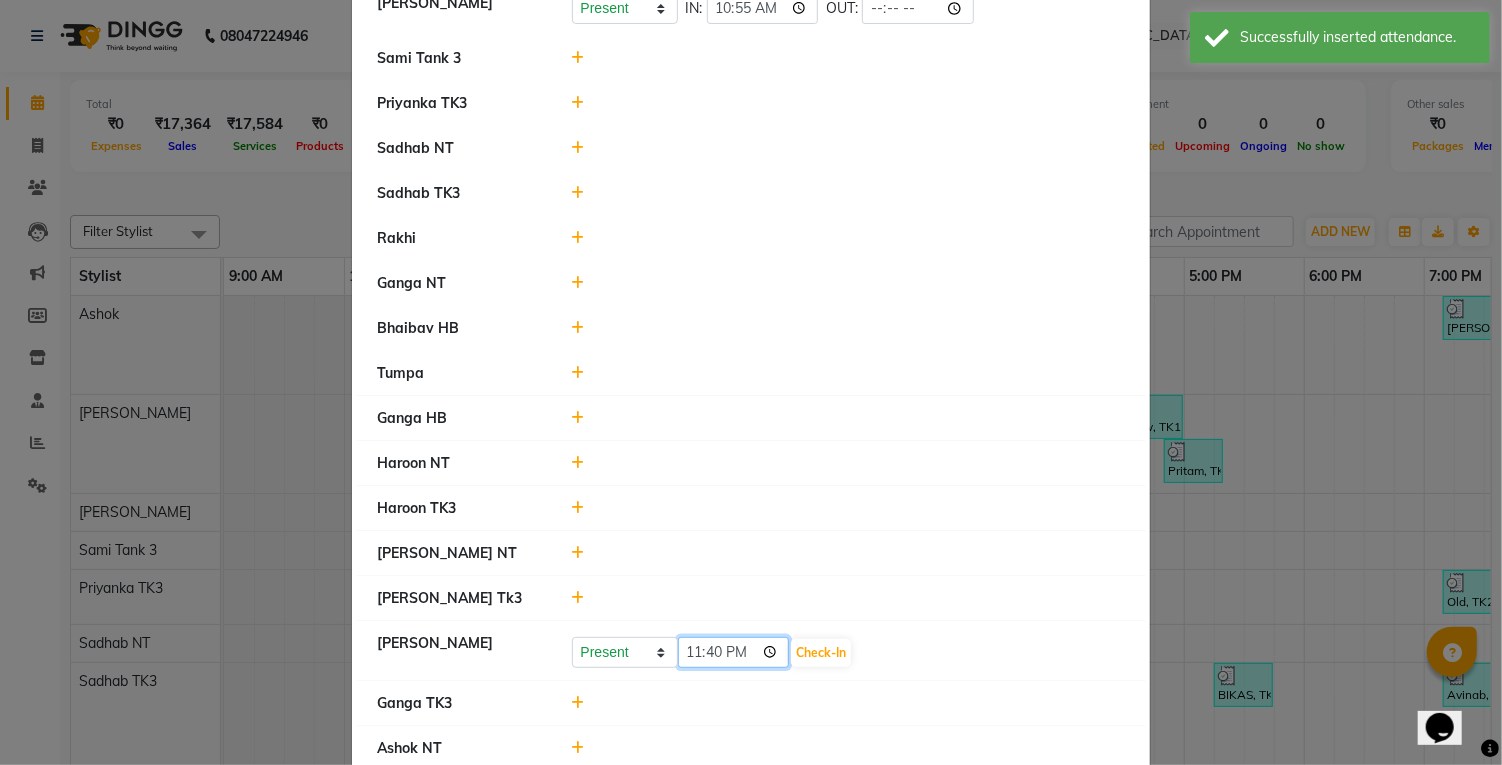 click on "23:40" 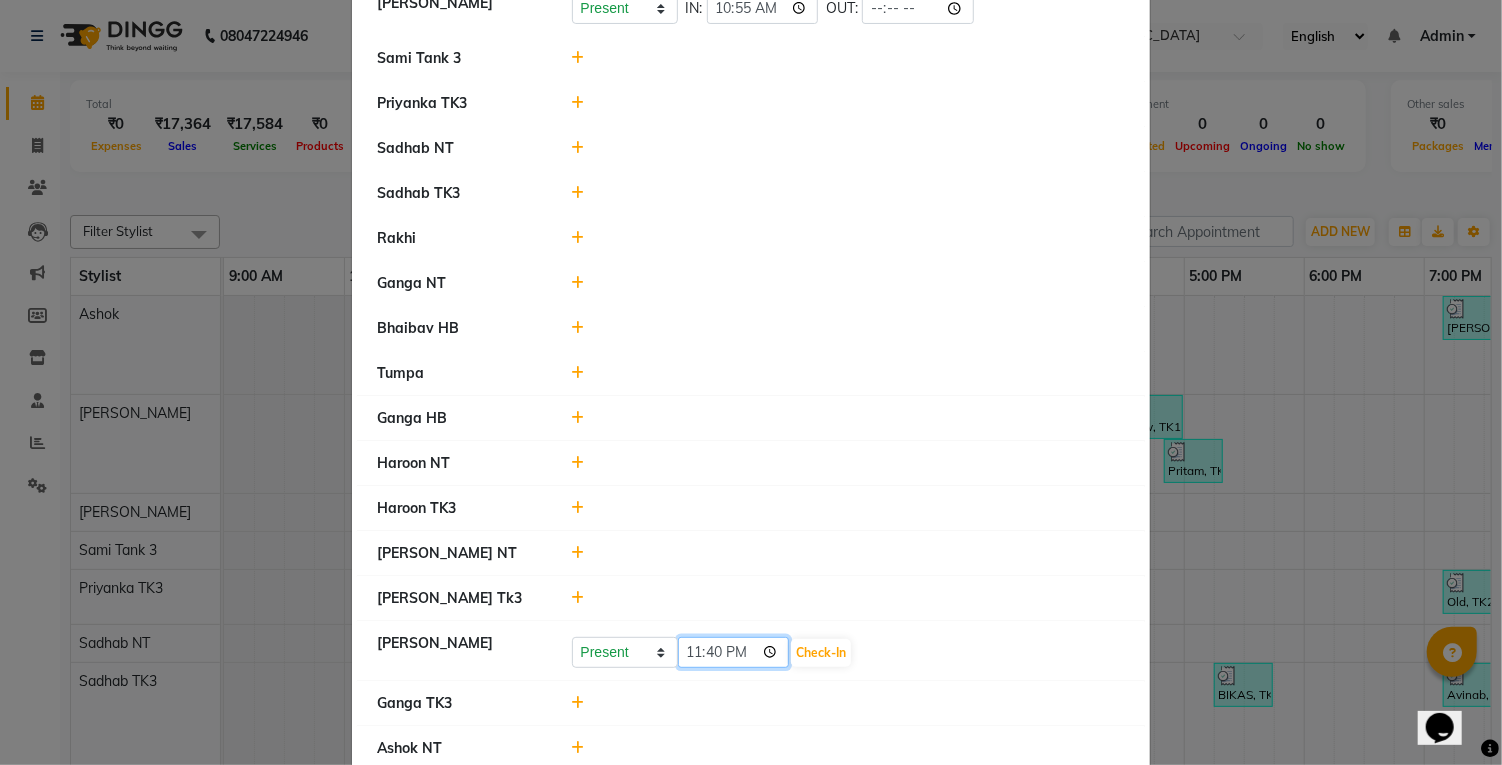 type on "10:57" 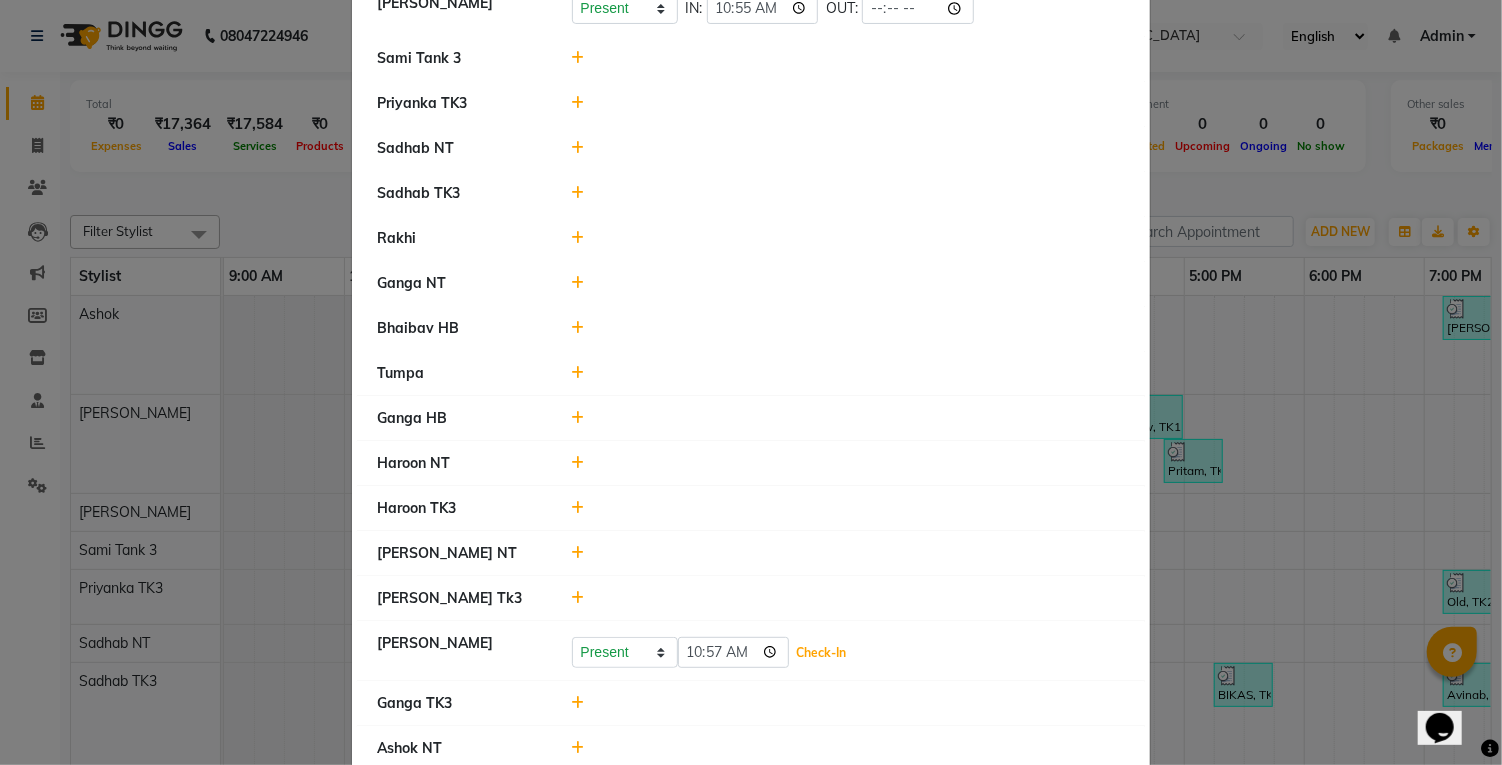 click on "Check-In" 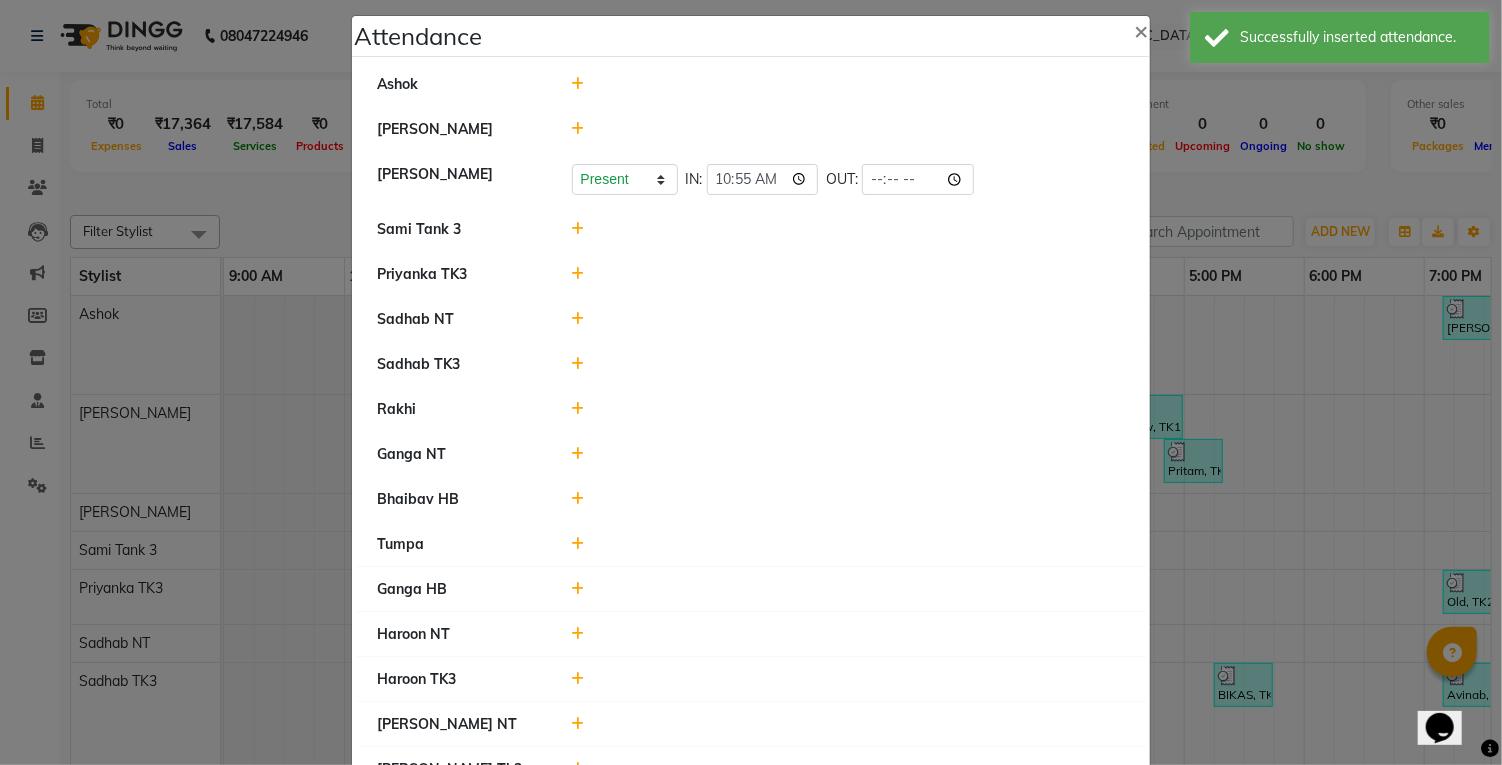 scroll, scrollTop: 0, scrollLeft: 0, axis: both 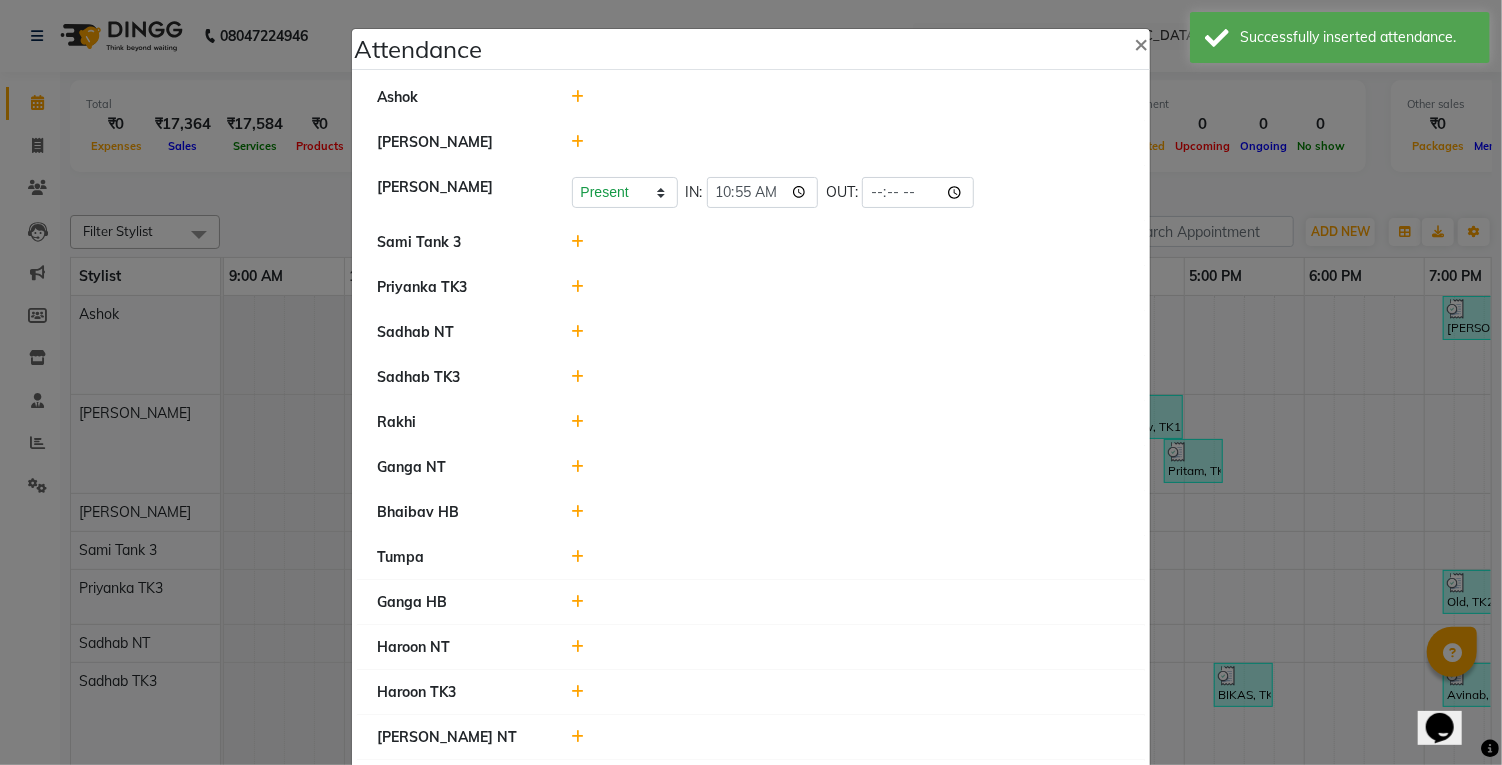 click 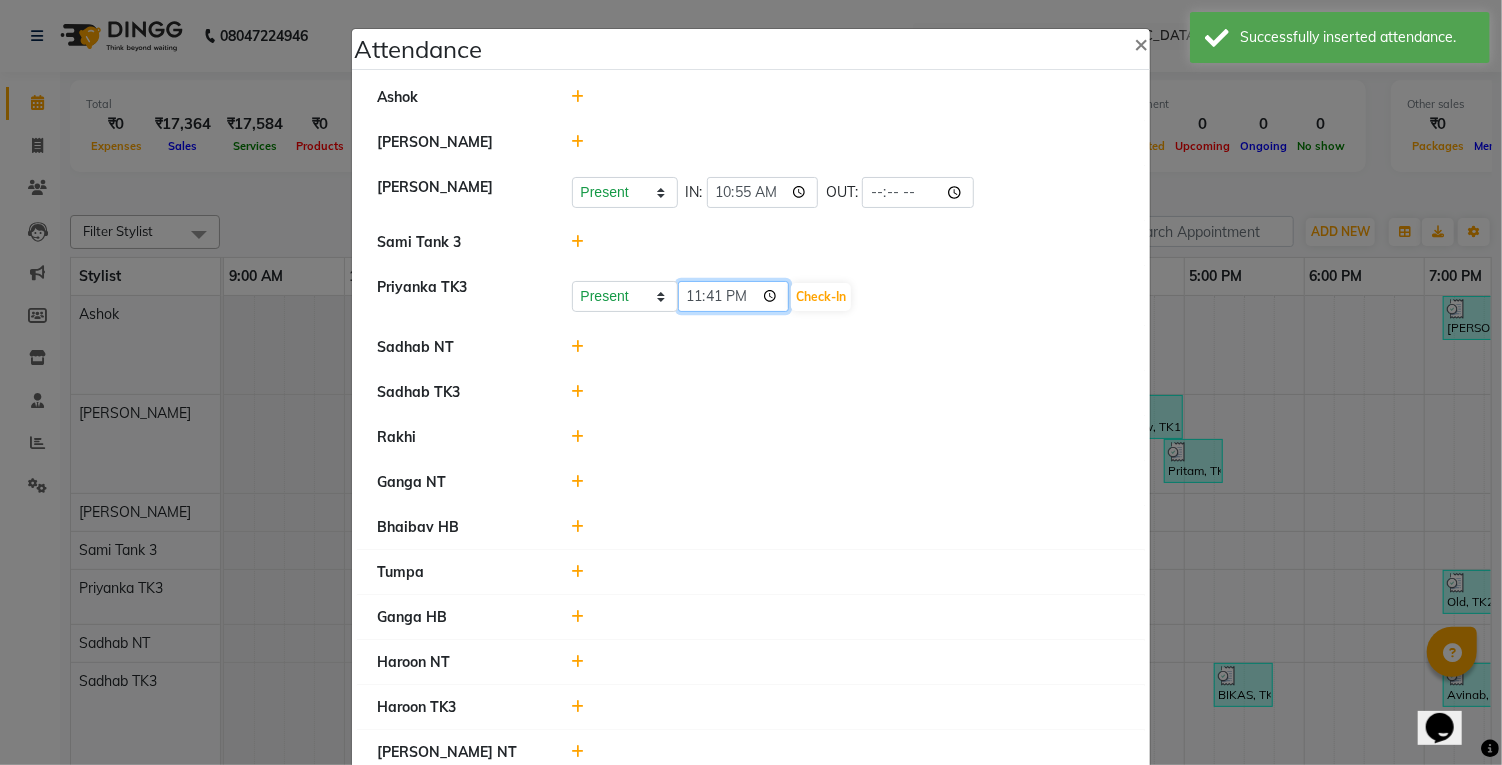 click on "23:41" 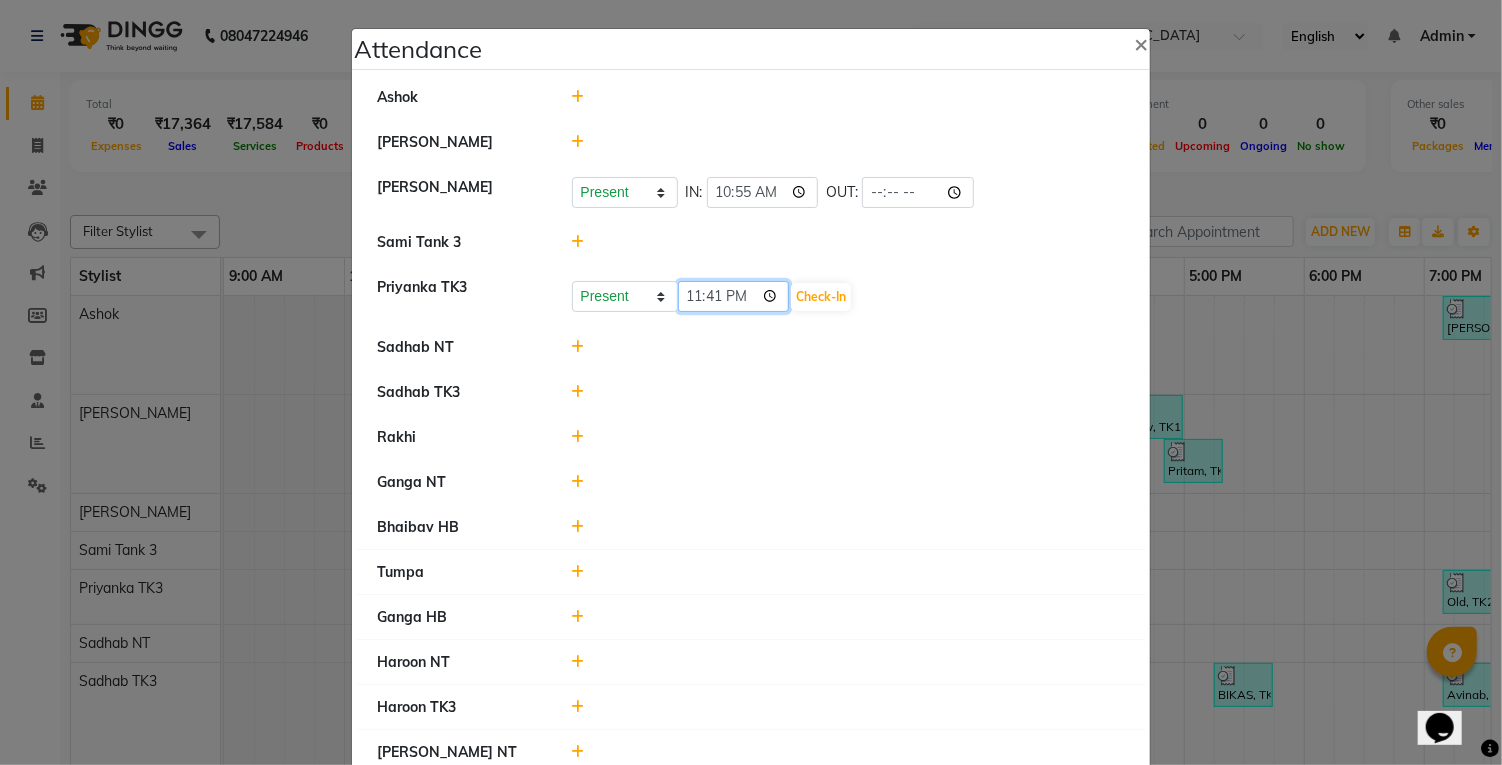type on "11:07" 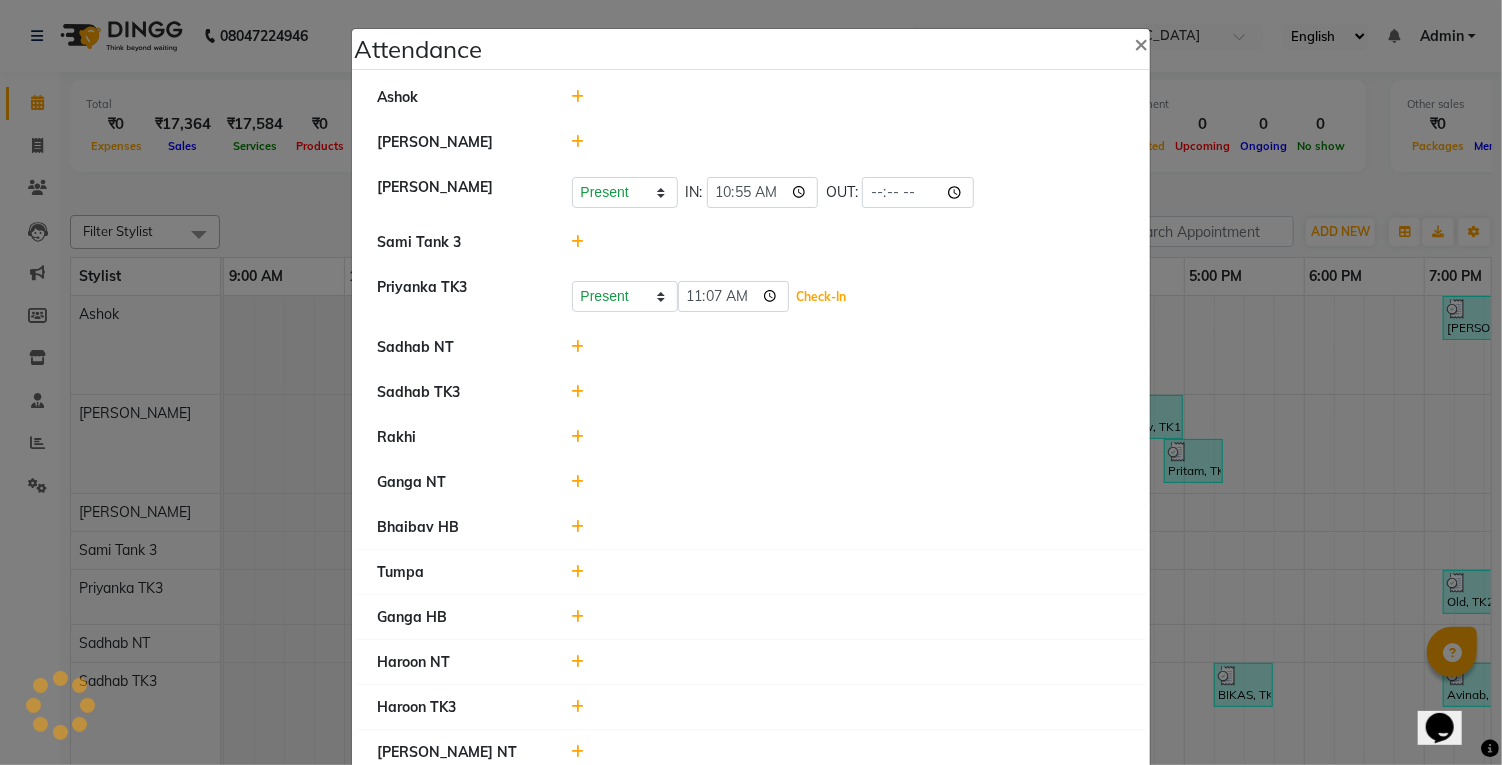 click on "Check-In" 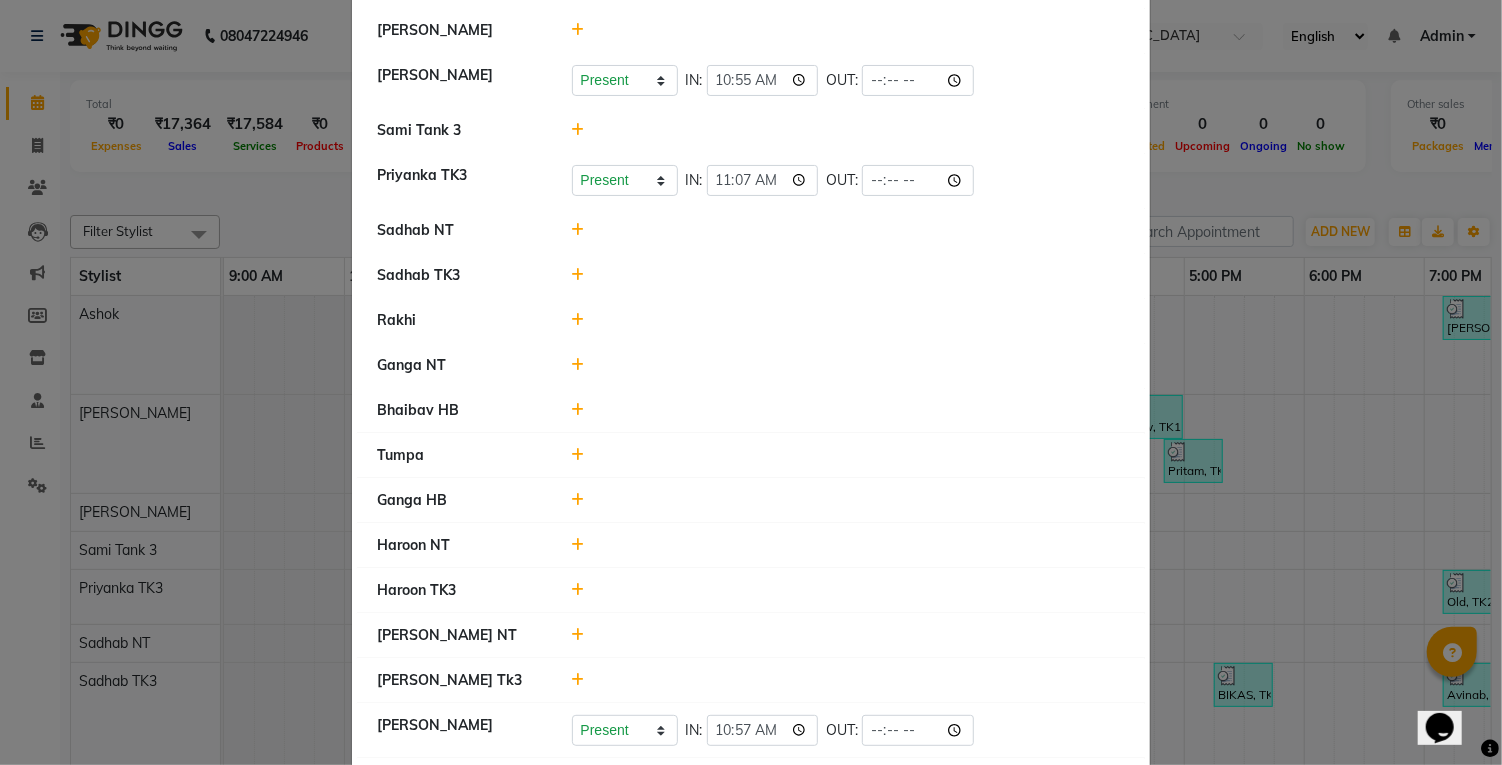scroll, scrollTop: 204, scrollLeft: 0, axis: vertical 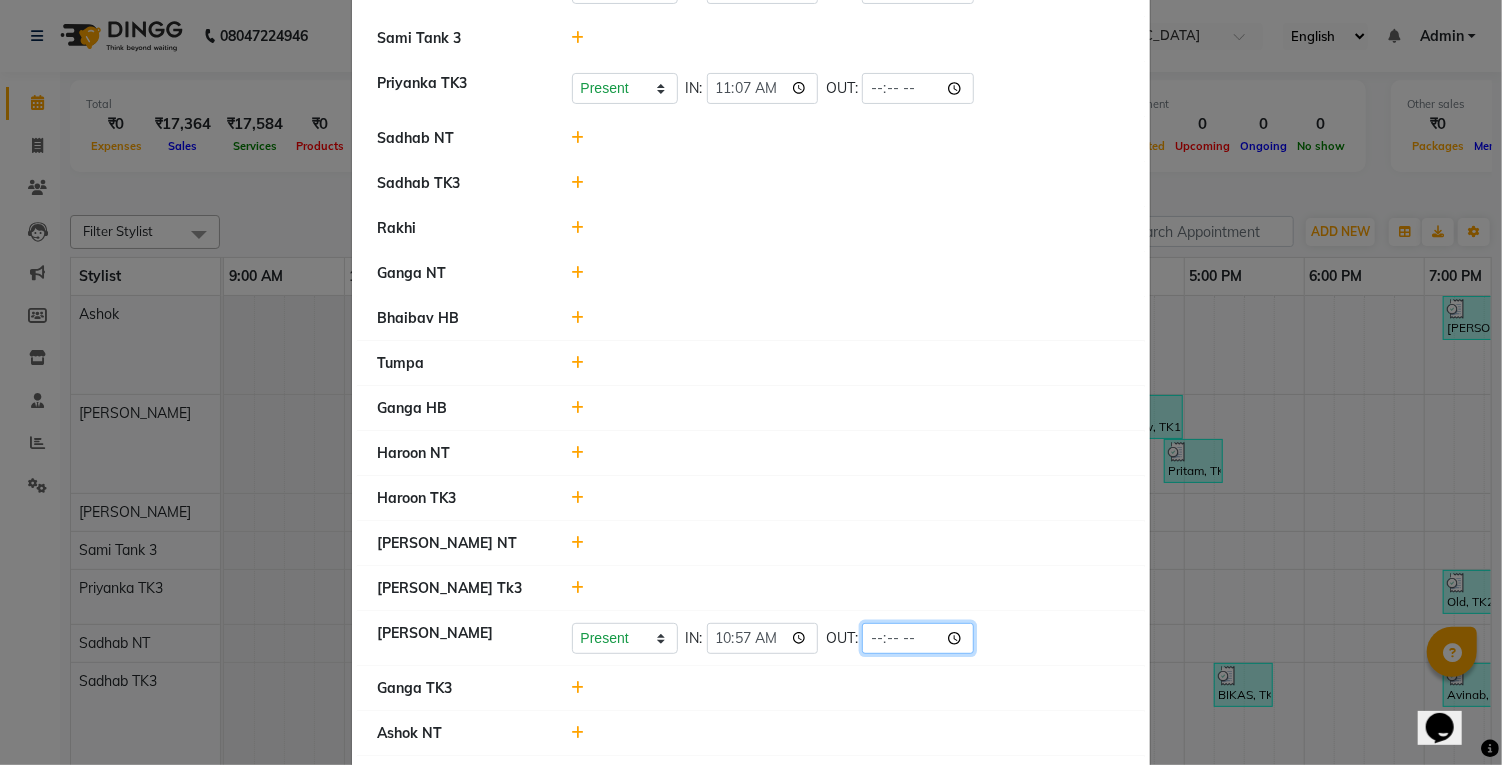 click 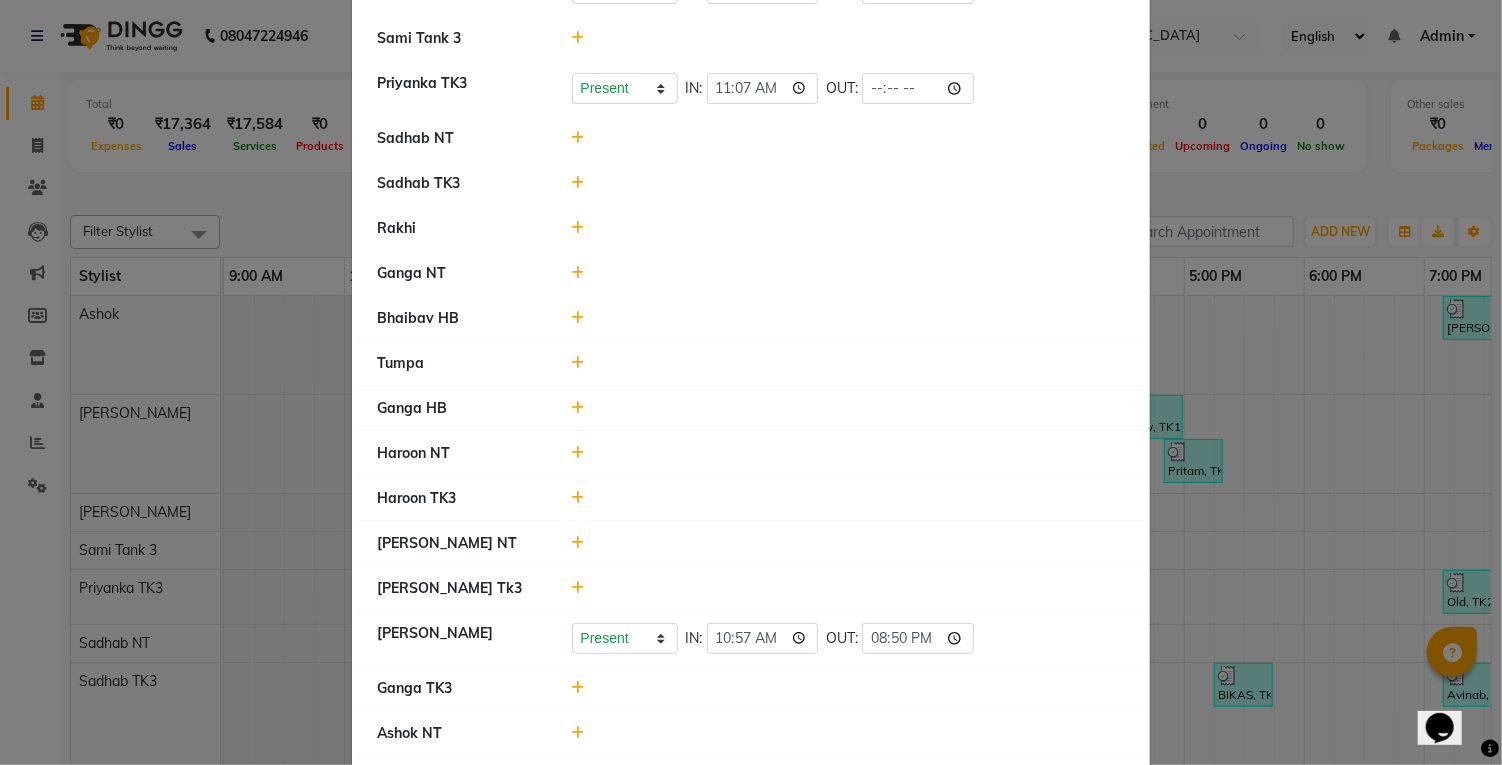 click 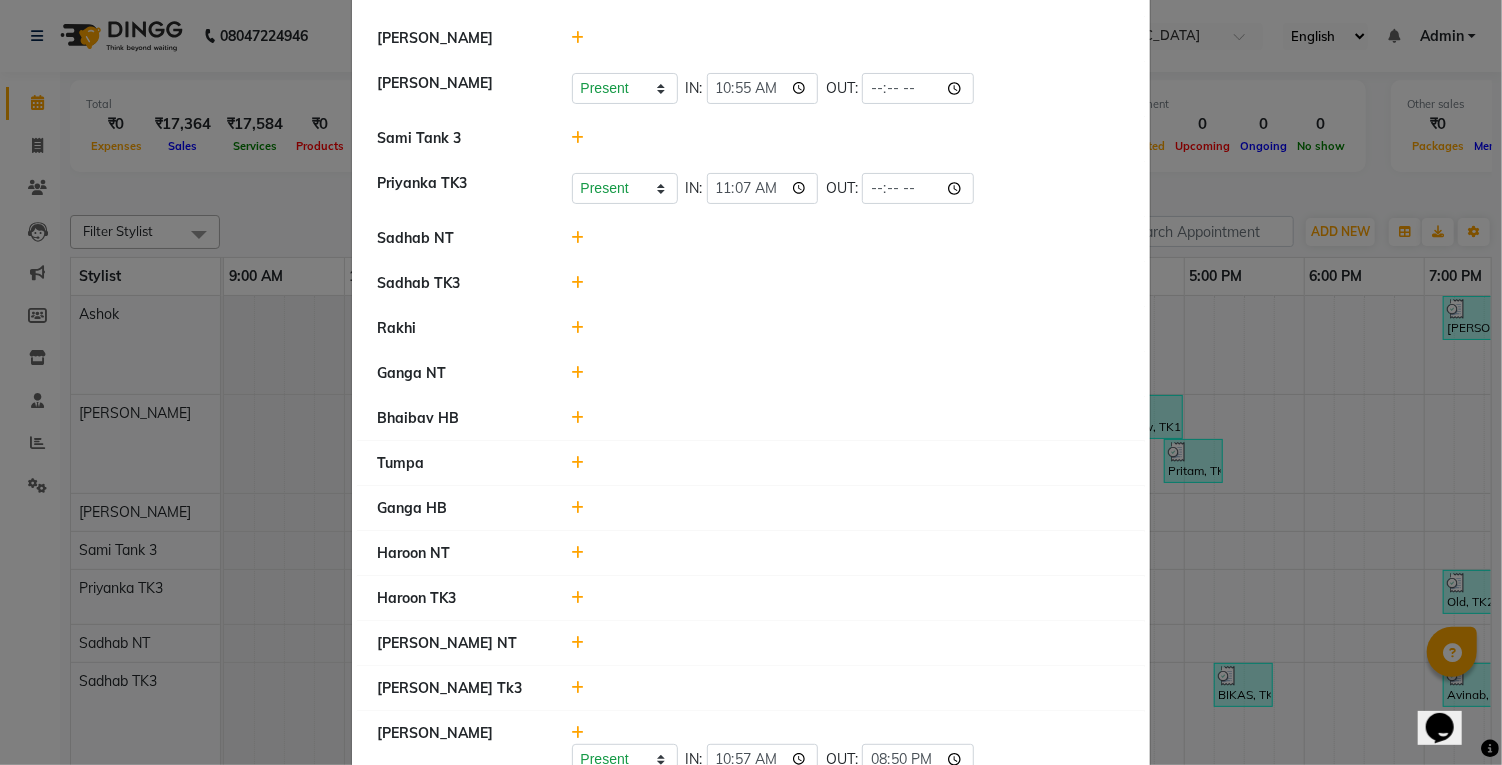 scroll, scrollTop: 0, scrollLeft: 0, axis: both 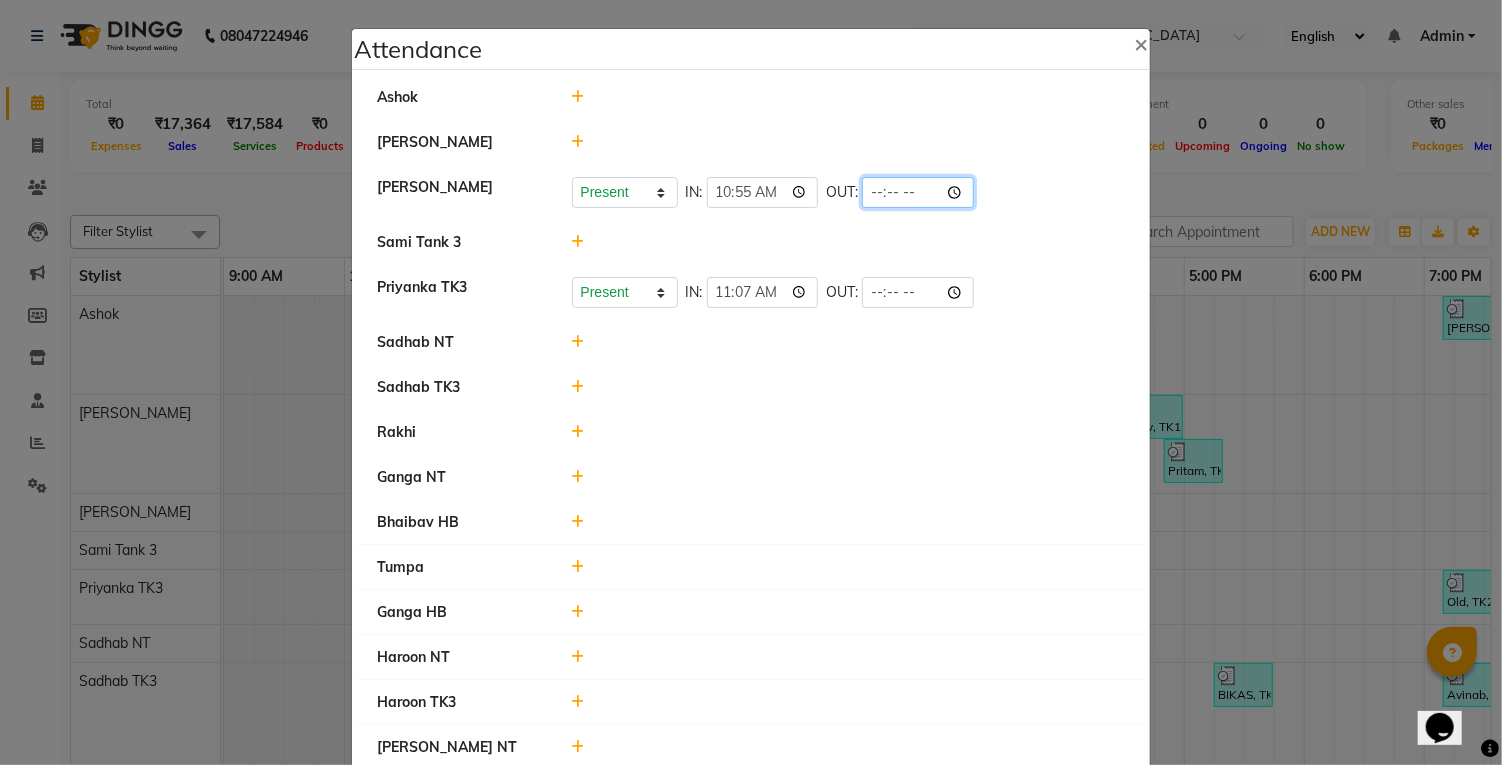 click 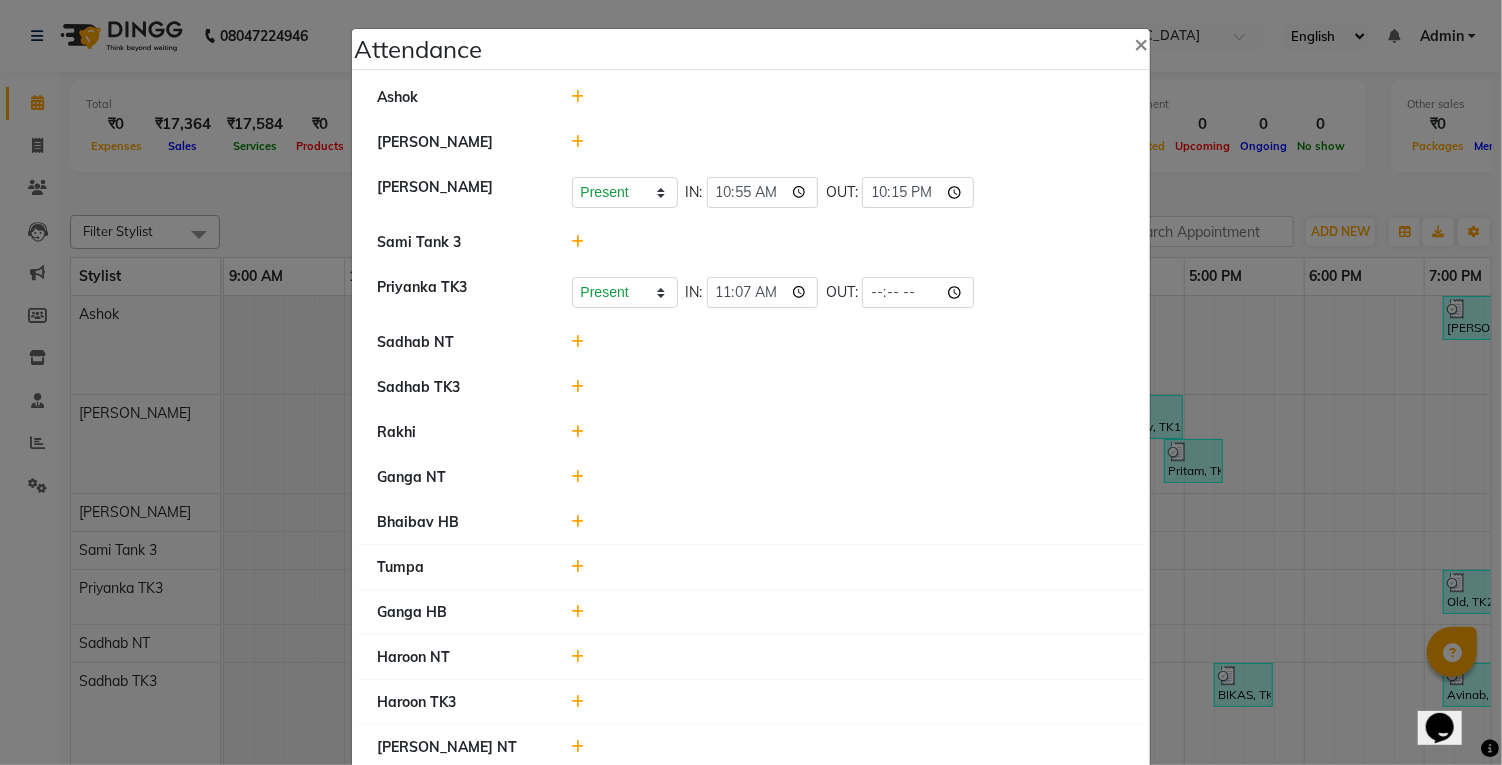 click on "Present   Absent   Late   Half Day   Weekly Off  IN:  11:07 OUT:" 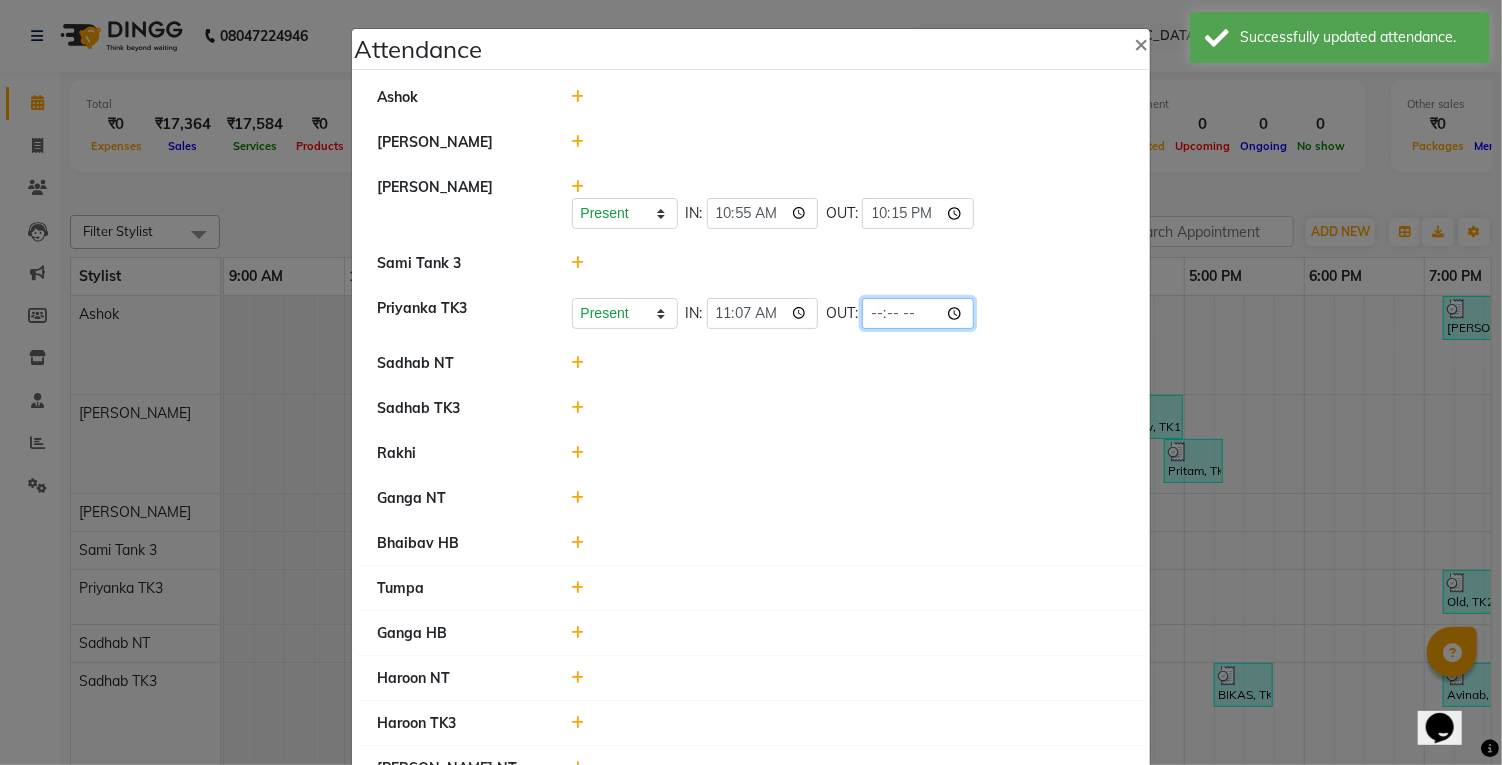 click 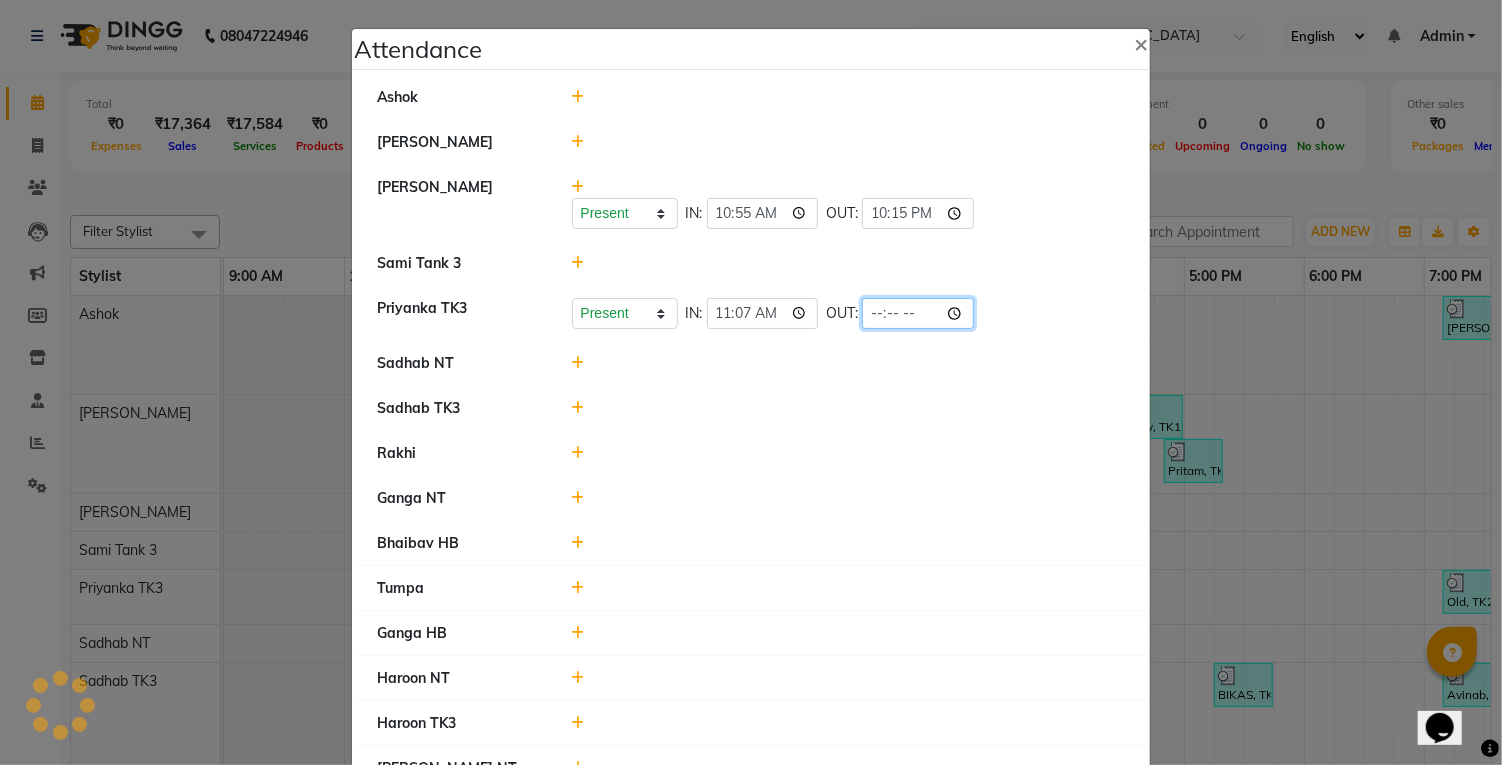 type on "21:06" 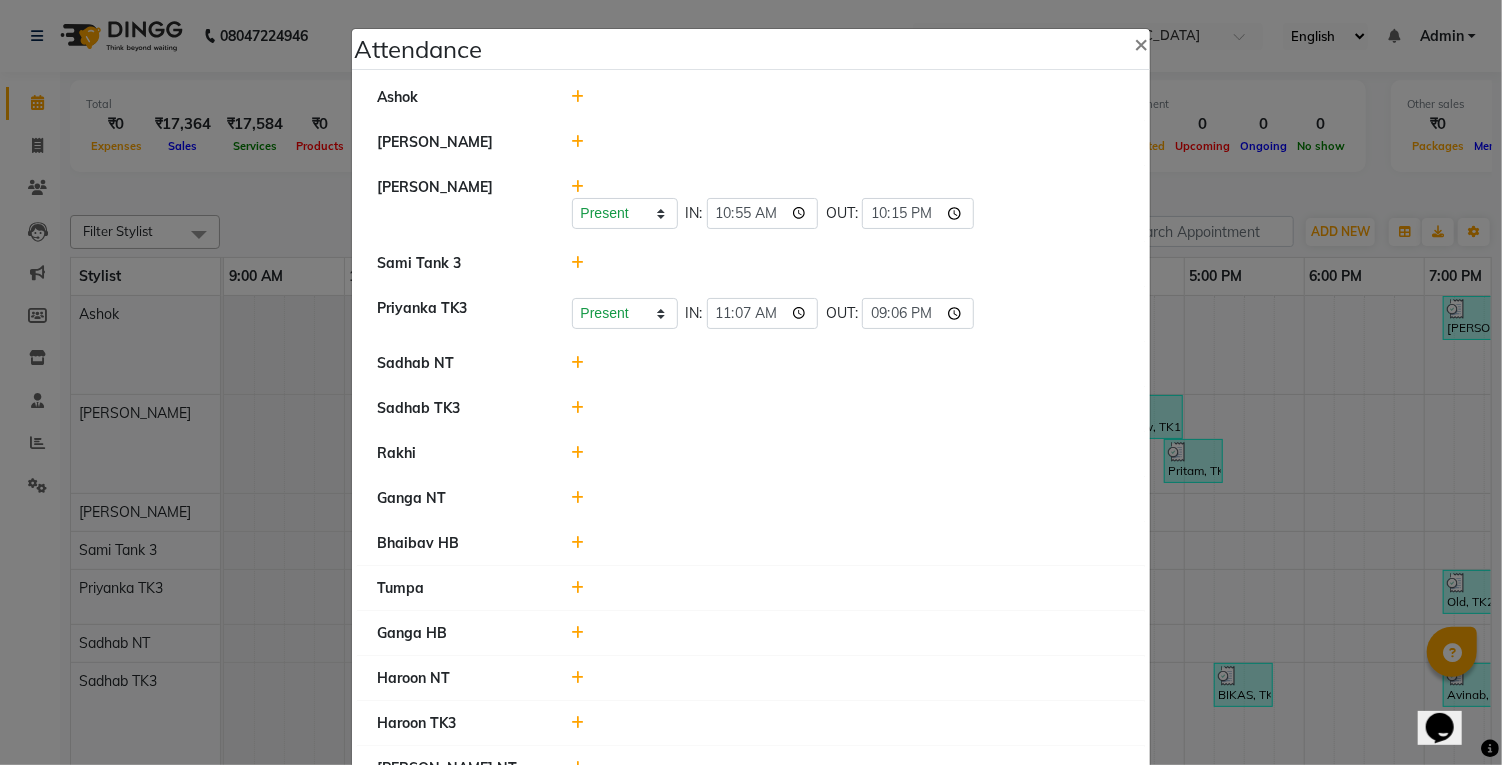 click on "Ganga NT" 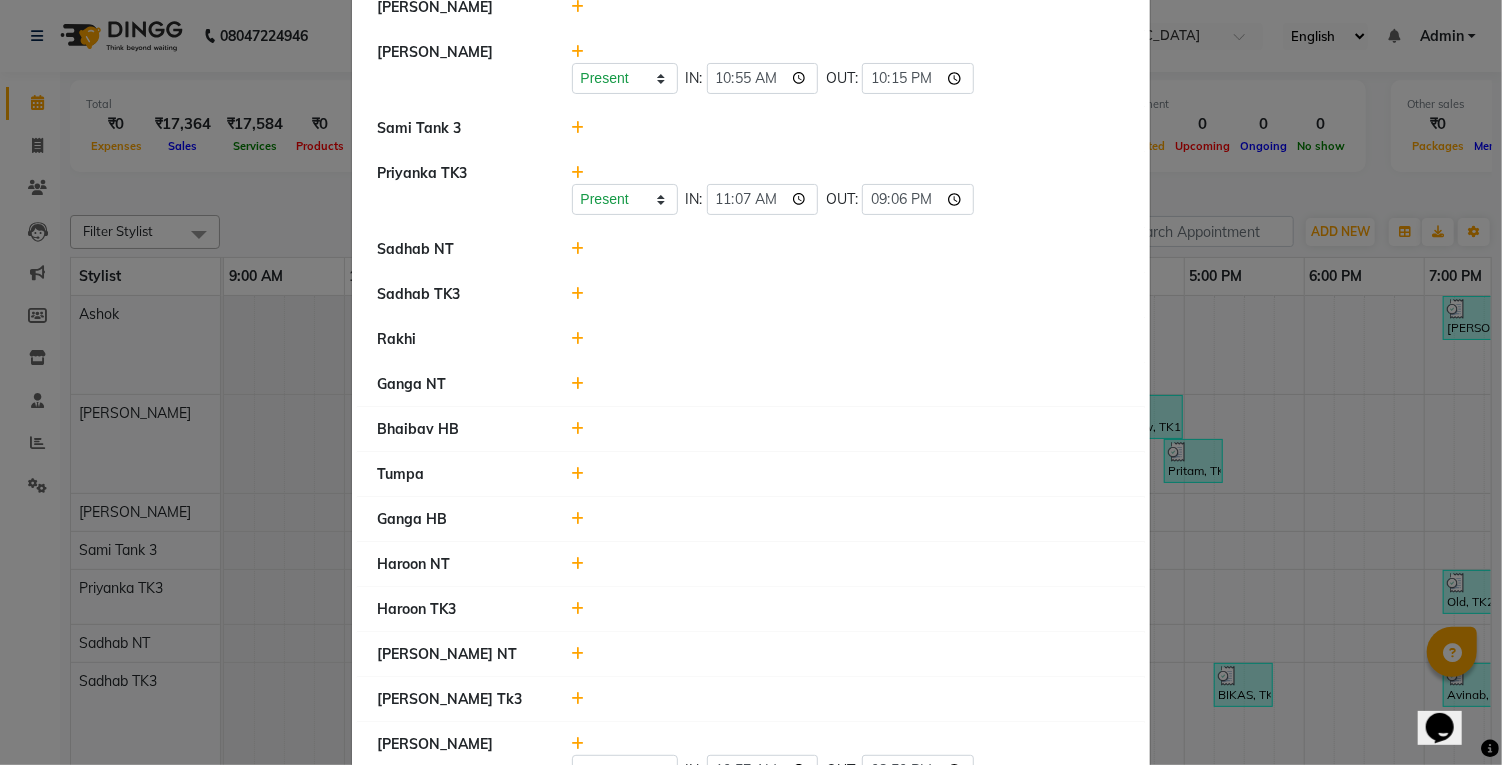 scroll, scrollTop: 0, scrollLeft: 0, axis: both 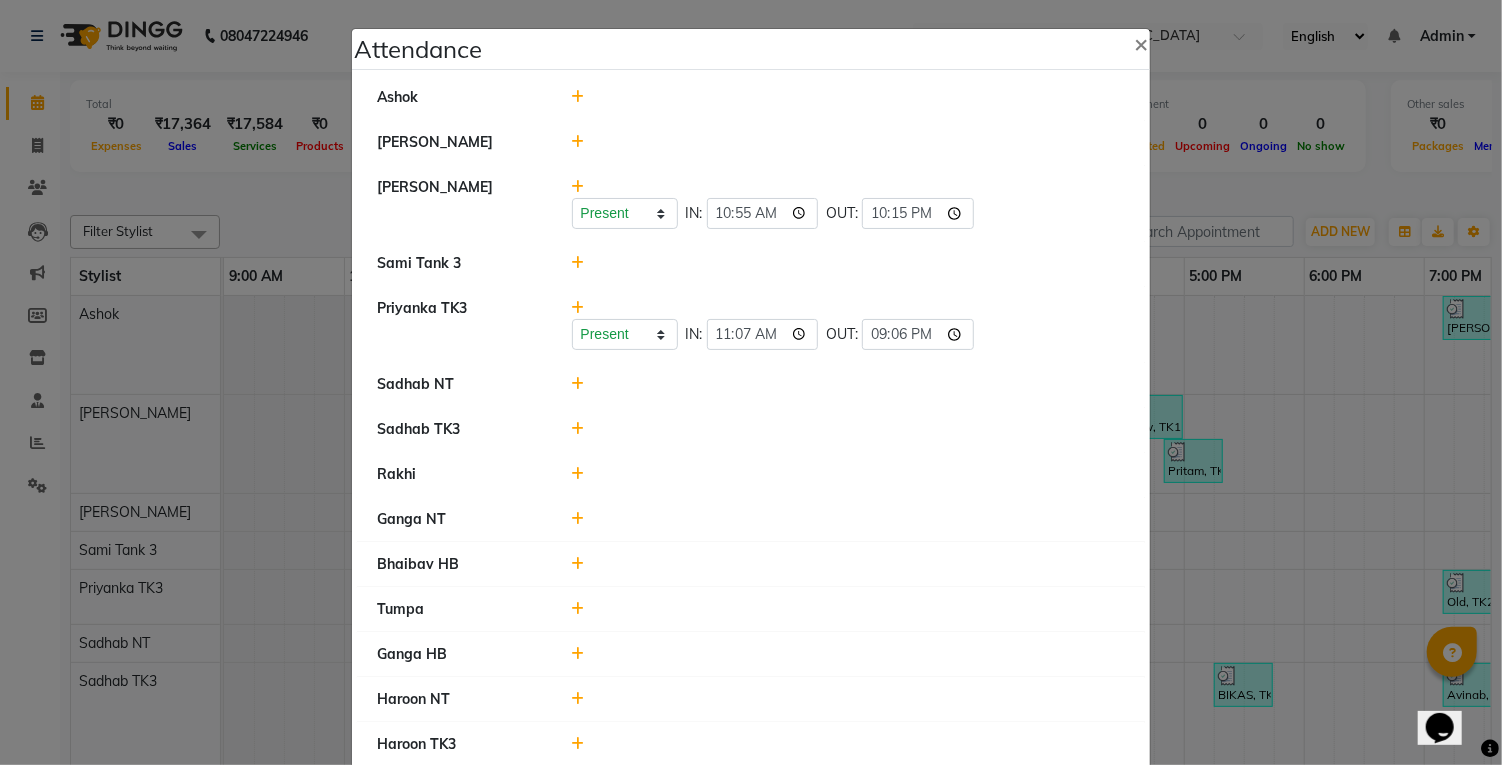 click 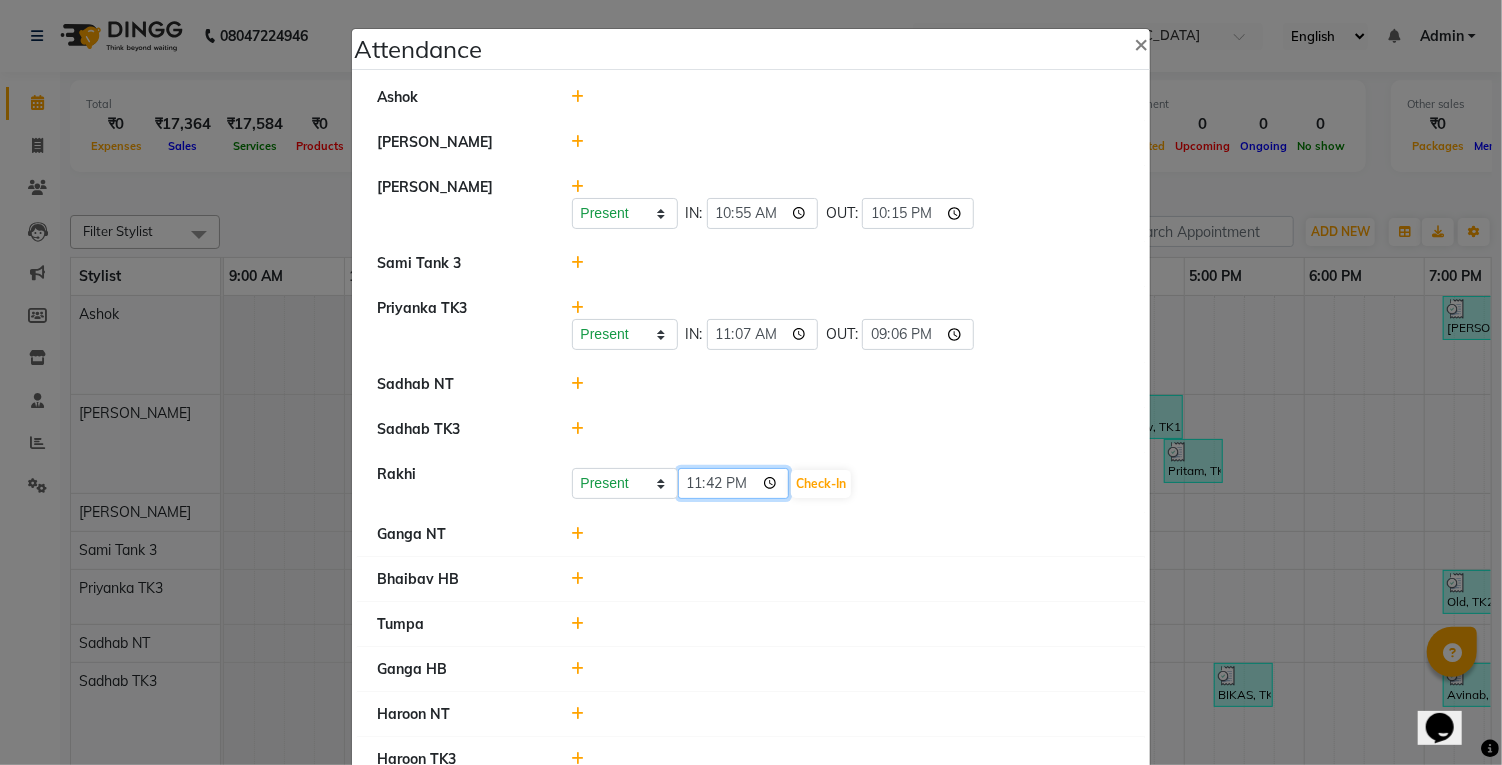 click on "23:42" 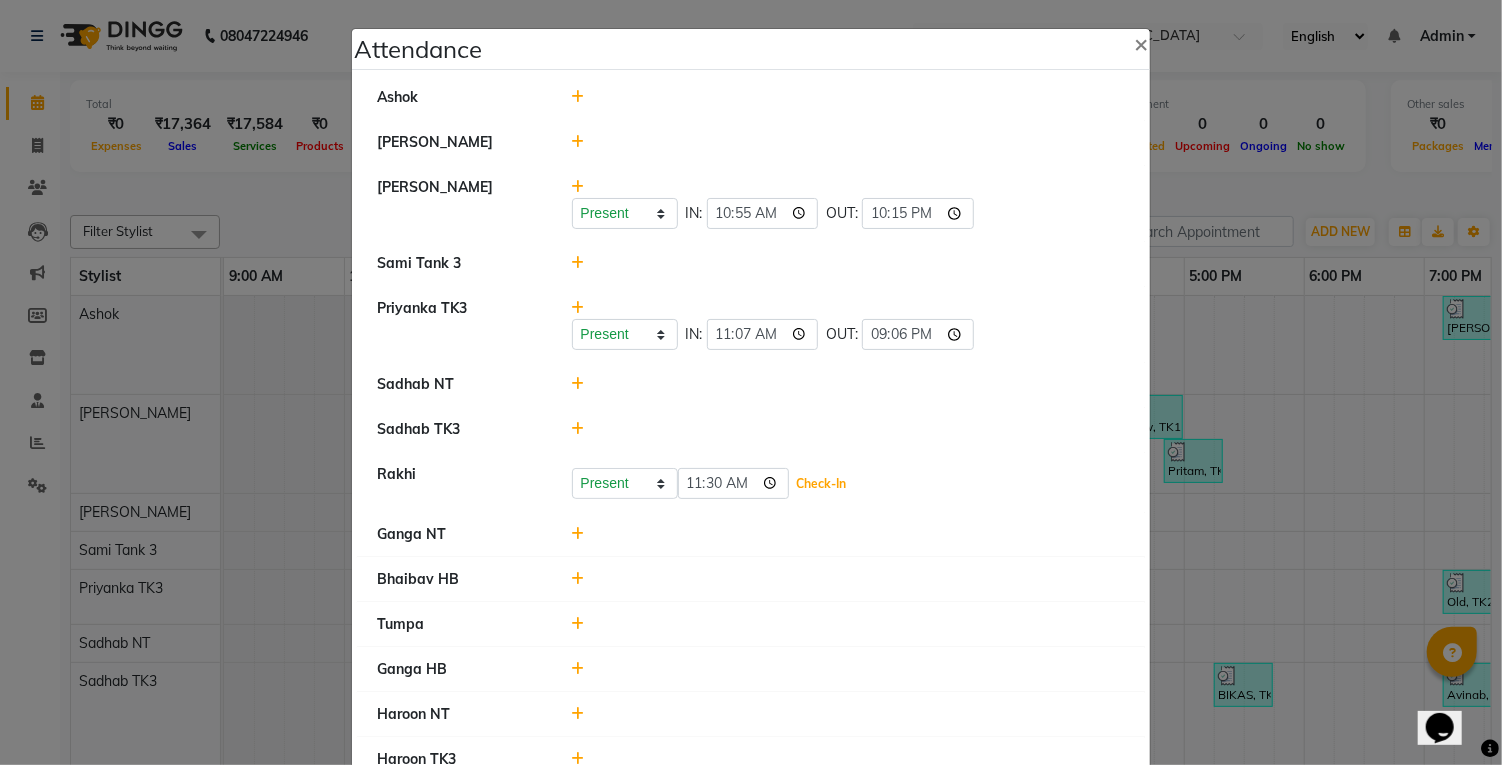 click on "Check-In" 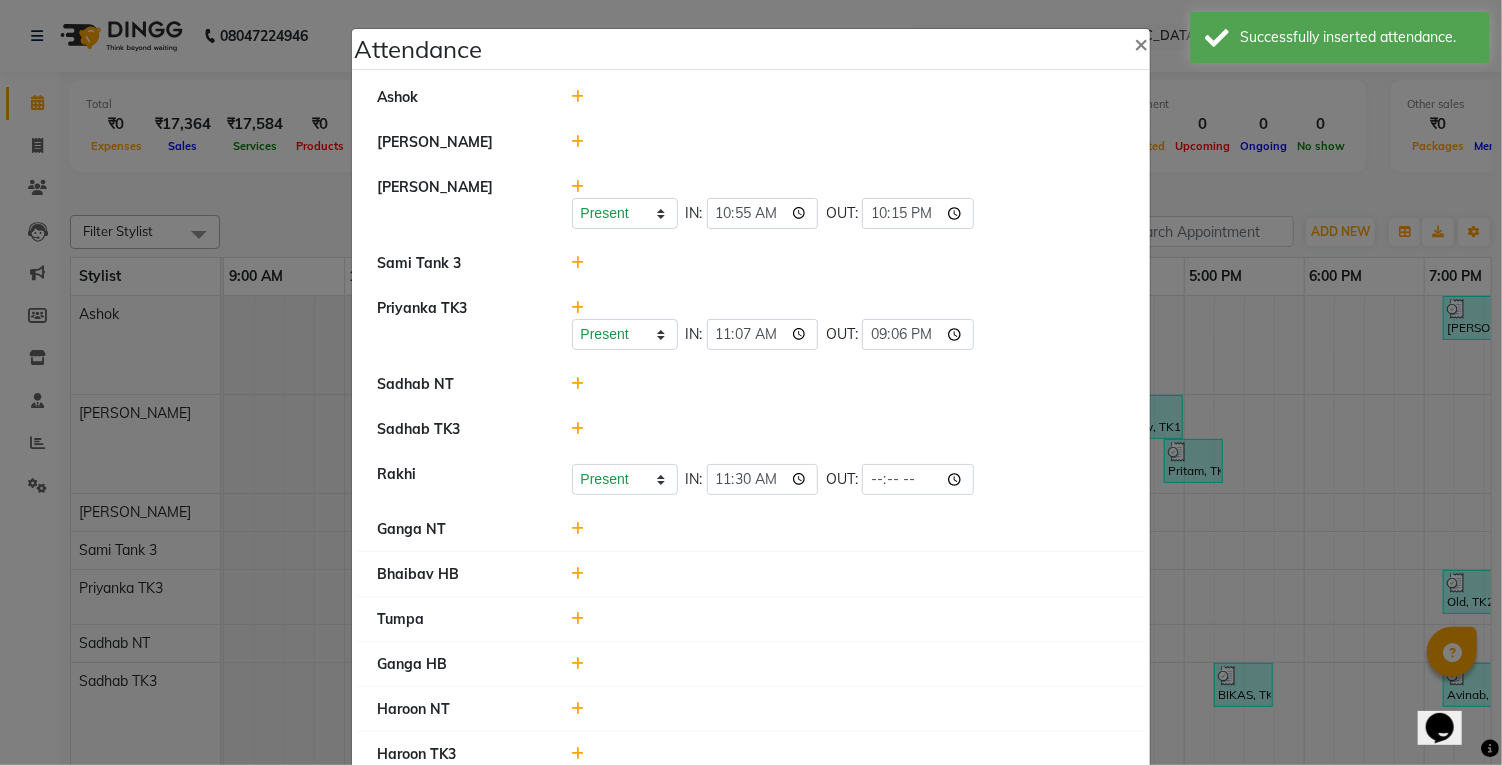 click 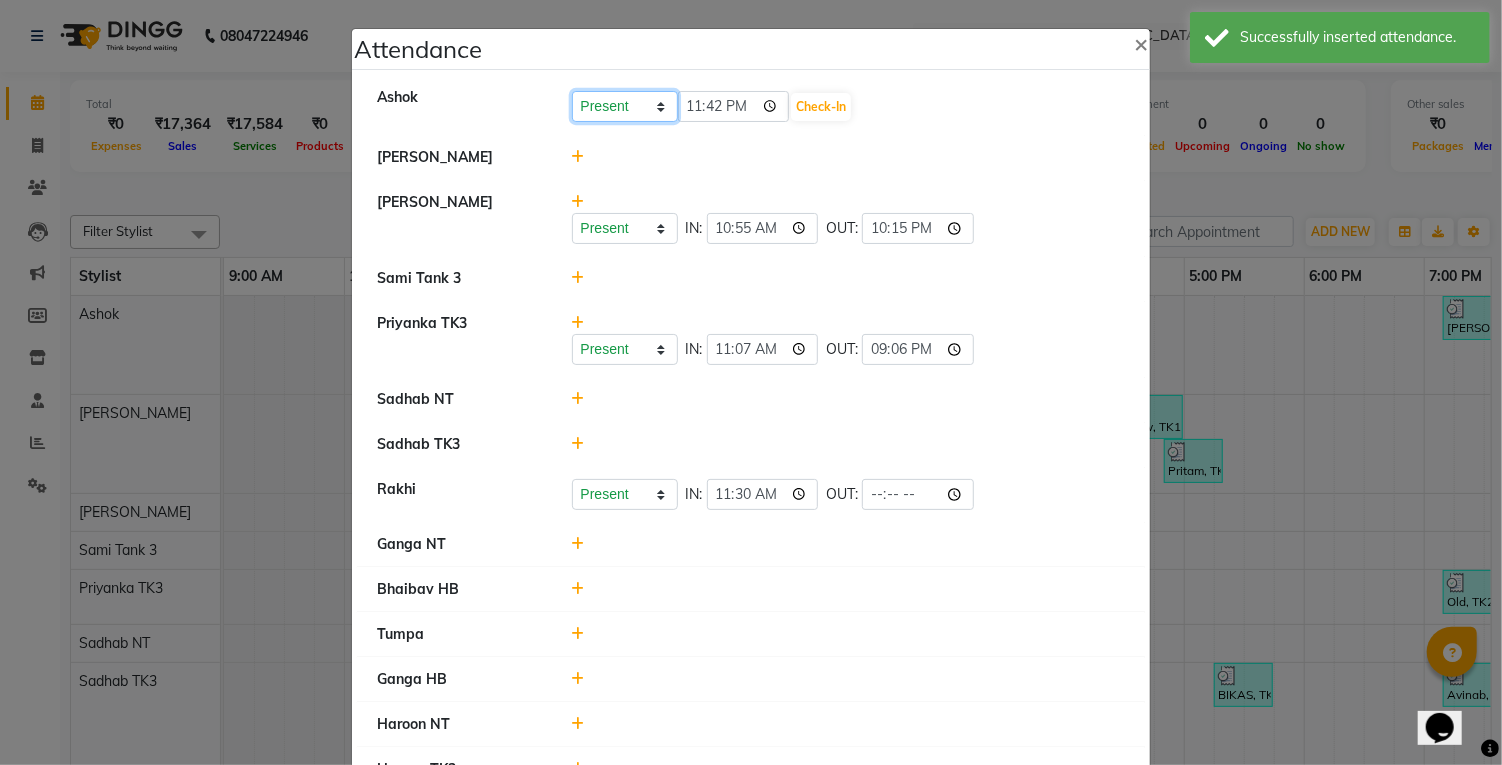 click on "Present Absent Late Half Day Weekly Off" 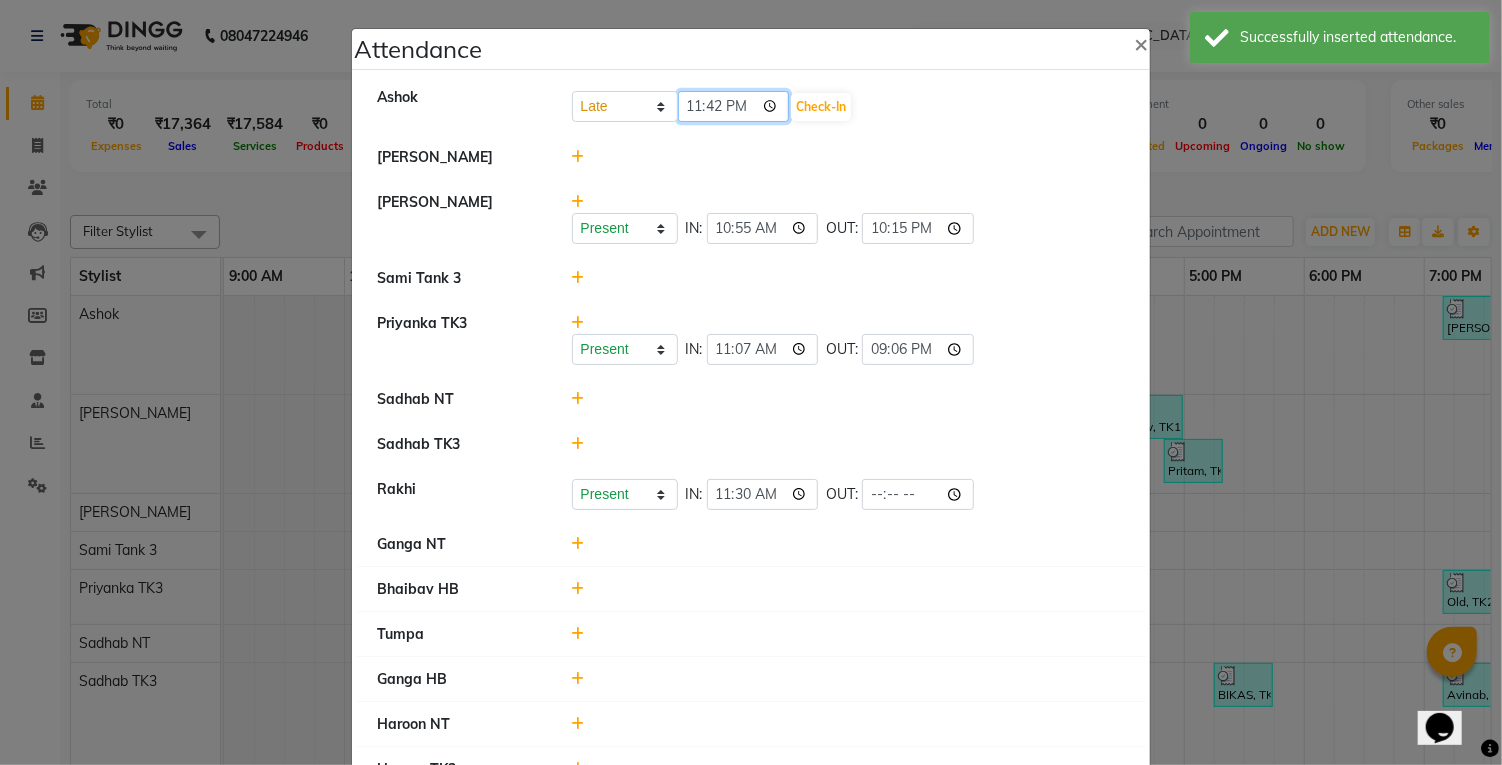 click on "23:42" 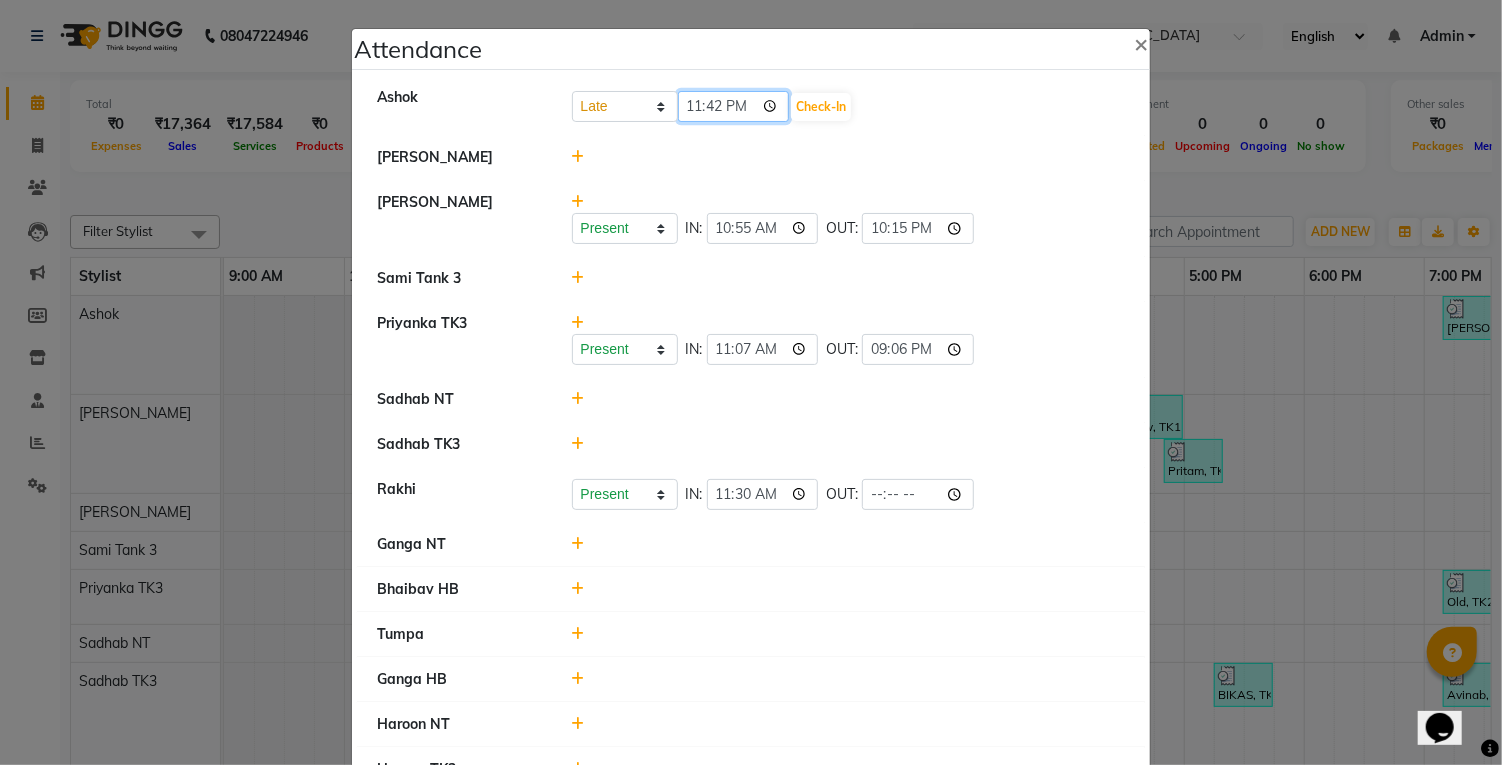type on "11:49" 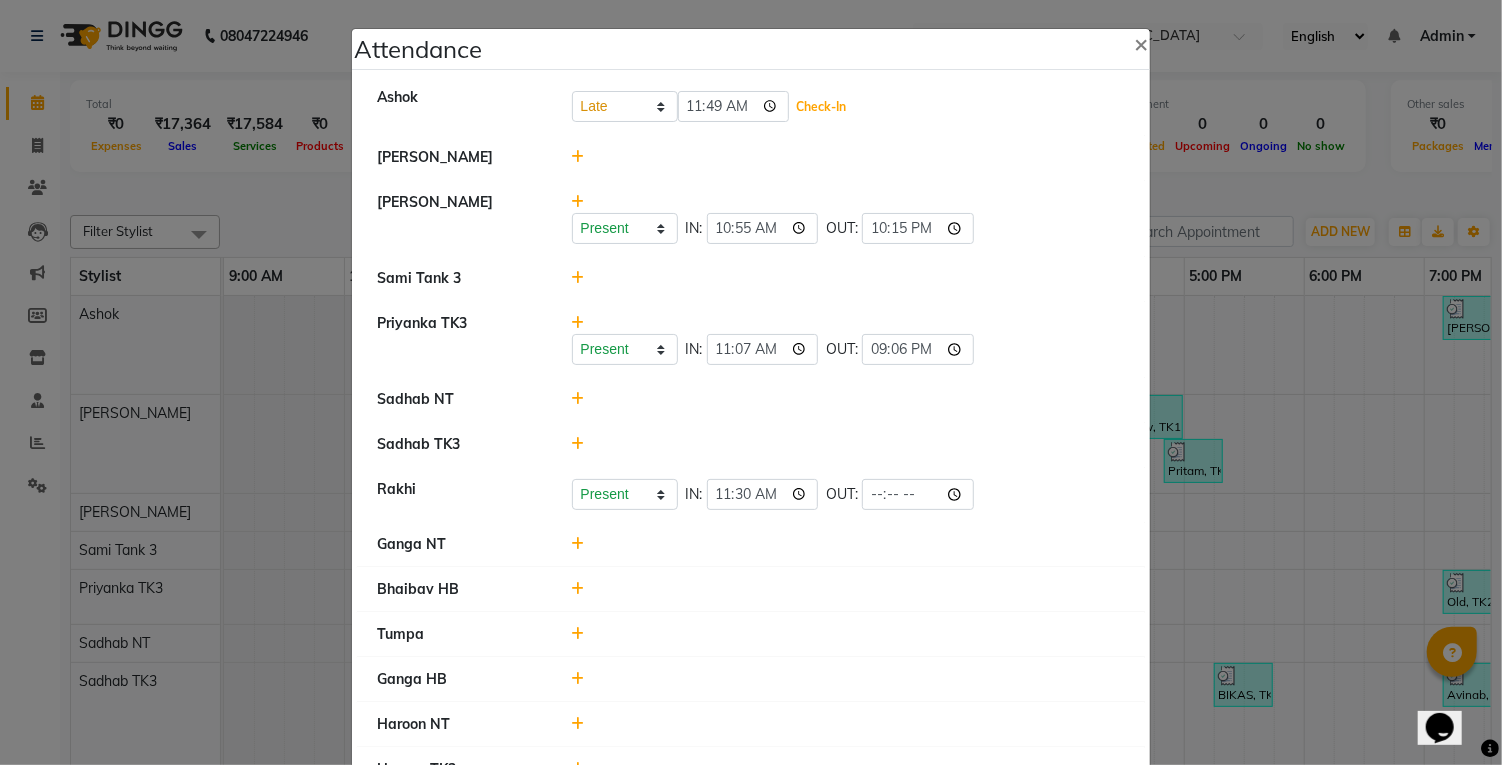 click on "Check-In" 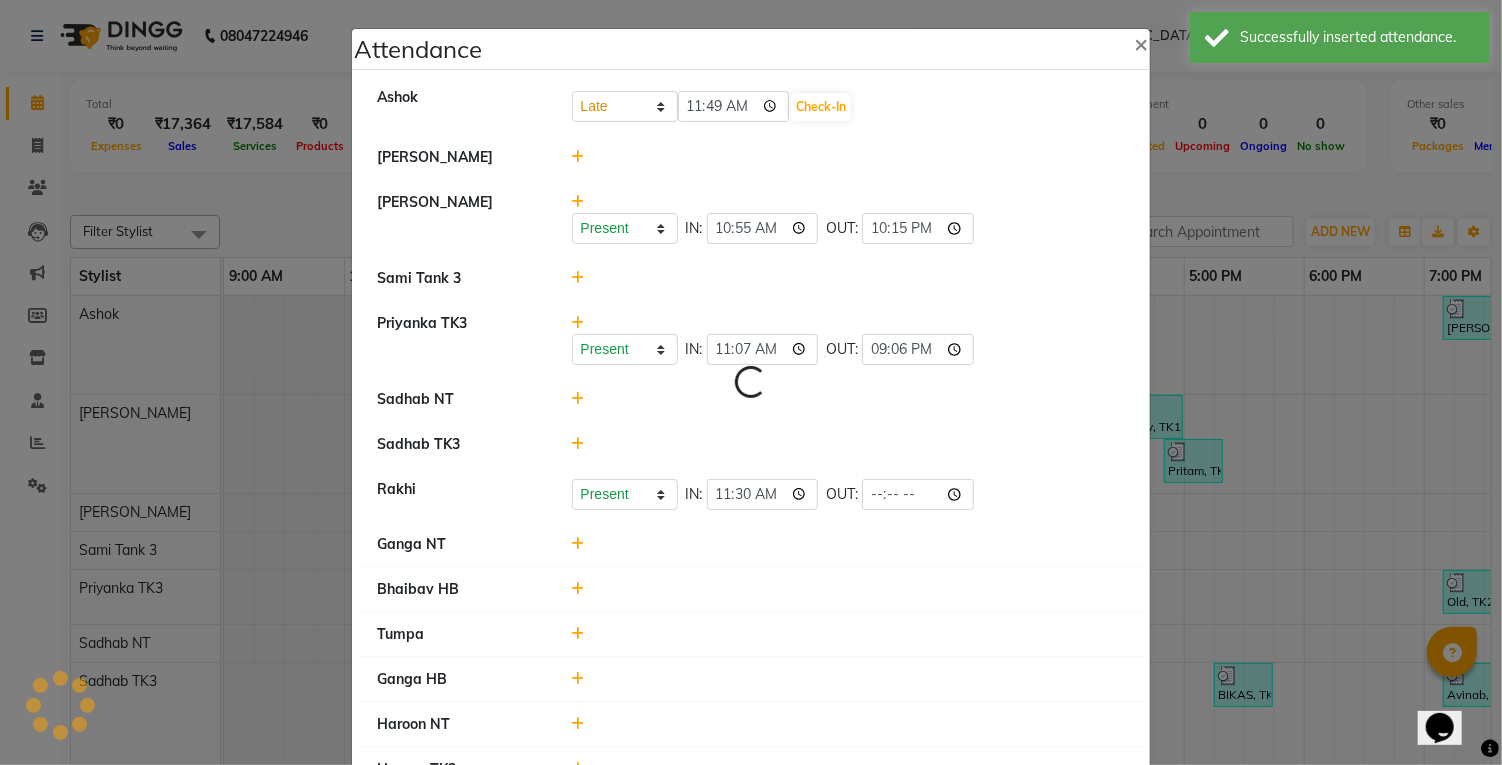 select on "L" 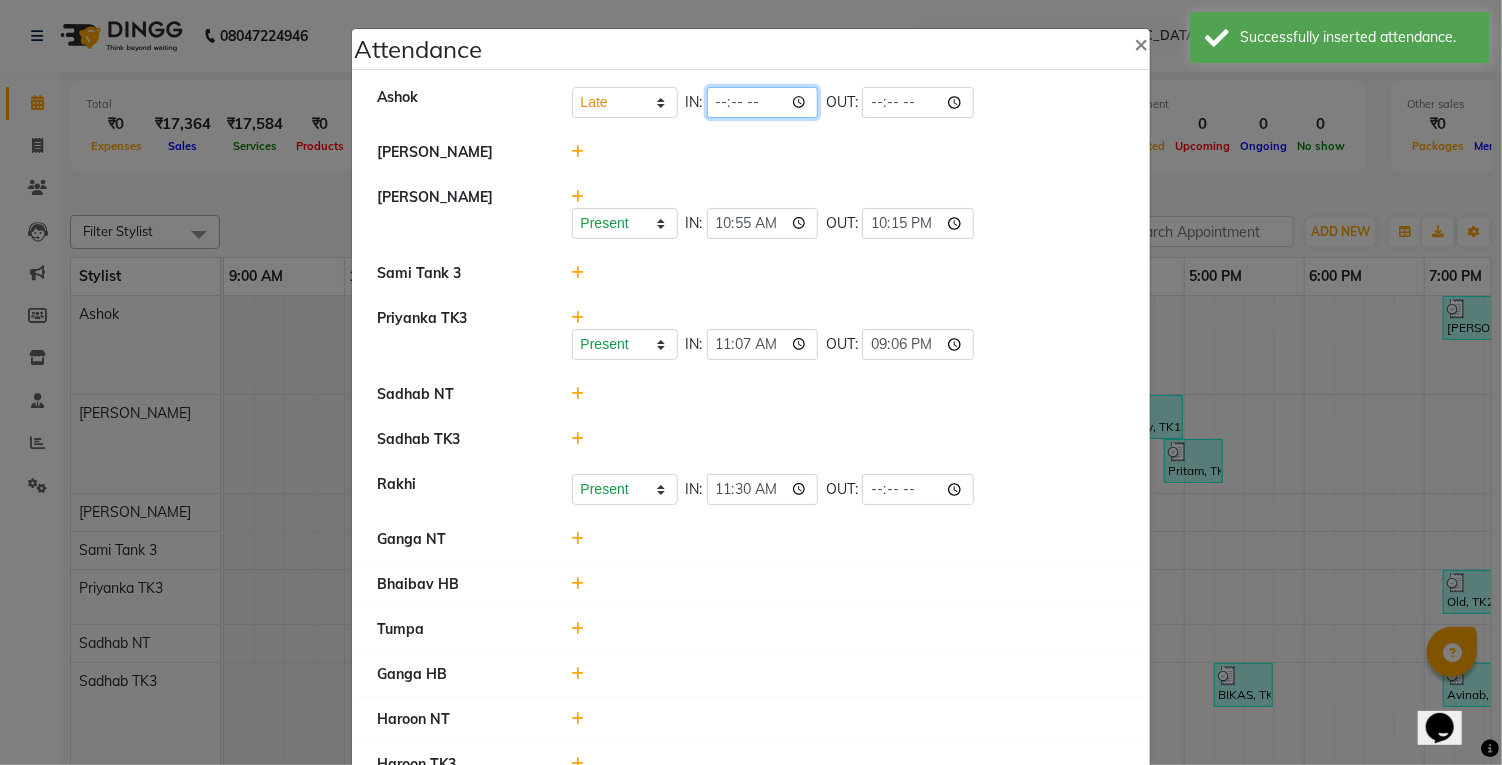 click 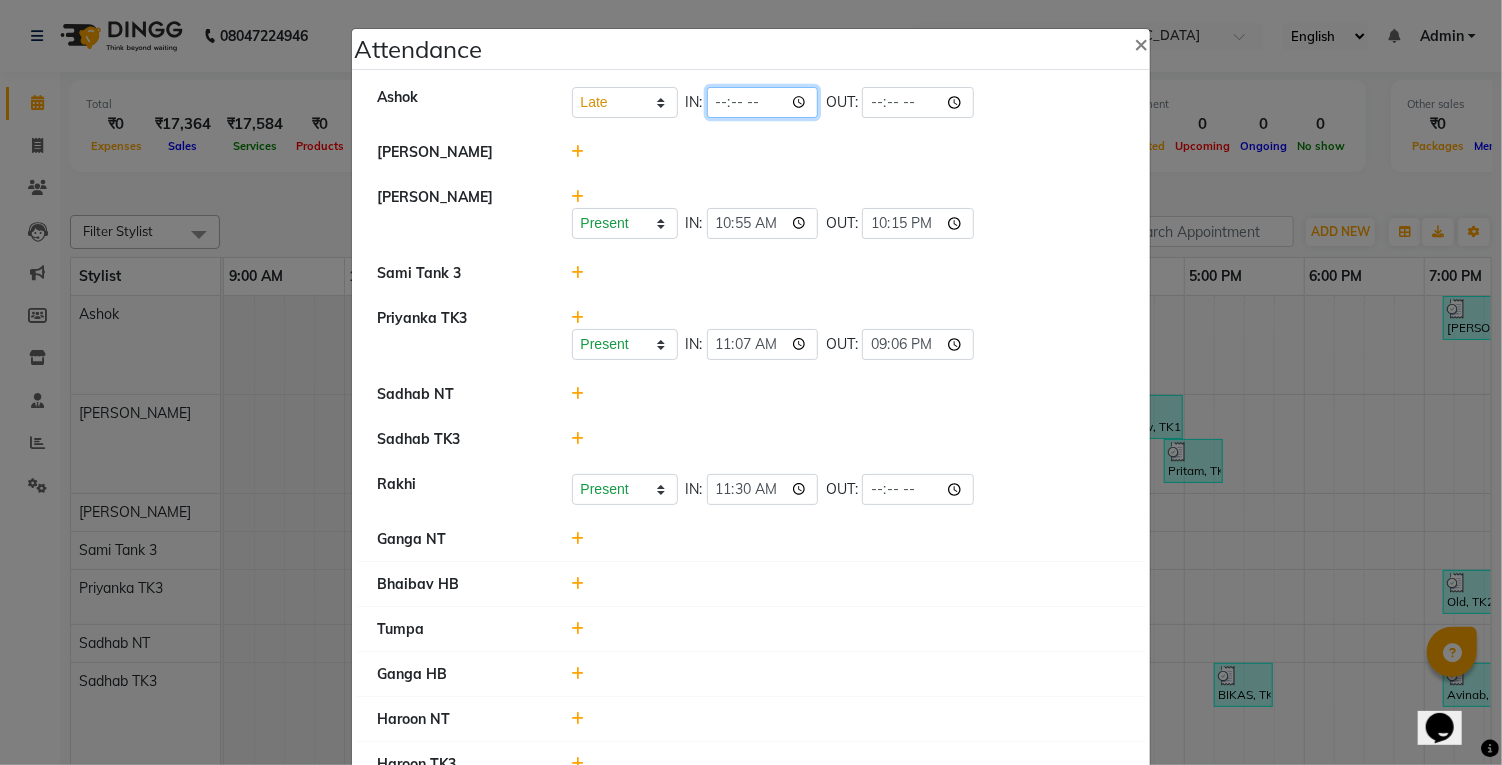 type on "11:49" 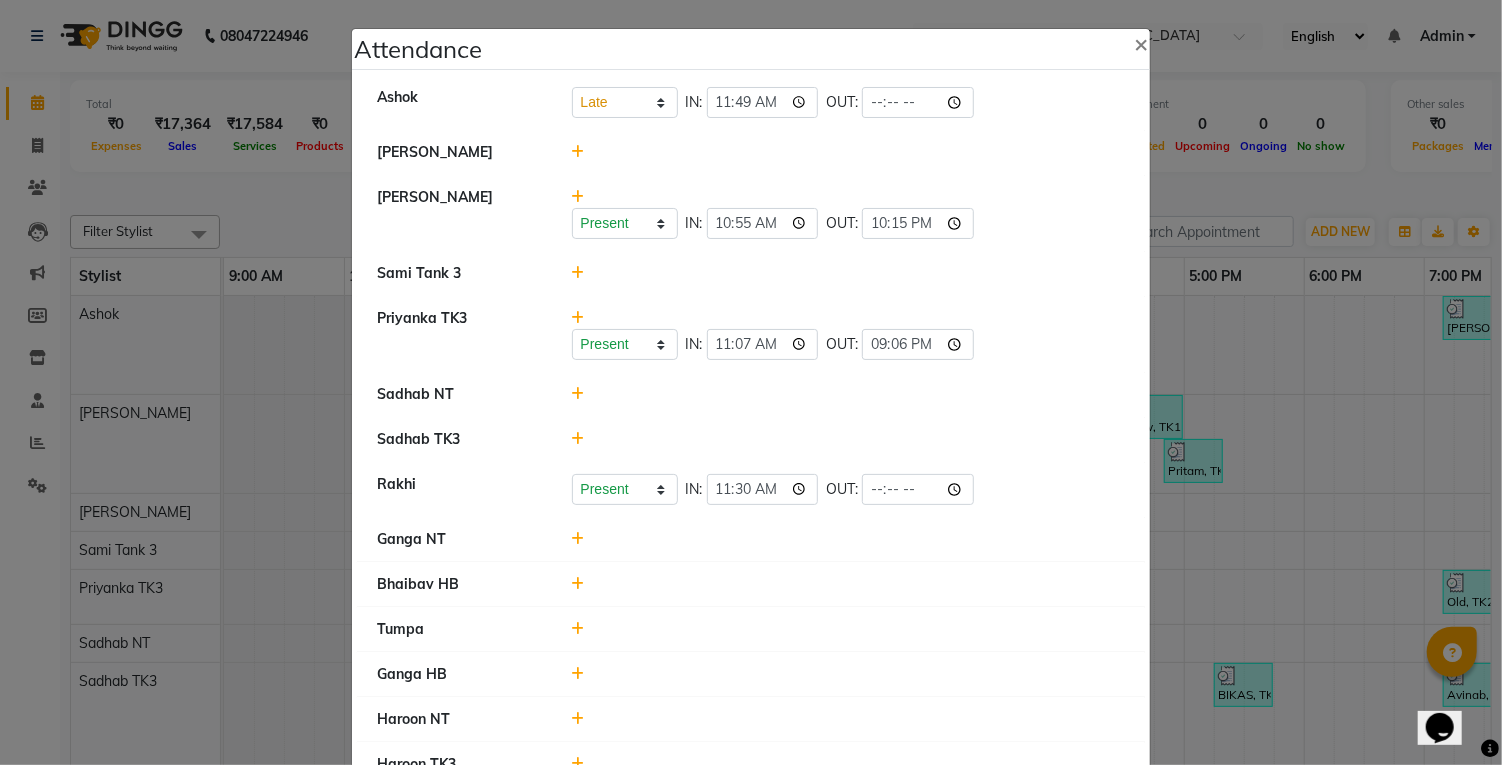 click on "Present   Absent   Late   Half Day   Weekly Off  IN:  10:55 OUT:  22:15" 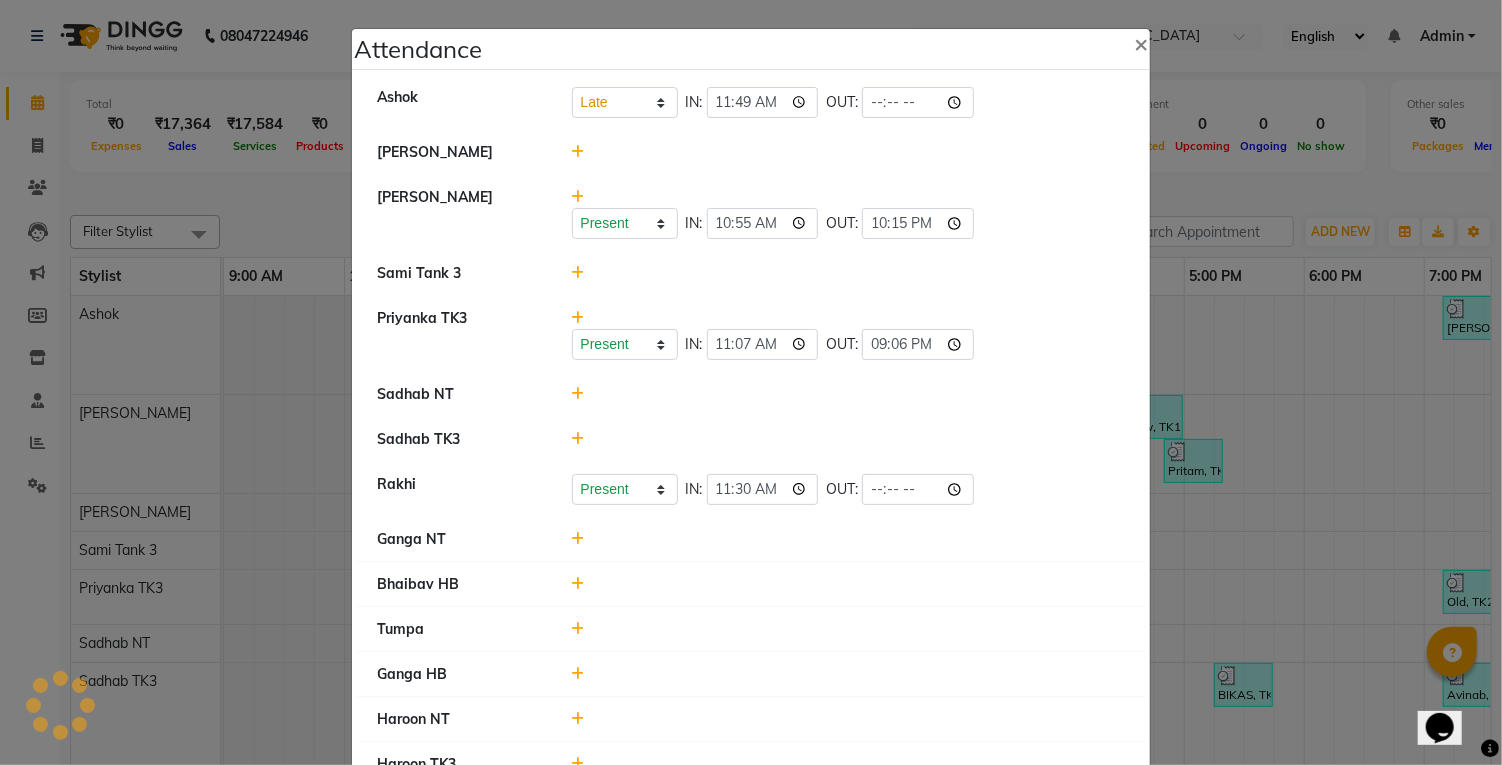 select on "L" 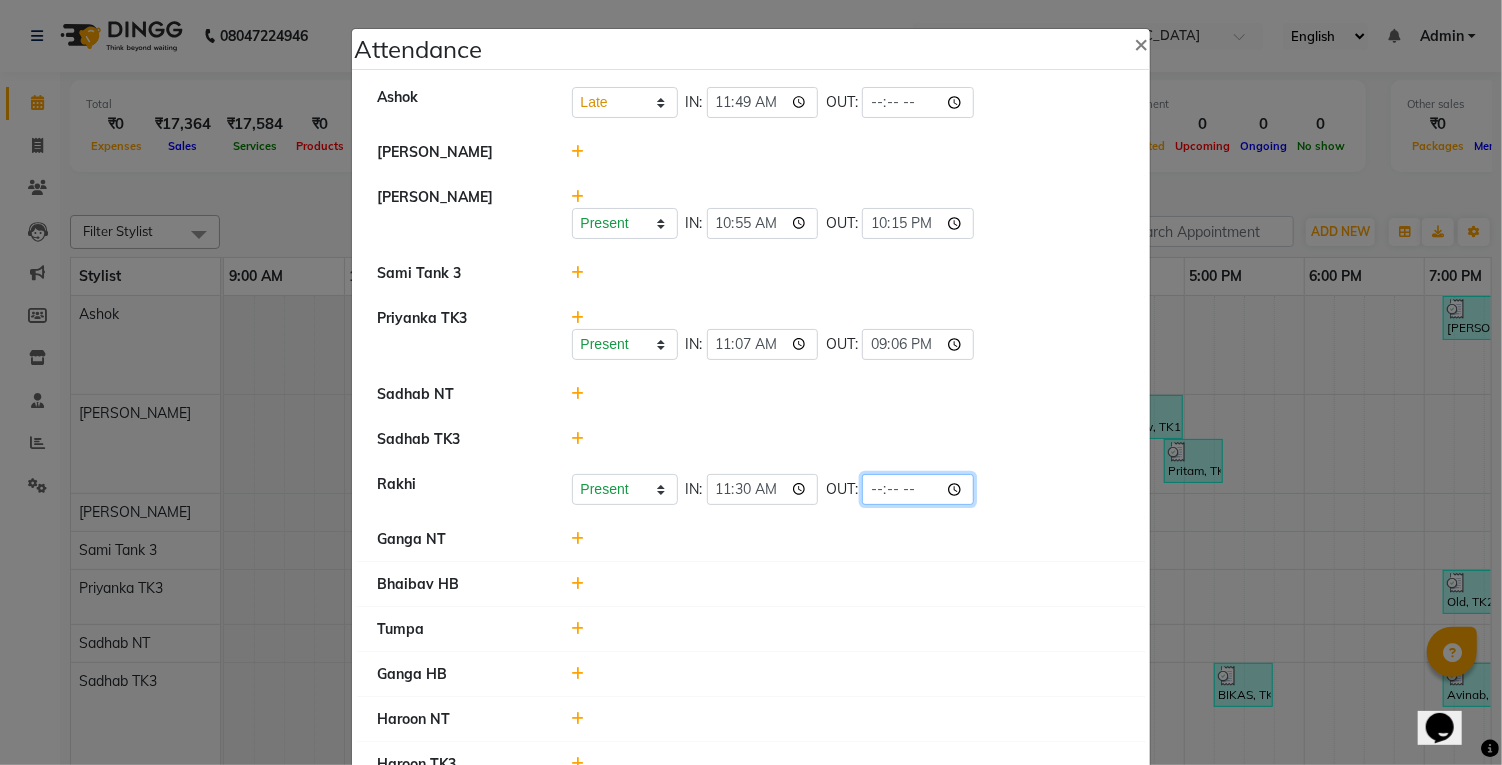 click 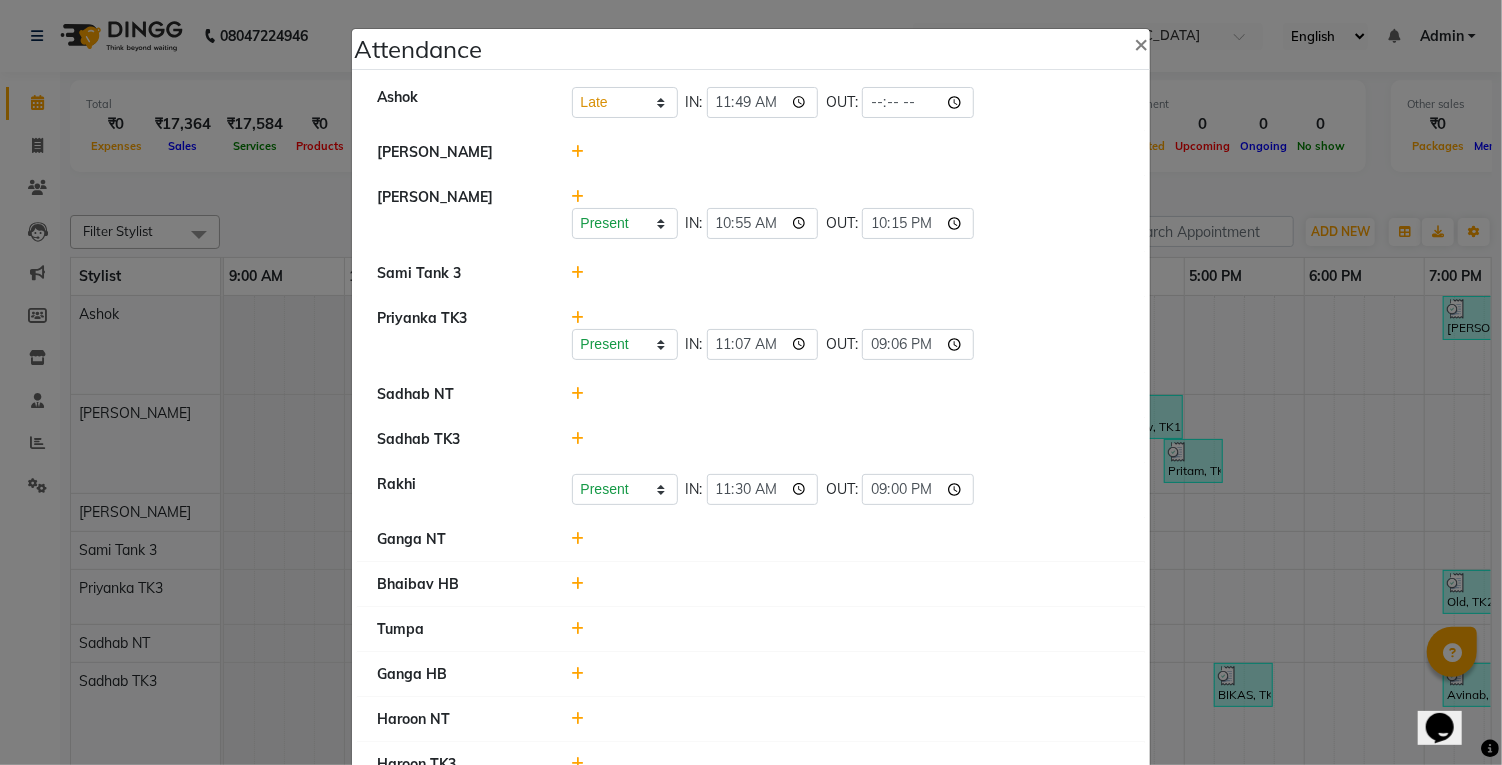 click on "Sadhab NT" 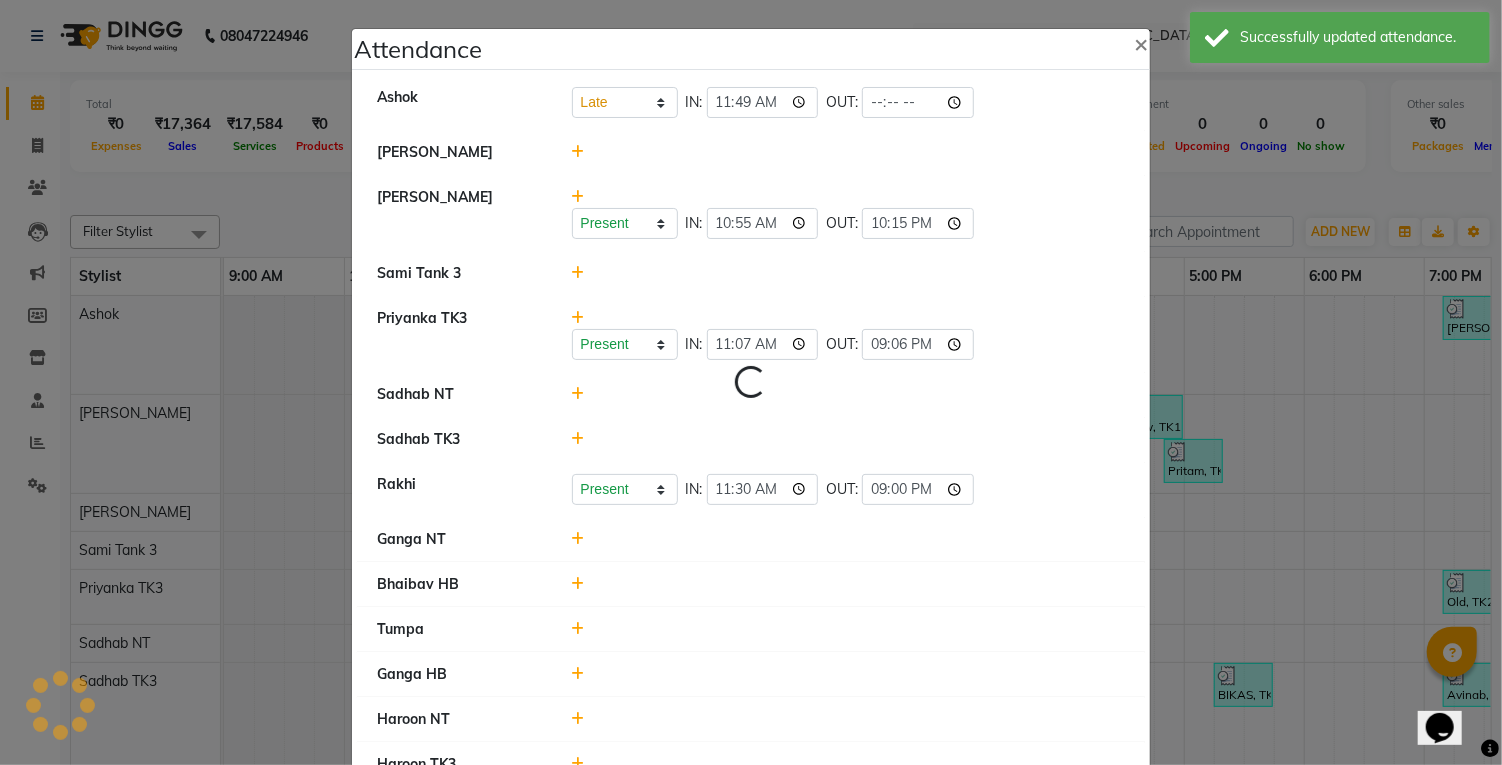 select on "L" 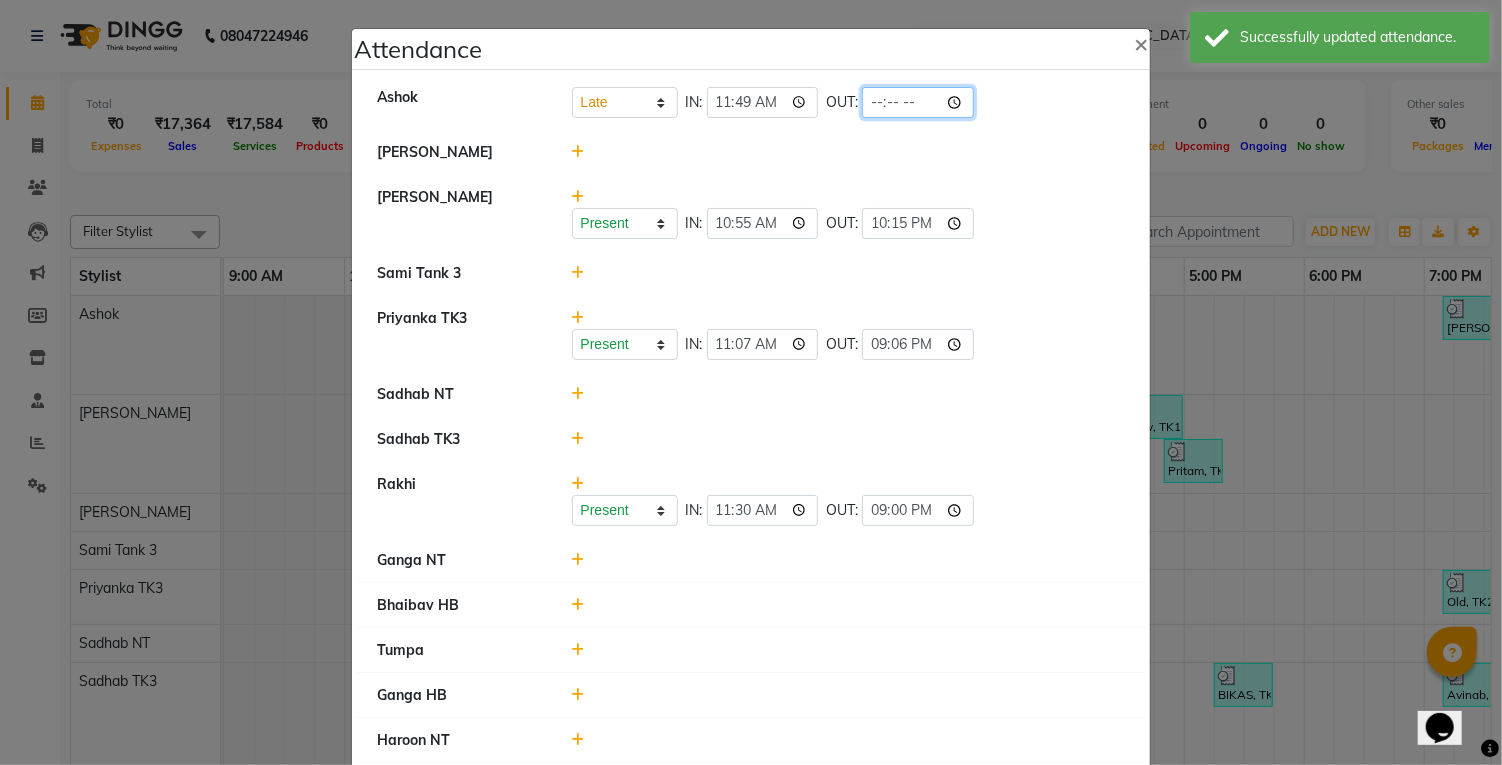 click 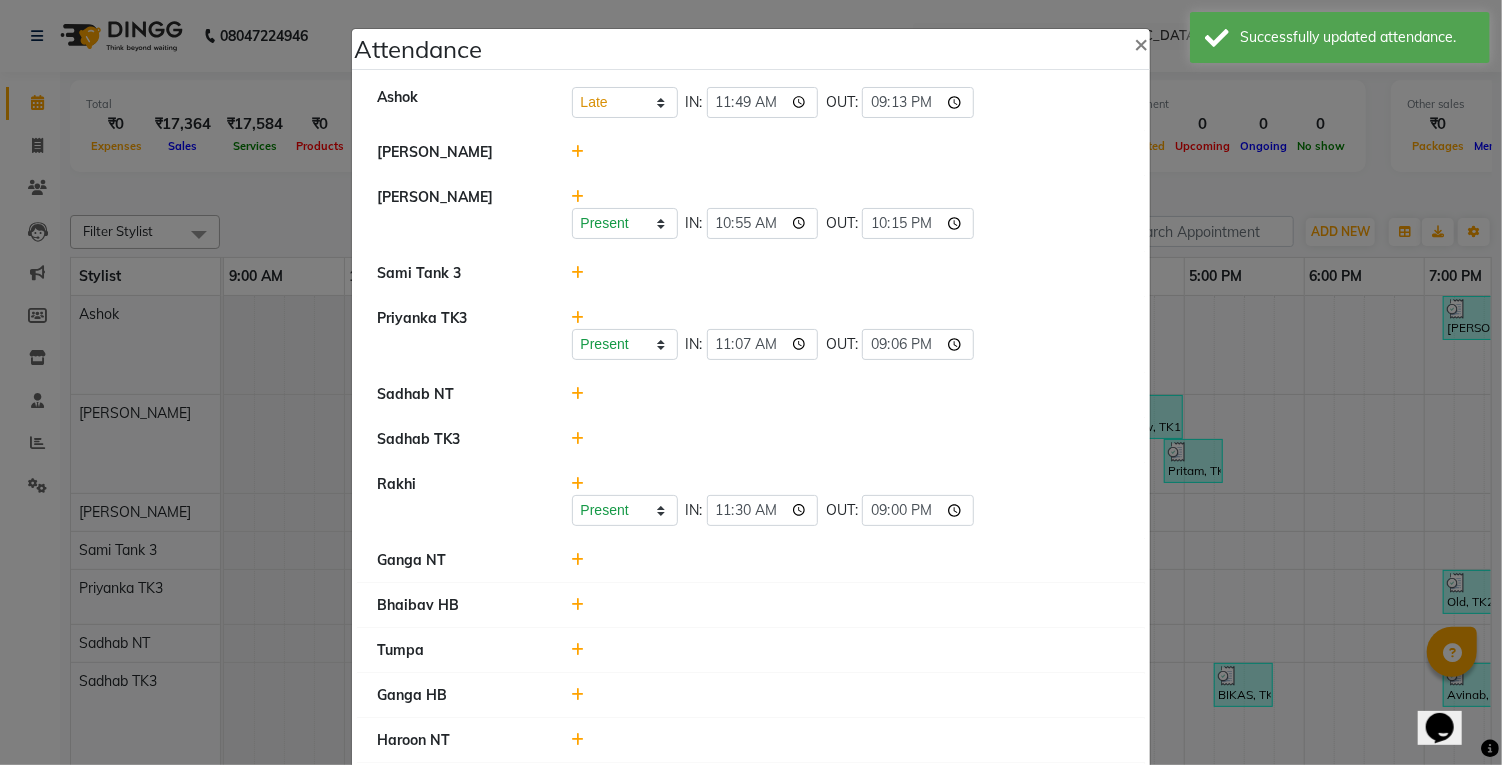 click 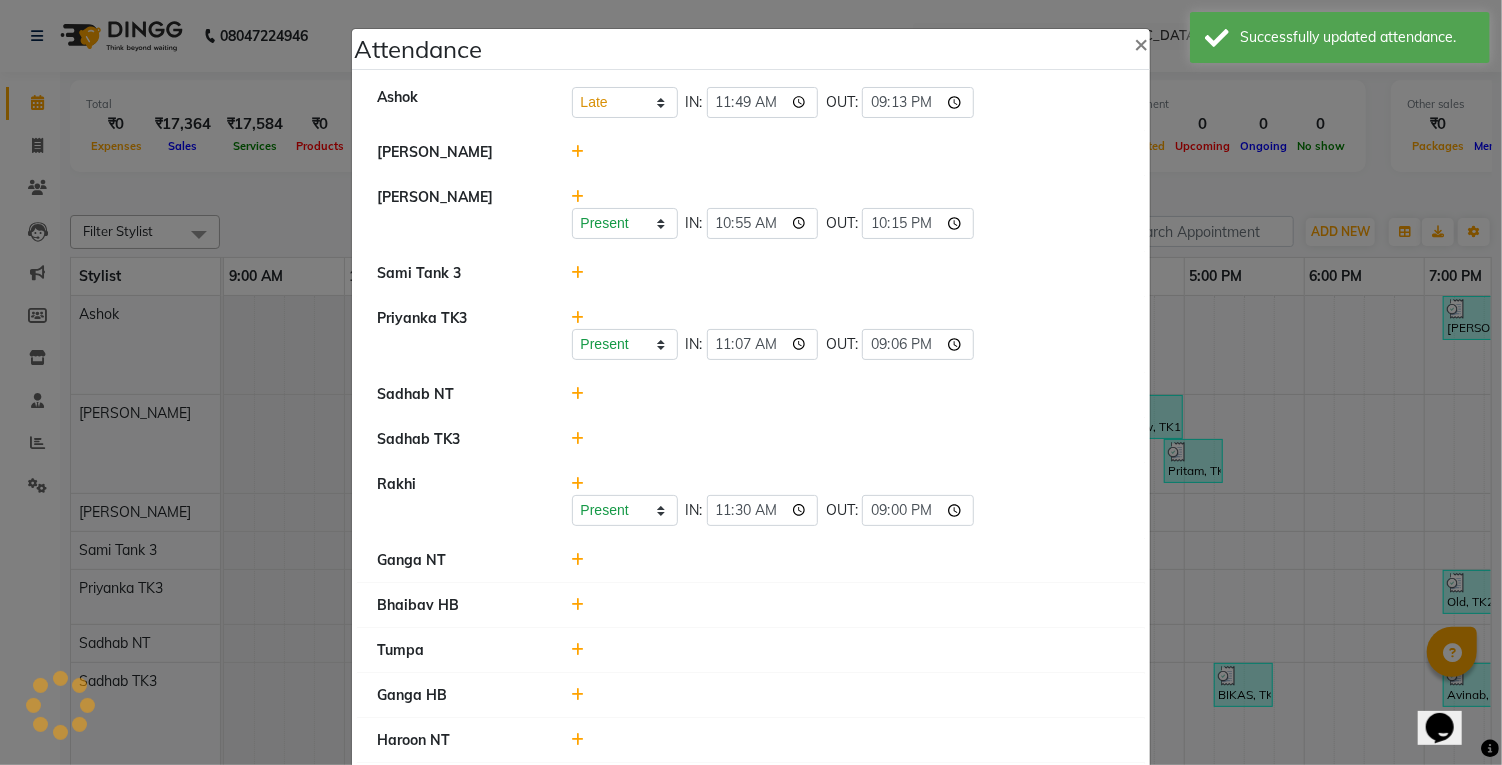 select on "L" 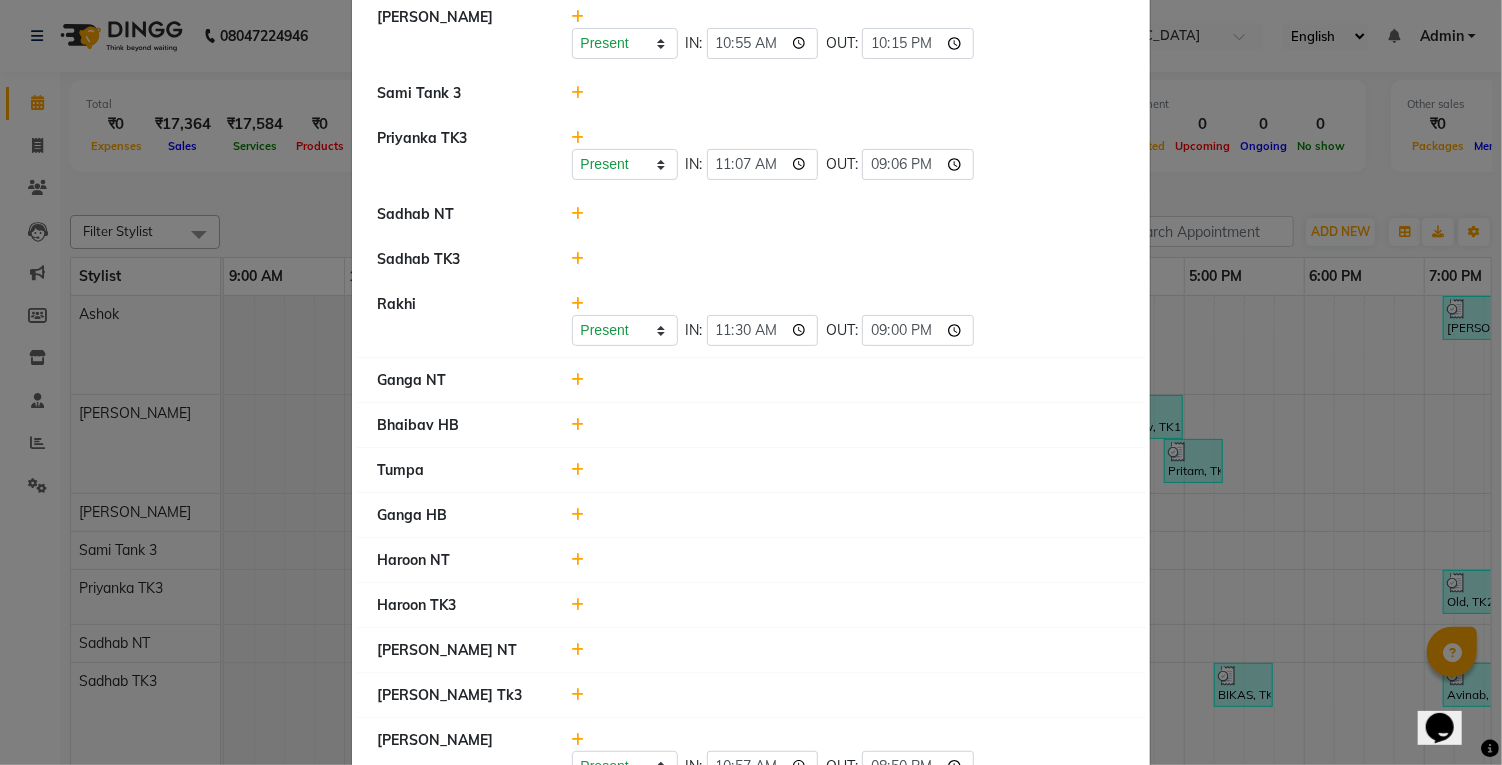 scroll, scrollTop: 197, scrollLeft: 0, axis: vertical 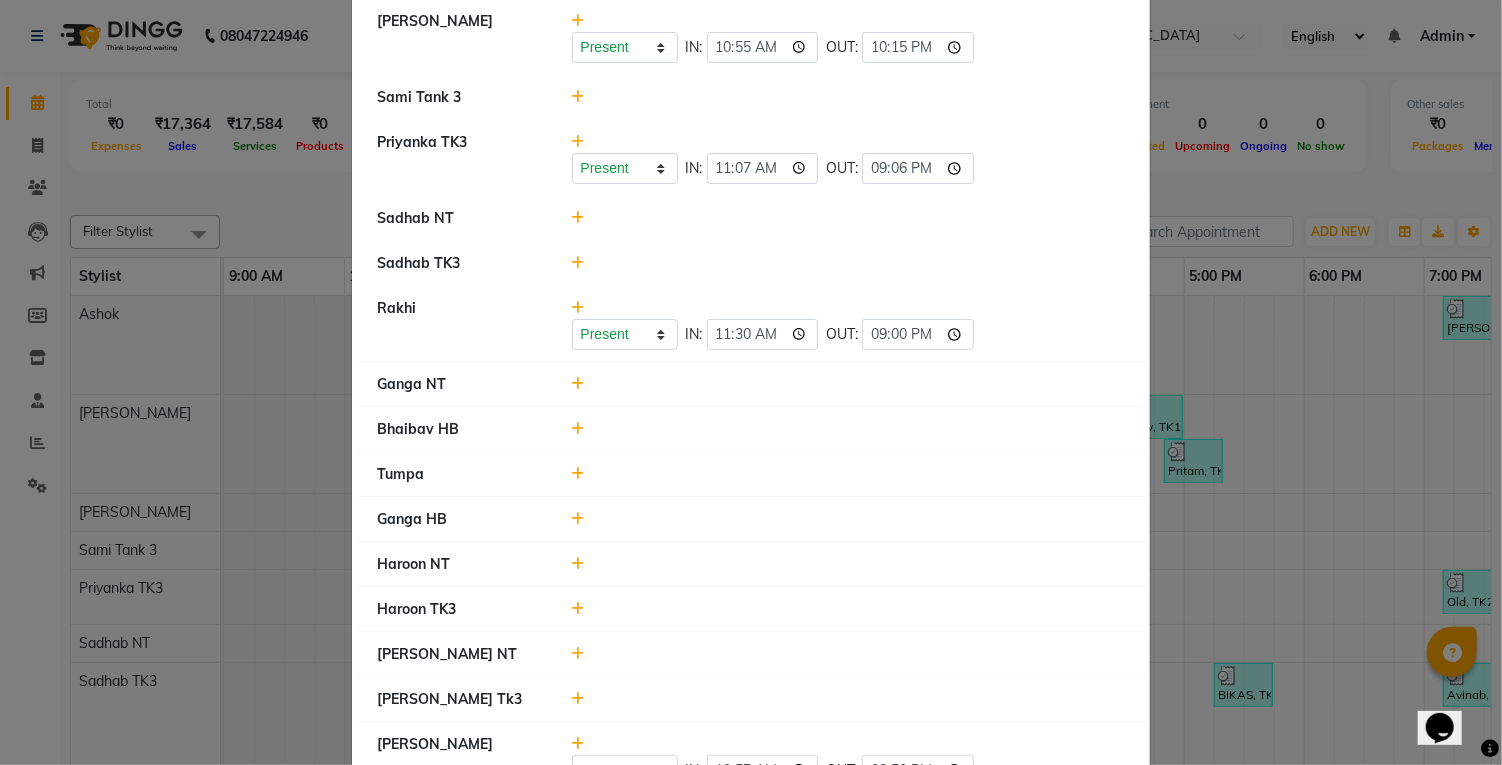 click 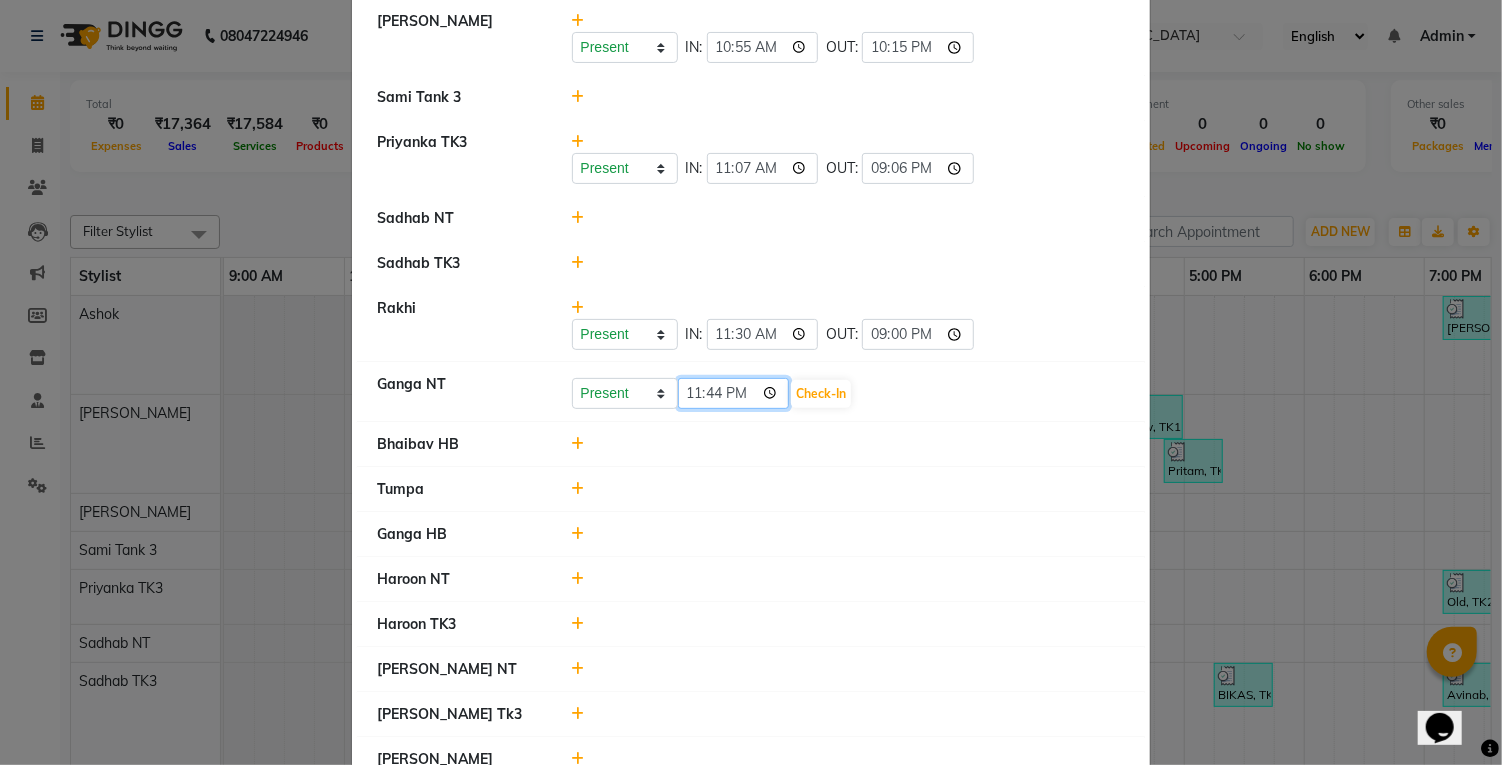 click on "23:44" 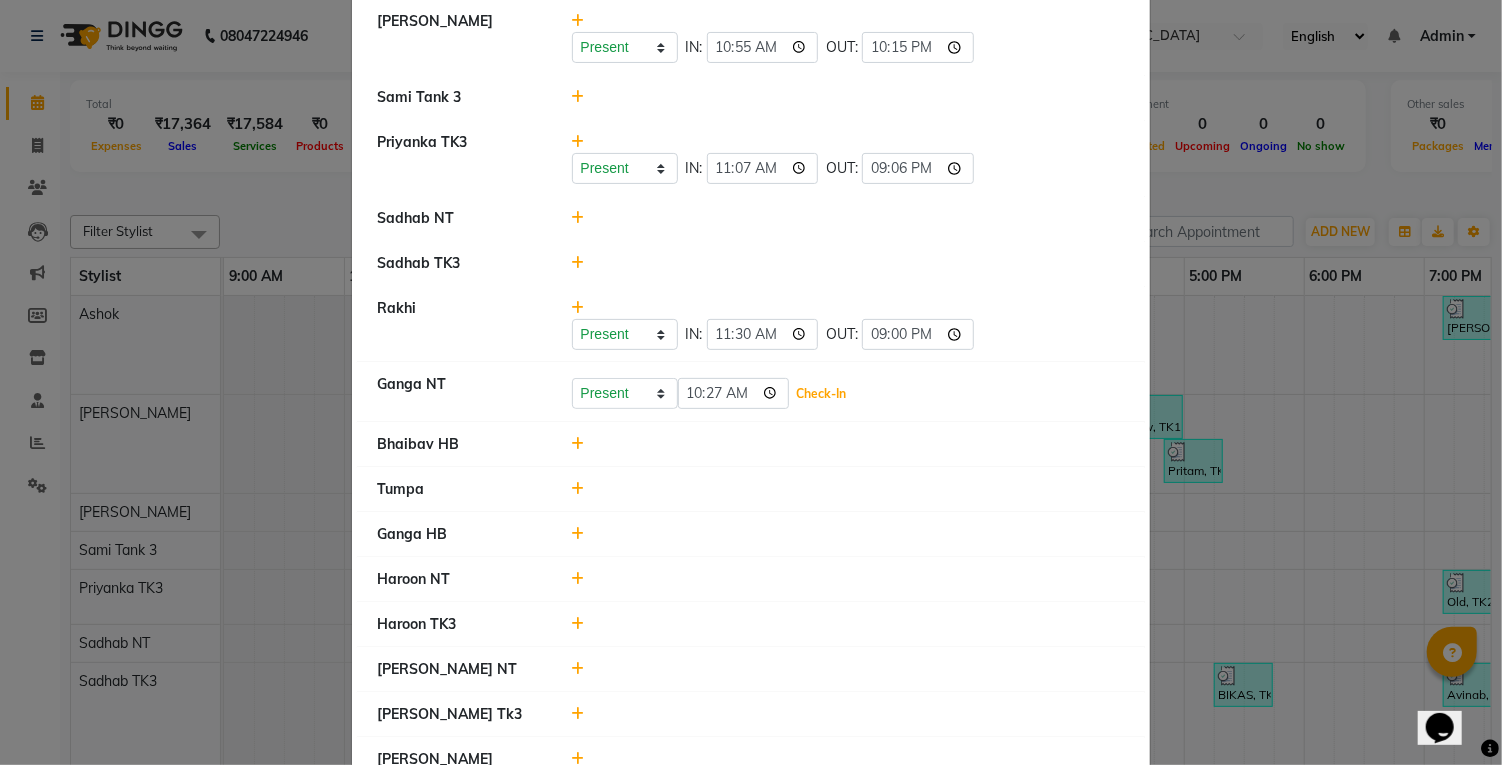 click on "Check-In" 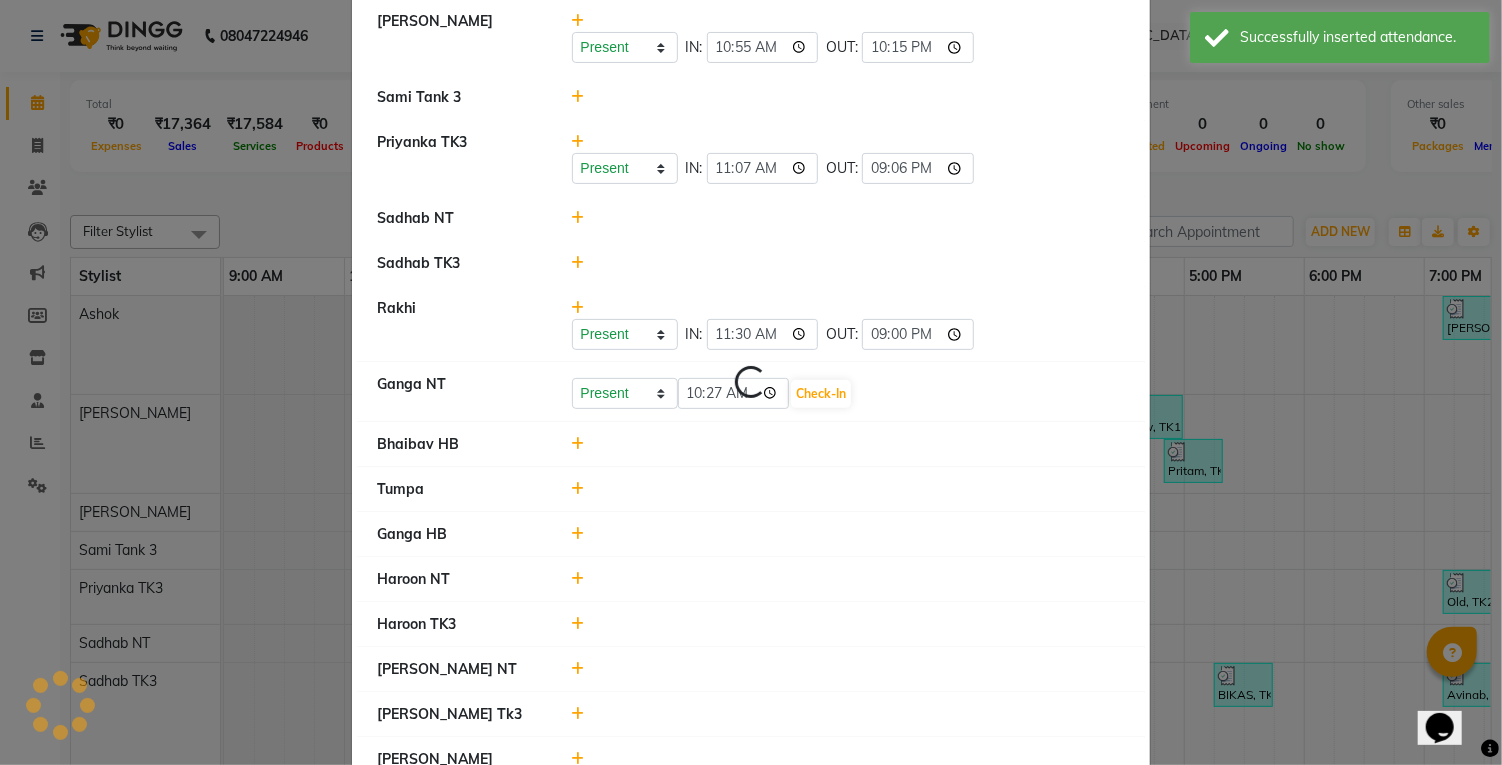 select on "L" 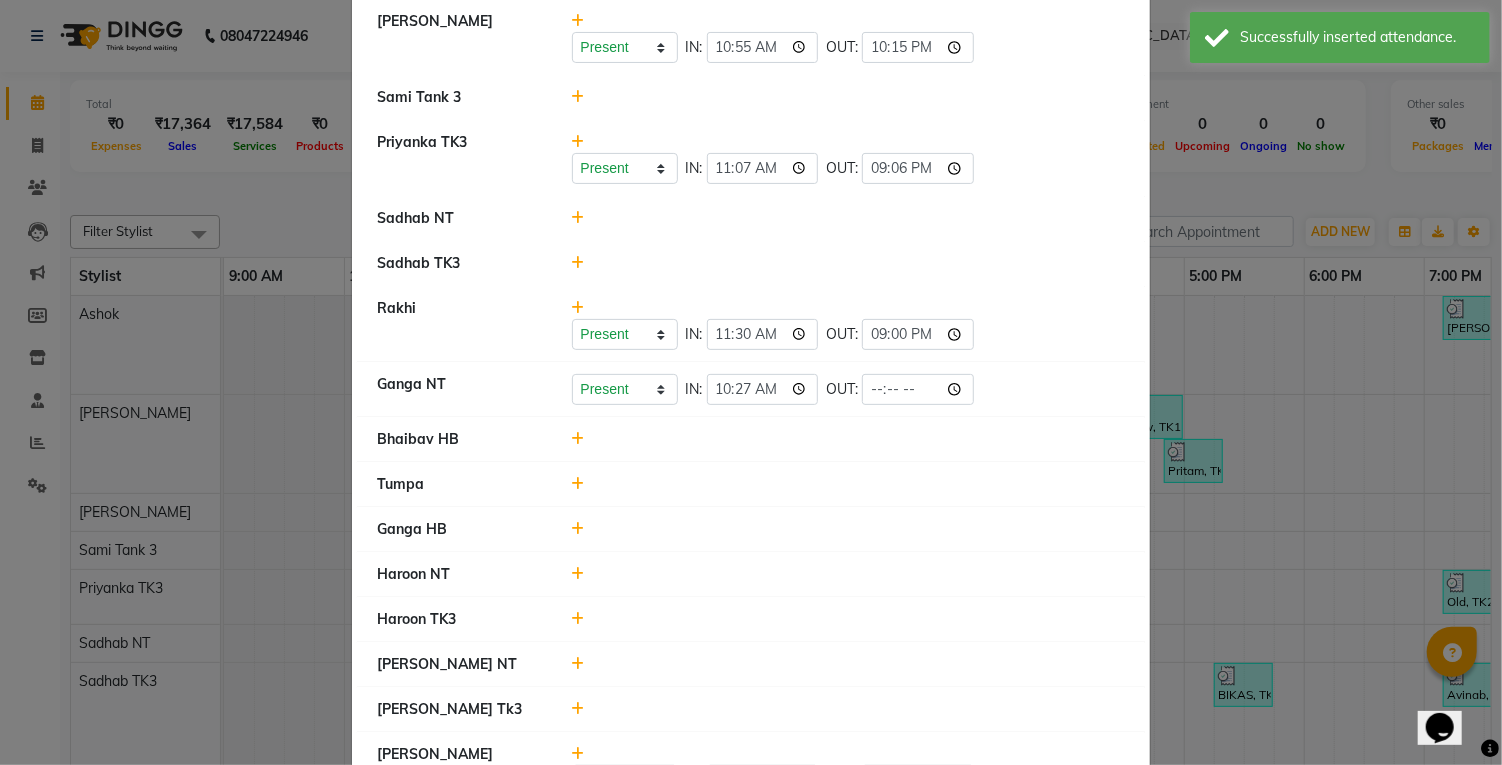 scroll, scrollTop: 338, scrollLeft: 0, axis: vertical 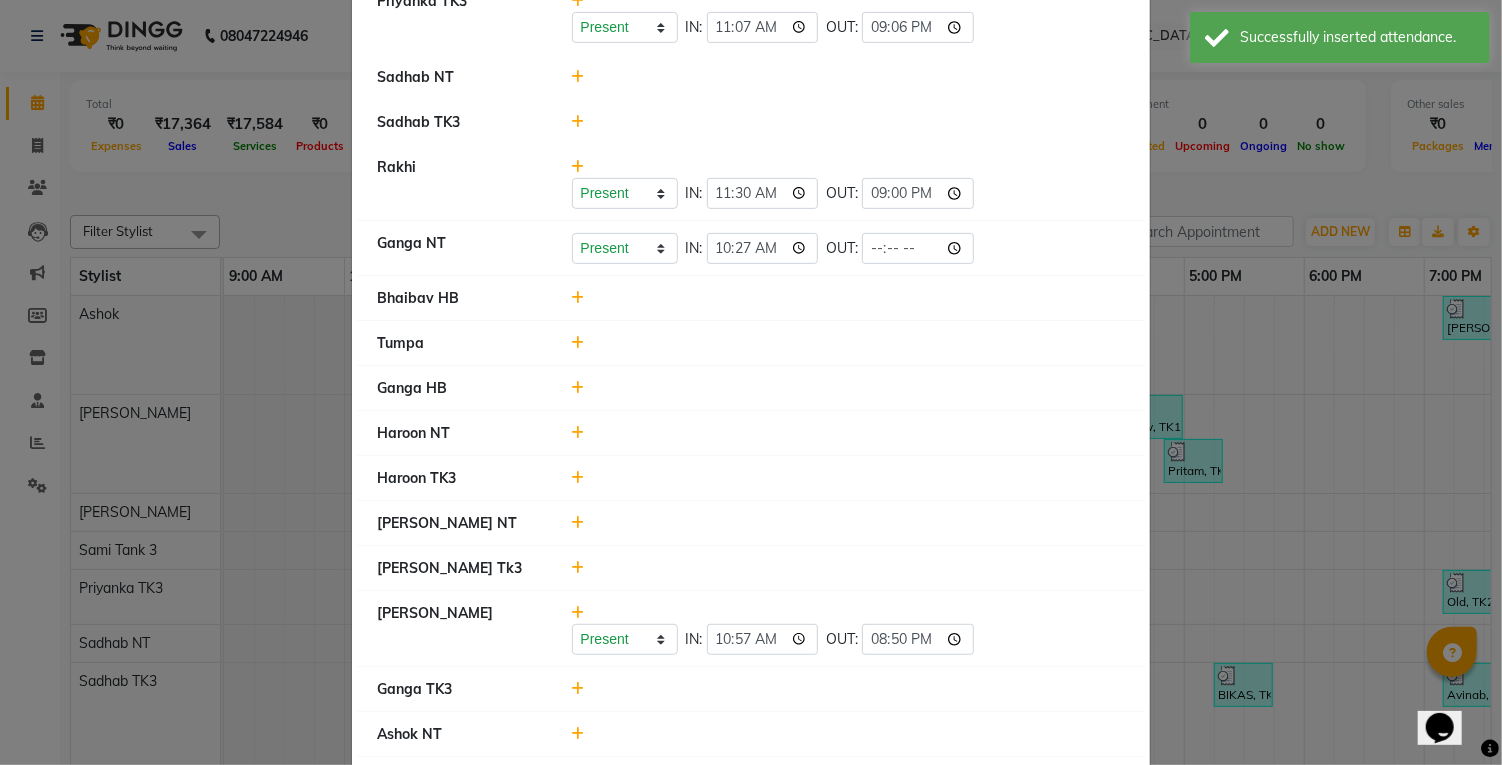 click 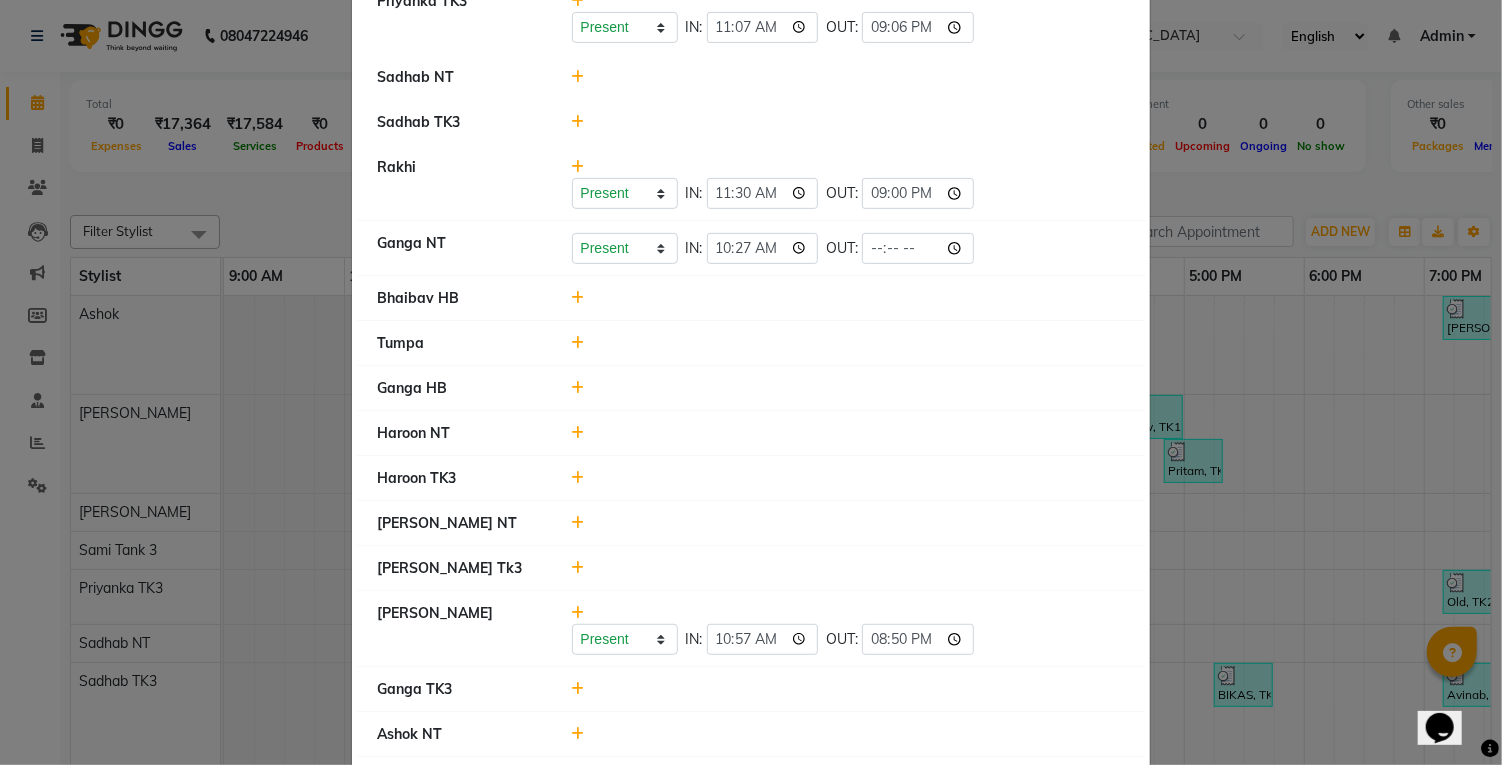 type on "10:30" 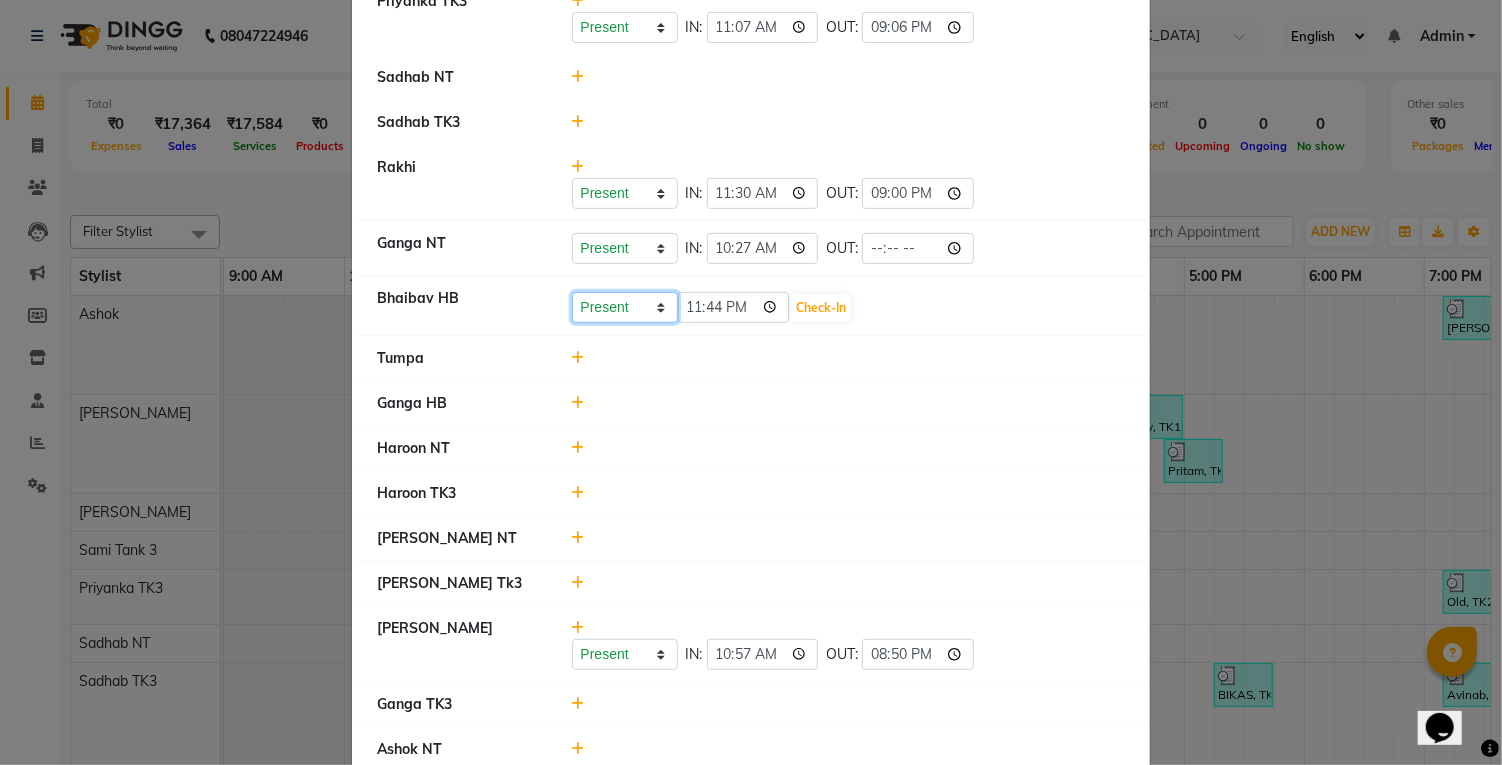 click on "Present Absent Late Half Day Weekly Off" 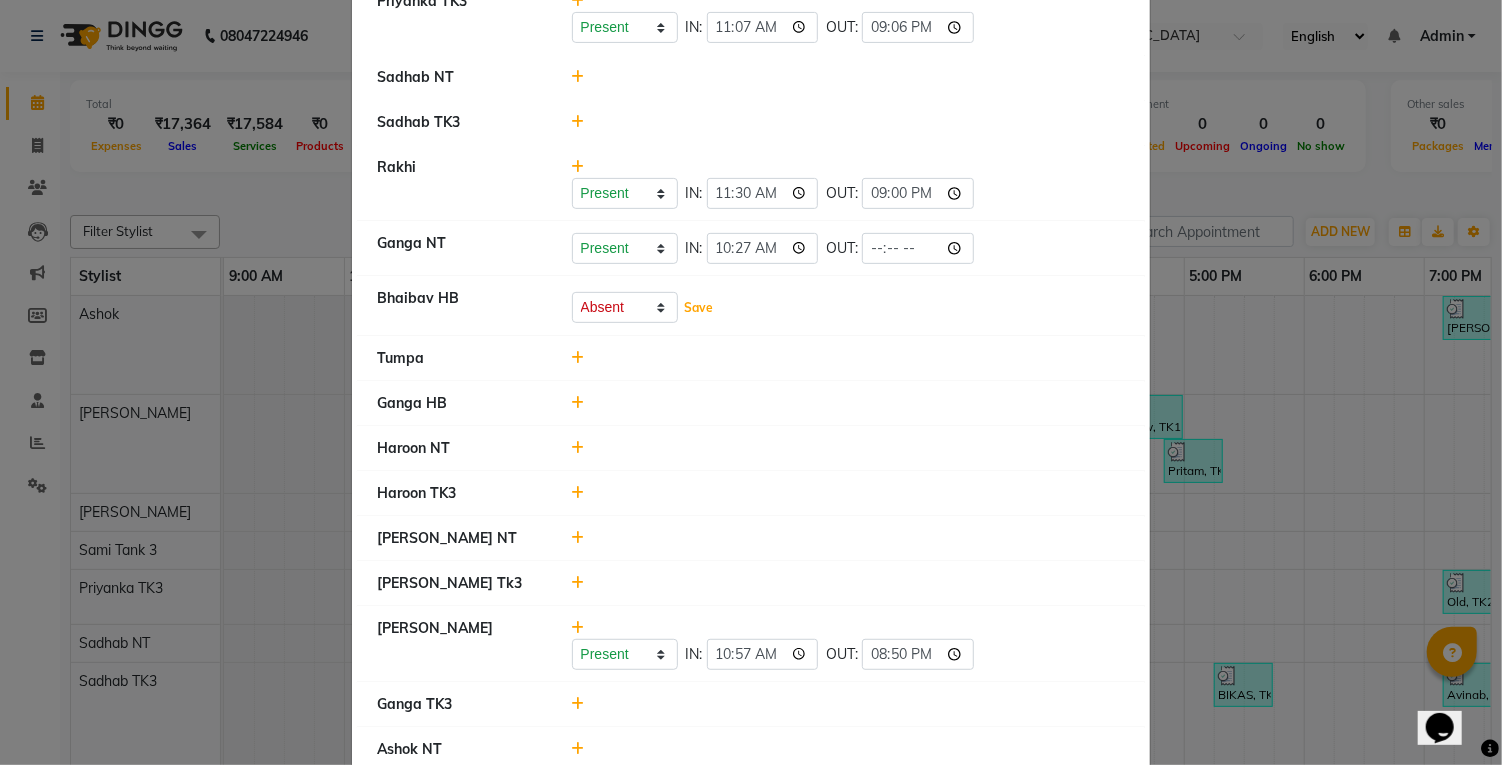click on "Save" 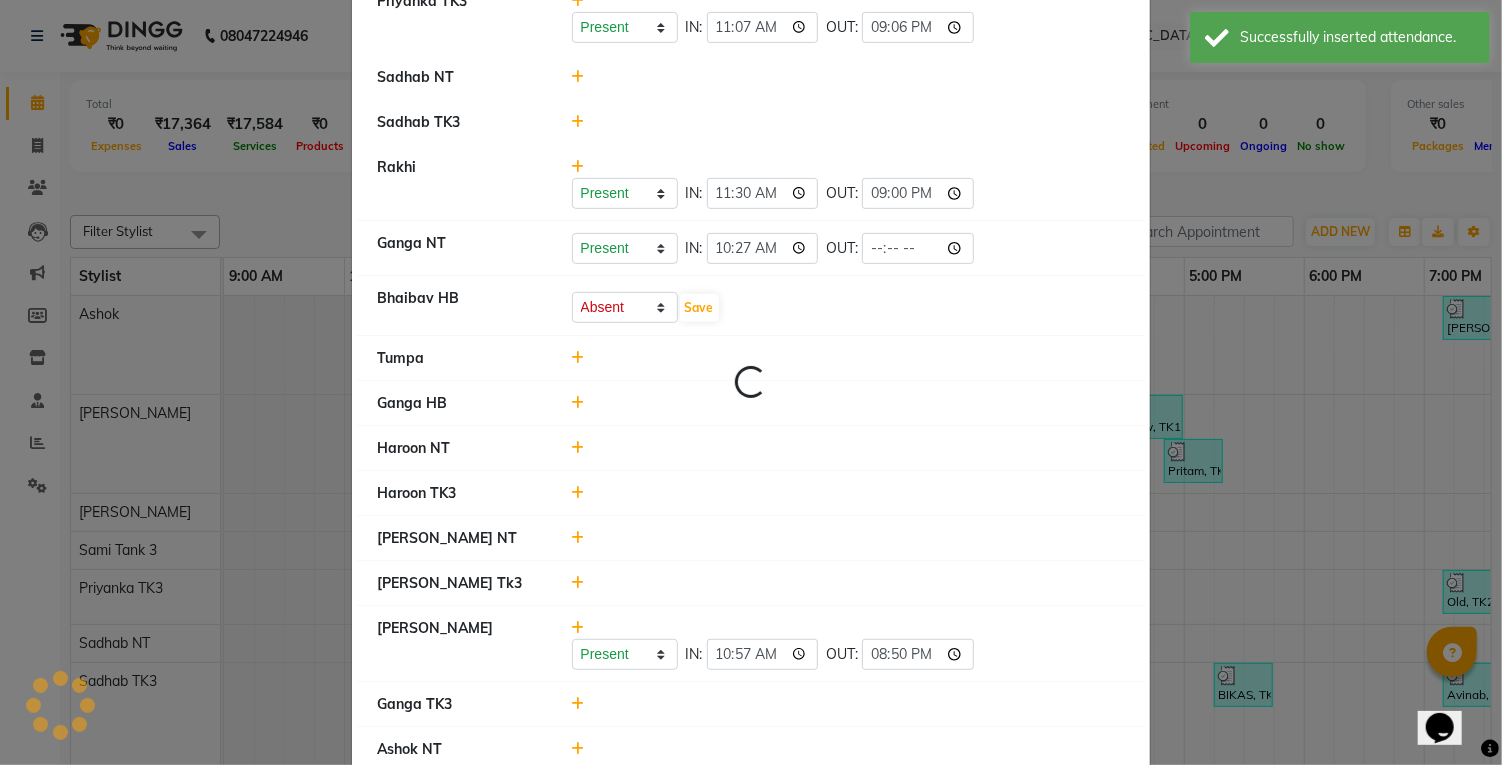select on "L" 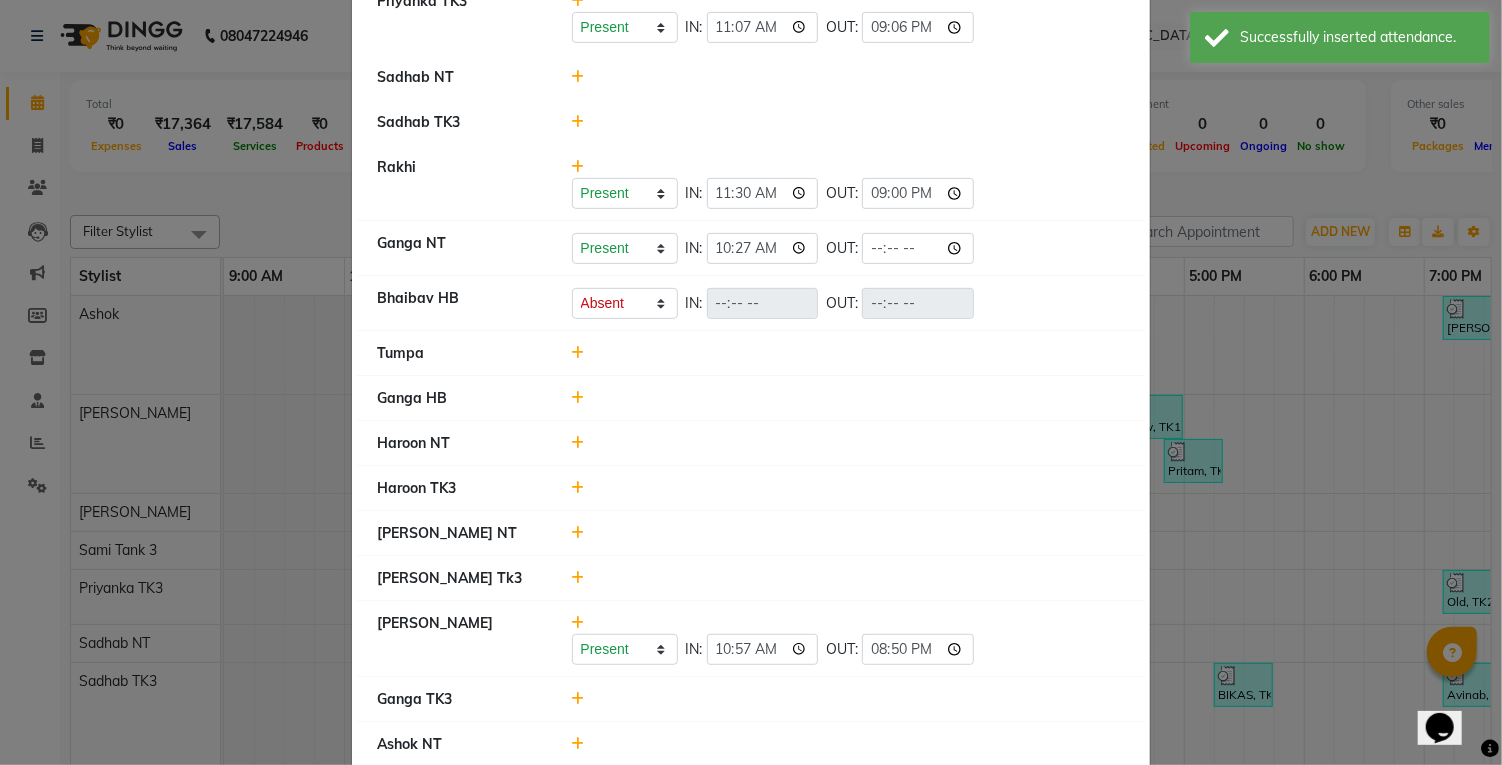 click 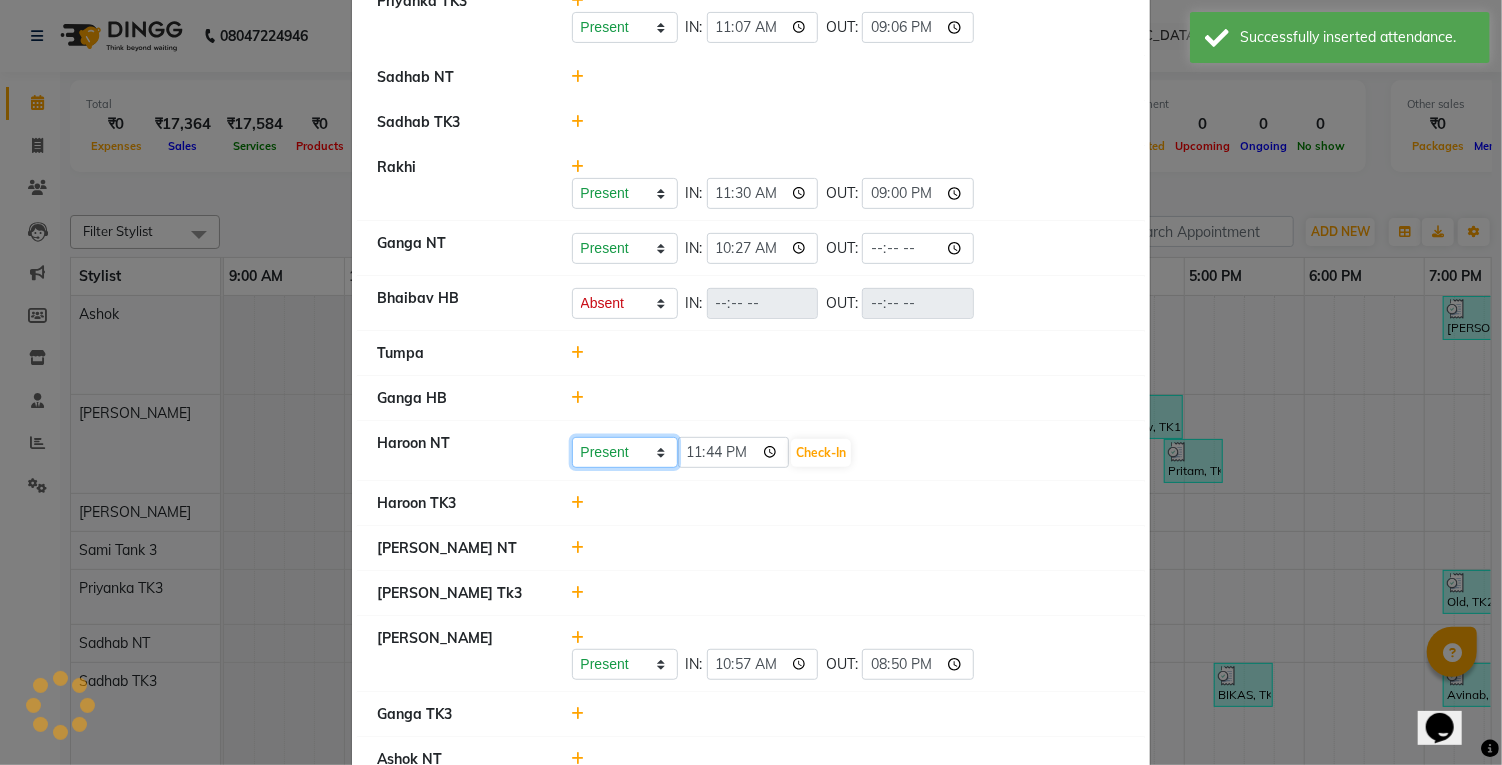 click on "Present Absent Late Half Day Weekly Off" 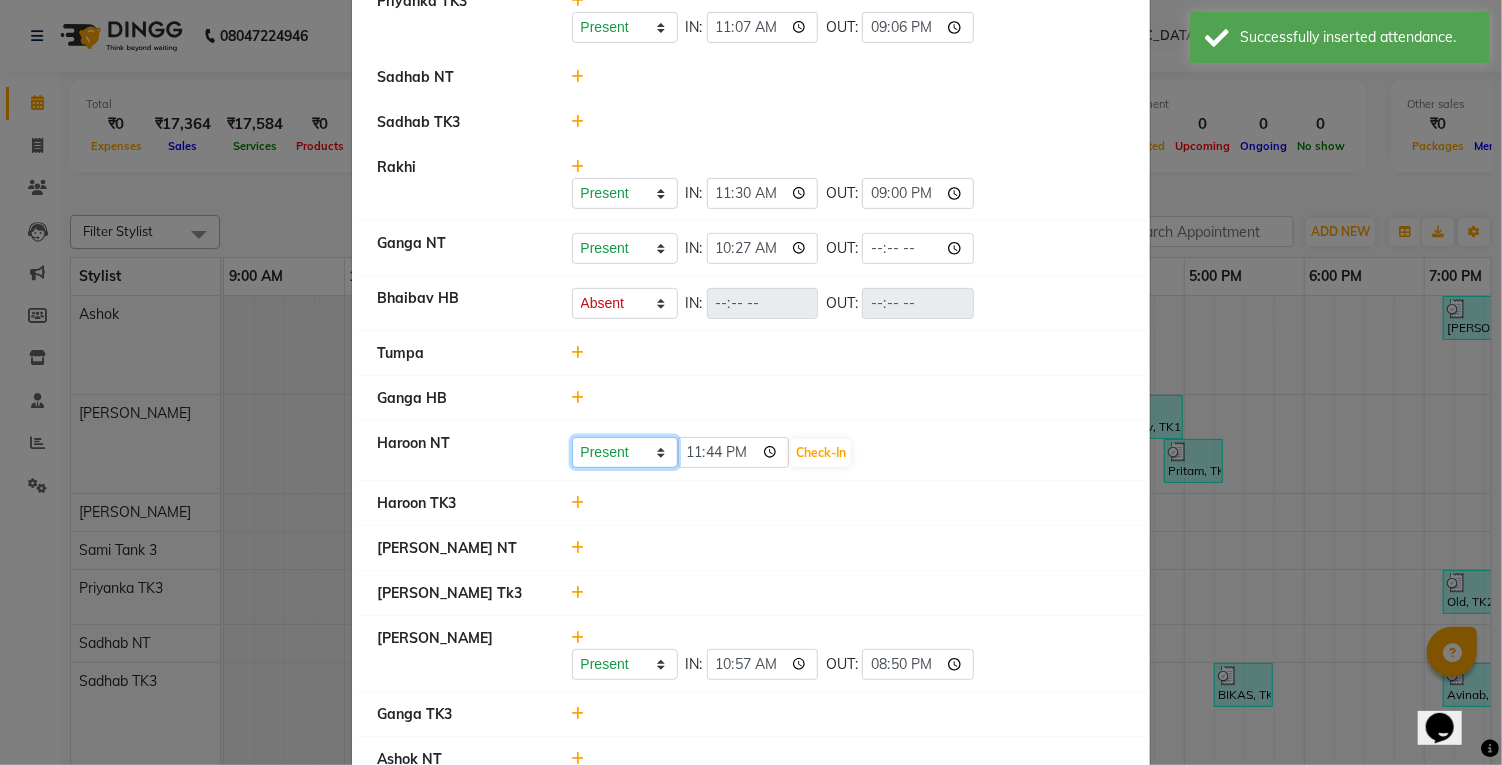 select on "A" 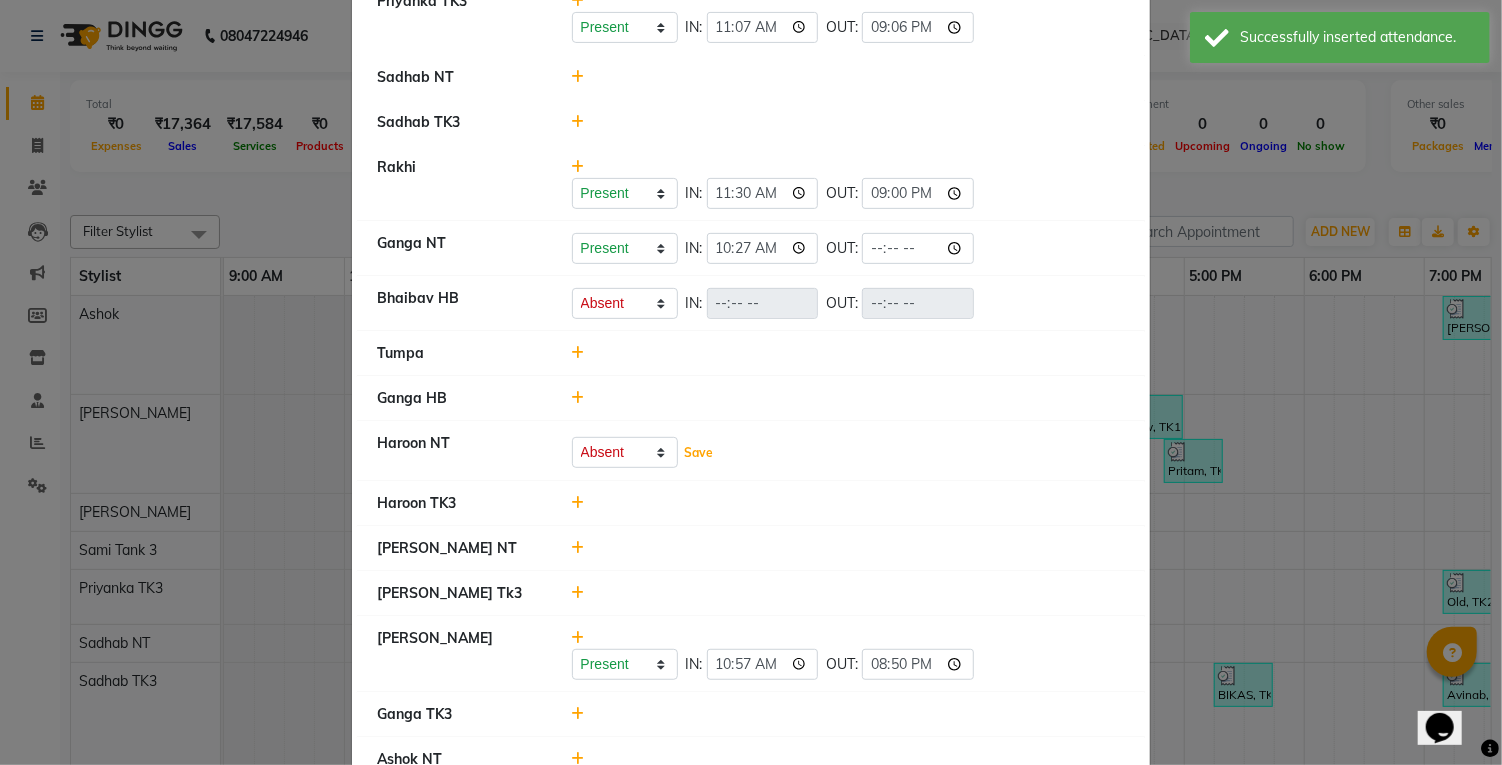 click on "Save" 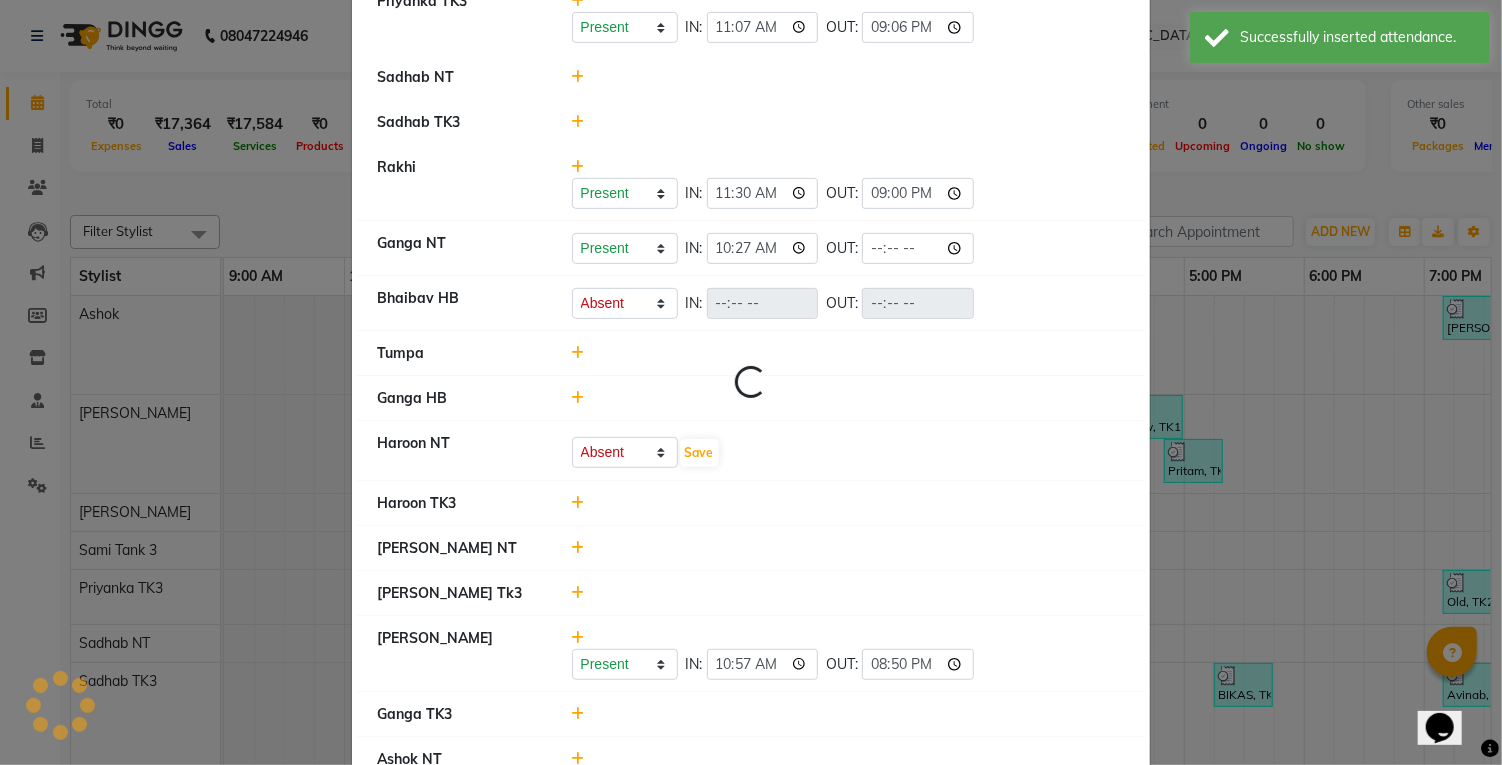 select on "L" 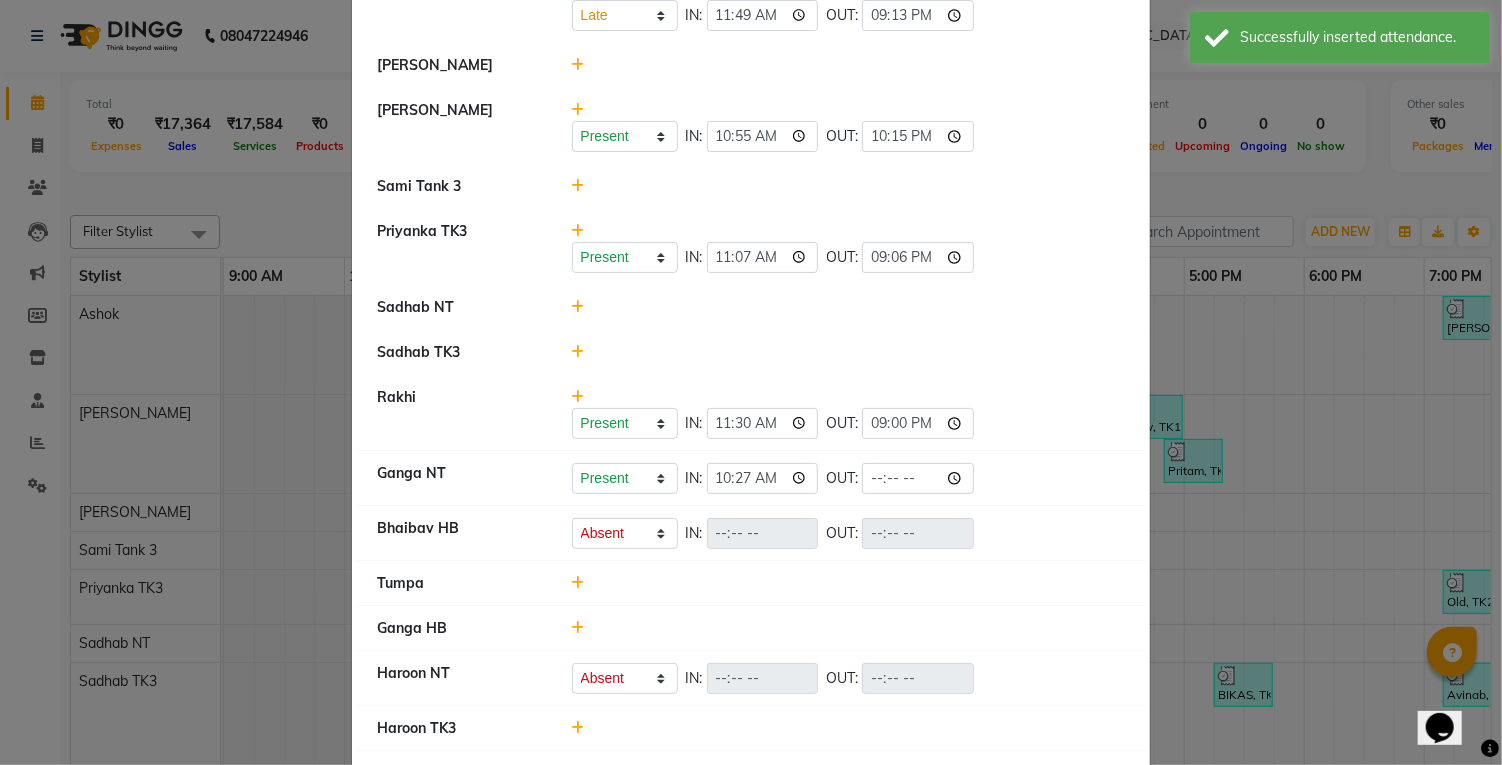 scroll, scrollTop: 108, scrollLeft: 0, axis: vertical 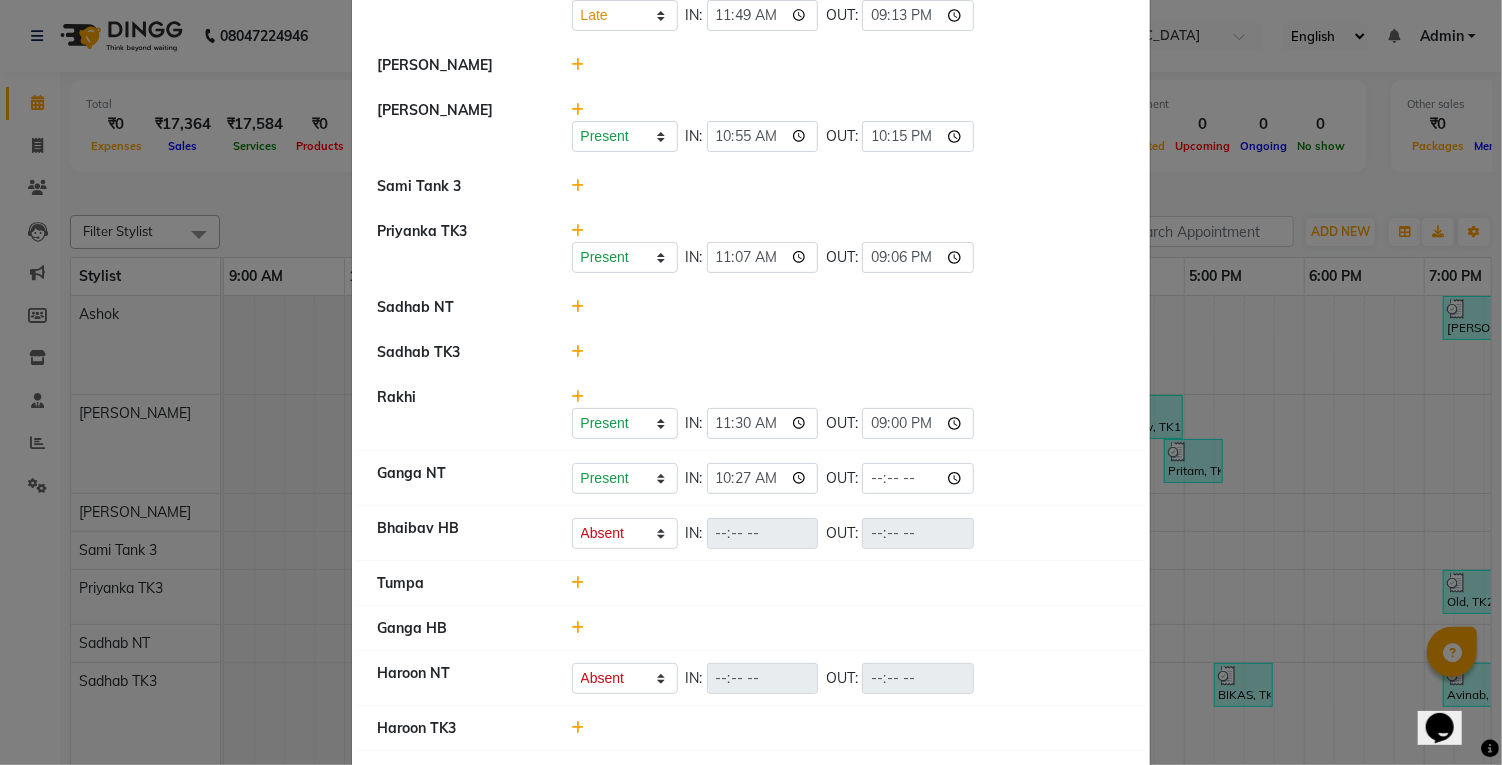 click 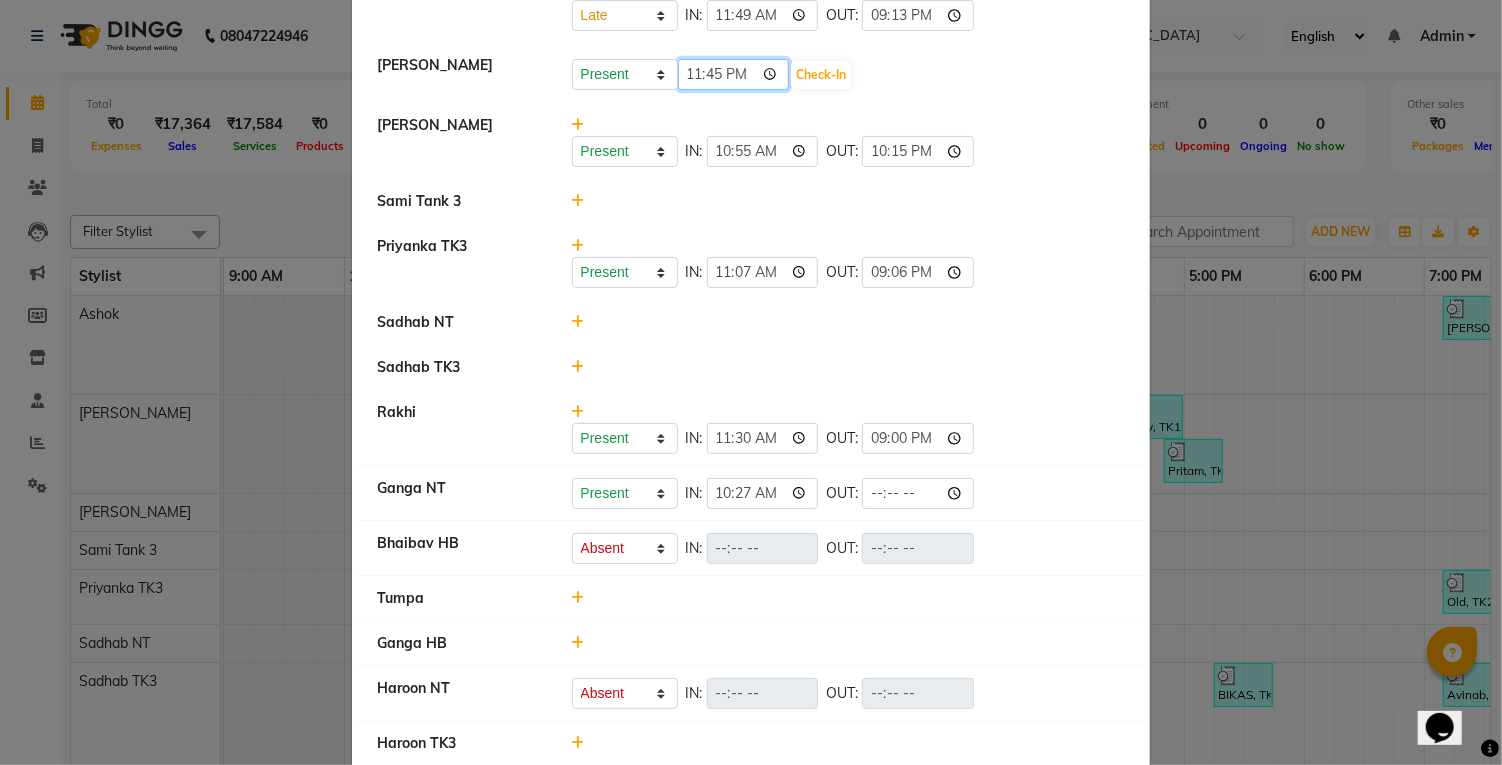 click on "23:45" 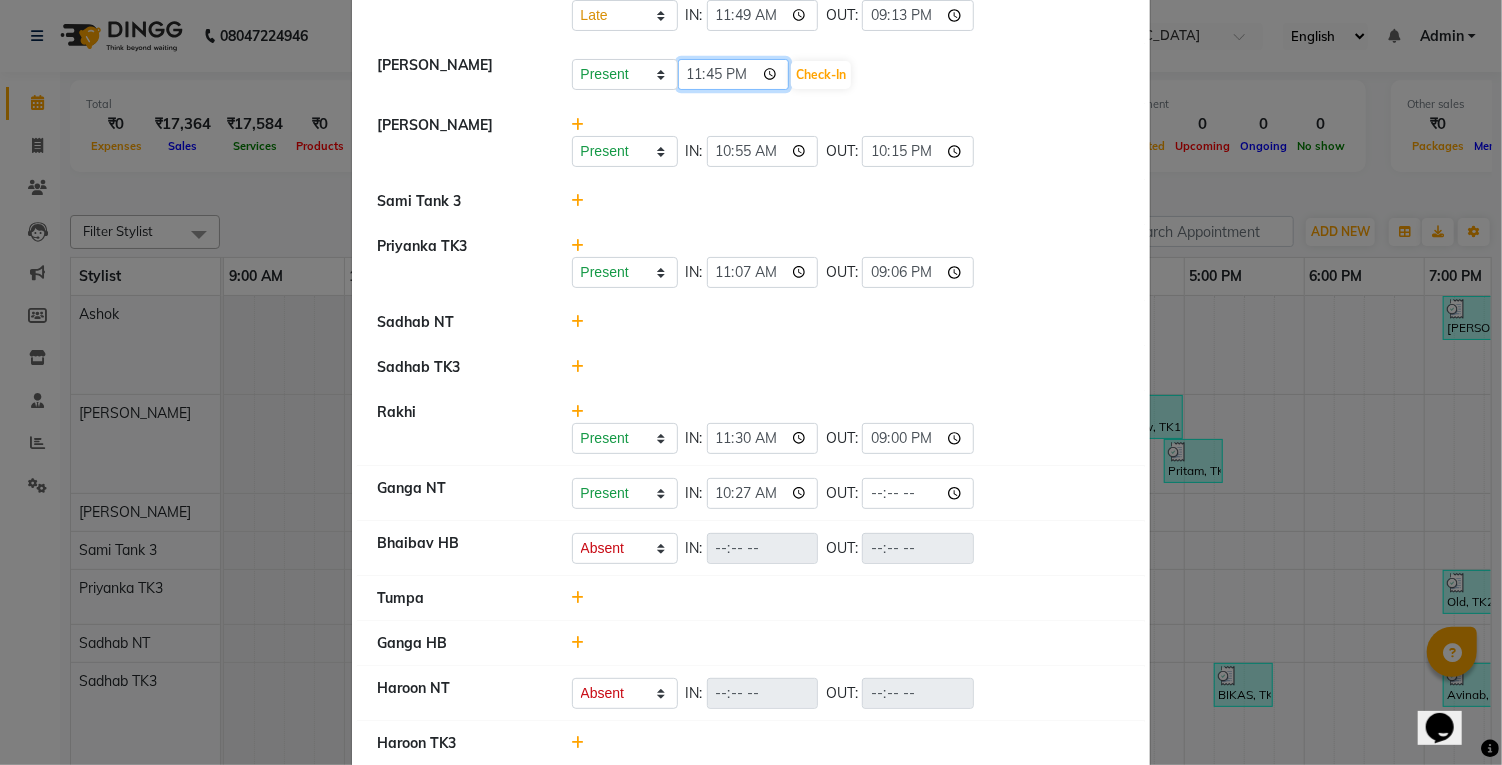 type on "10:34" 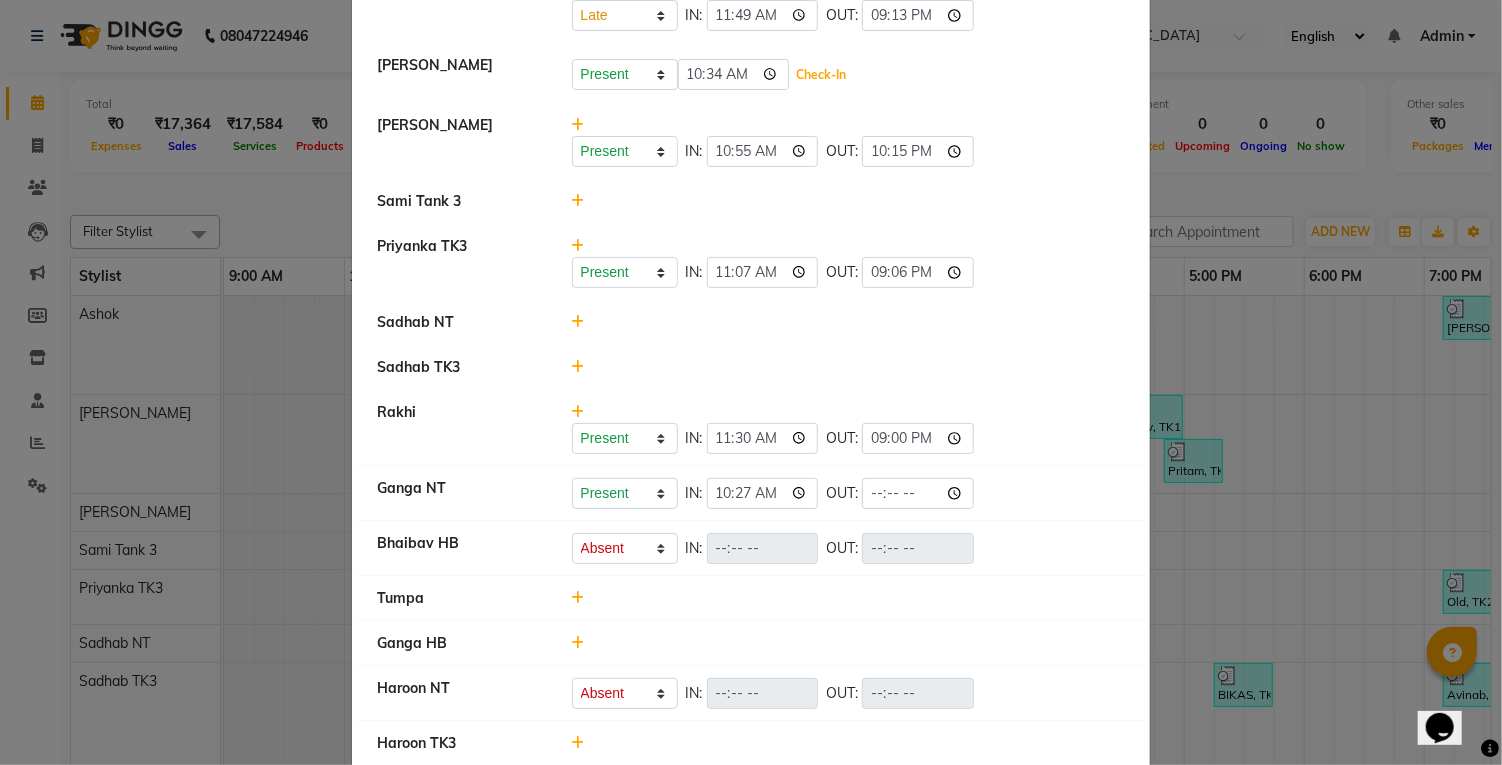 click on "Check-In" 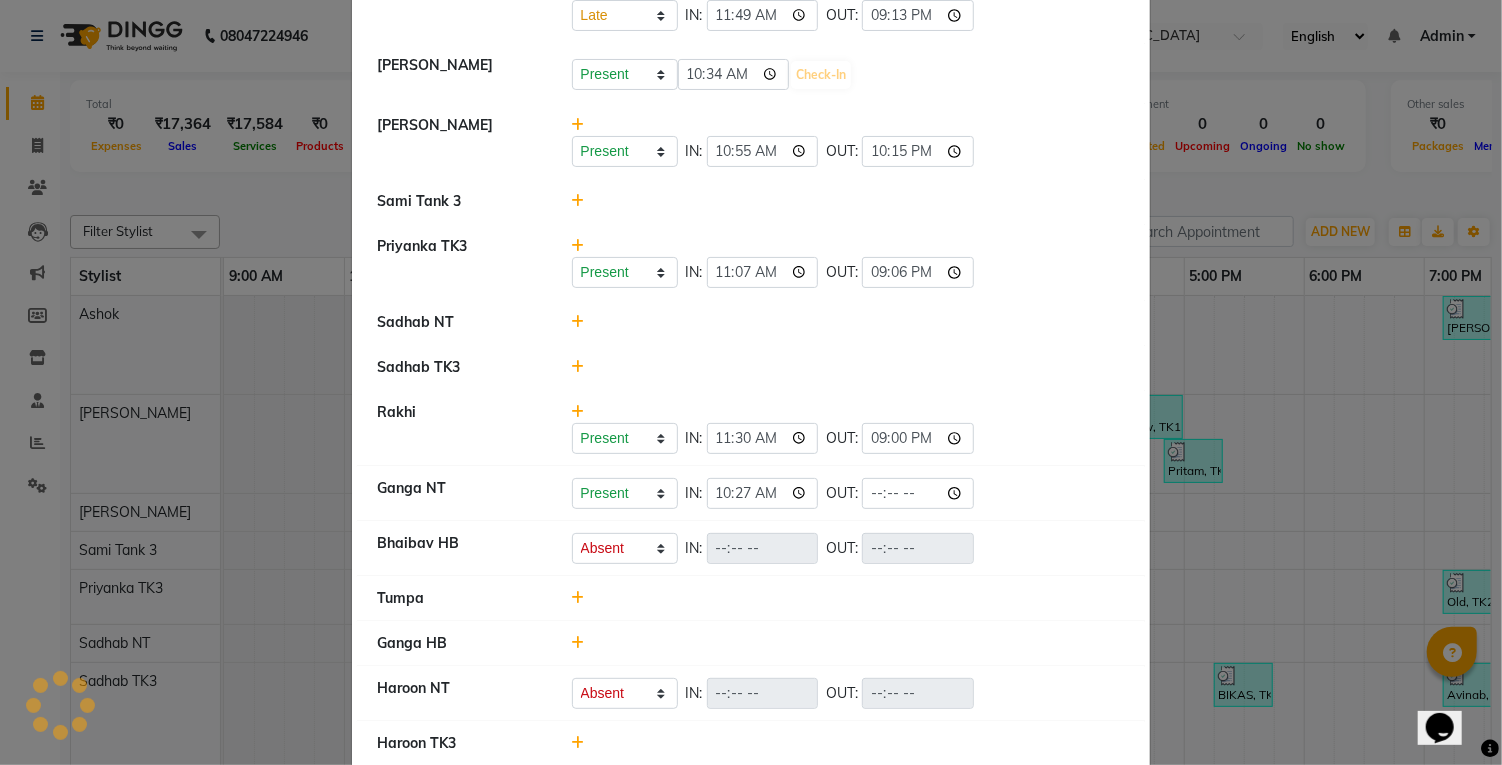 select on "L" 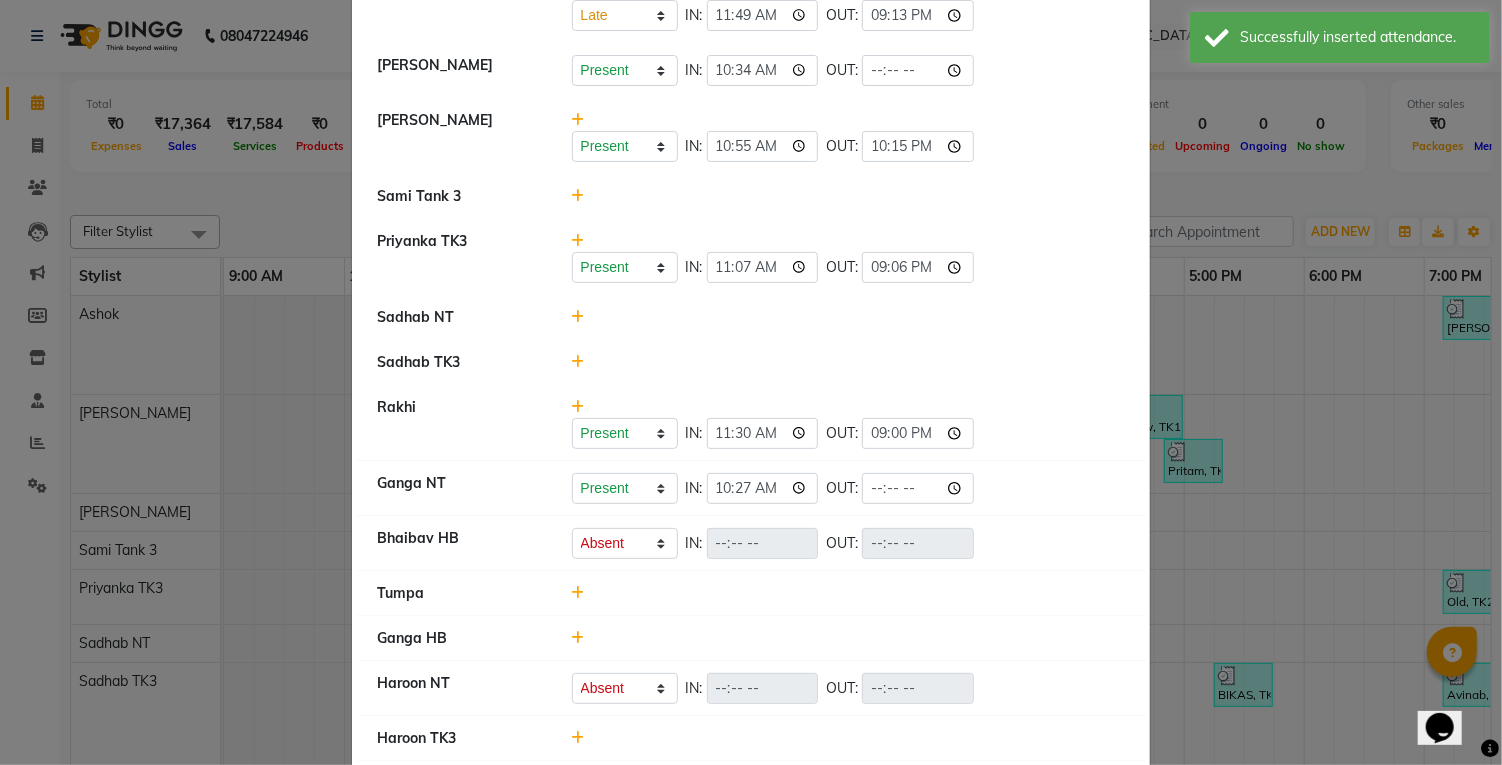 click 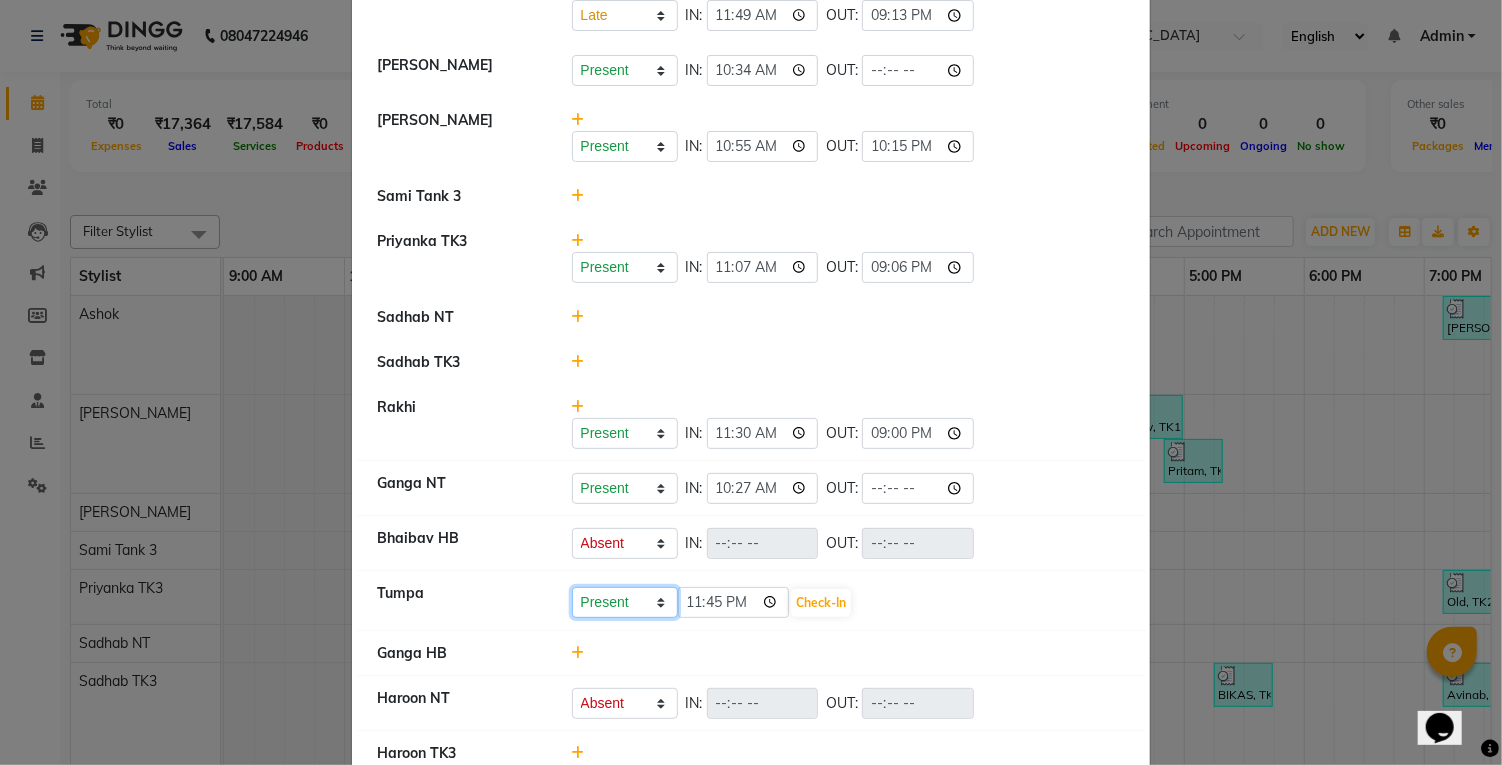 click on "Present Absent Late Half Day Weekly Off" 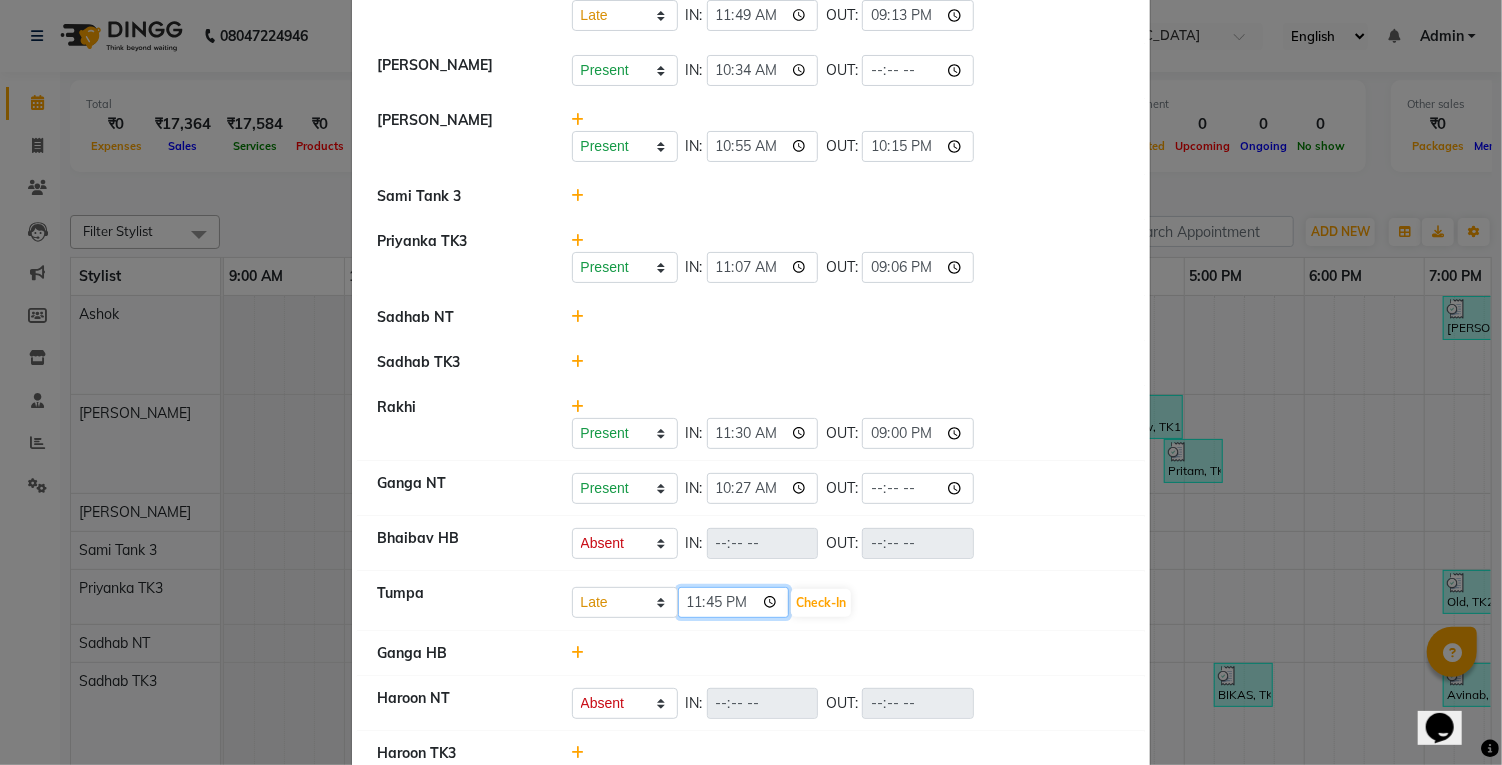 click on "23:45" 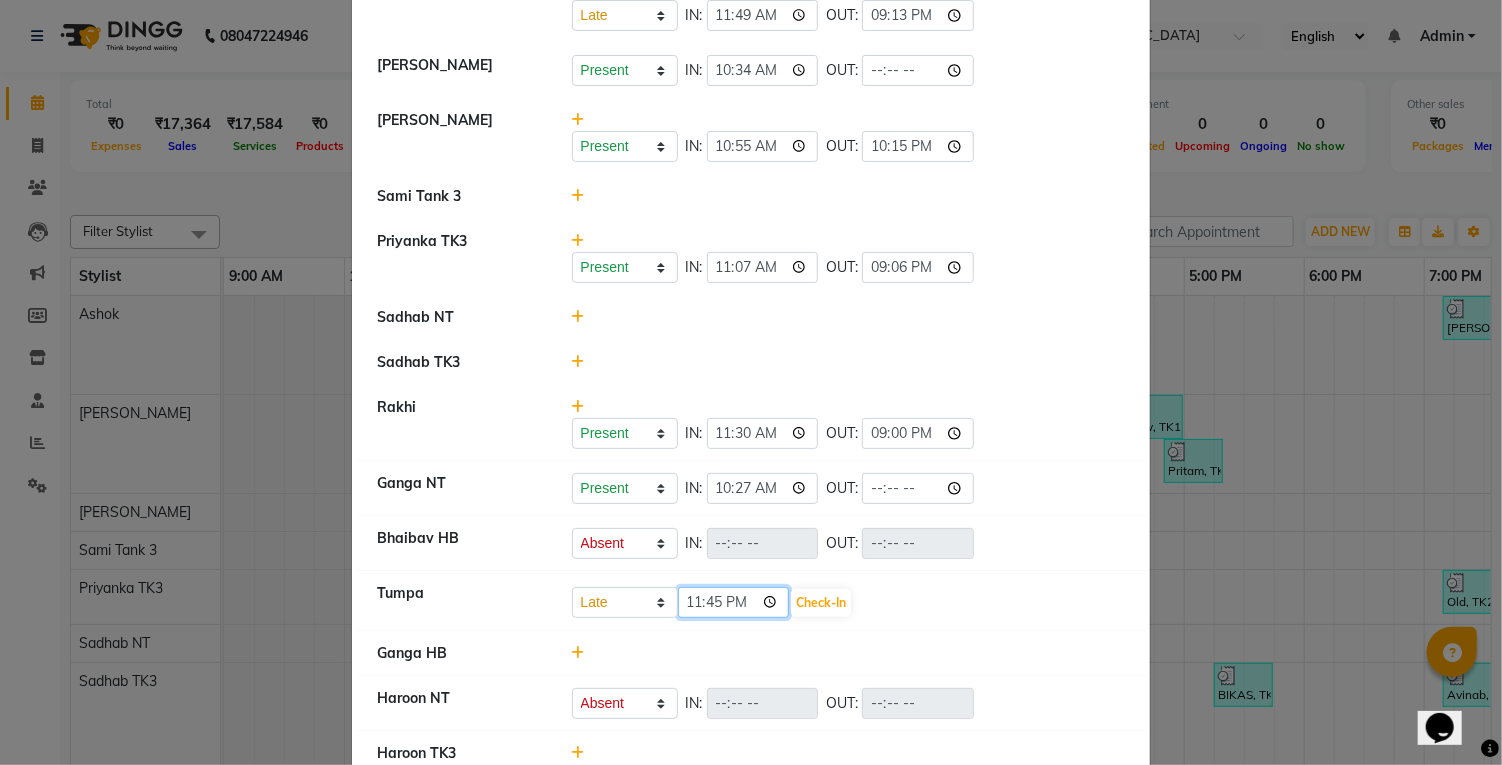 type on "10:48" 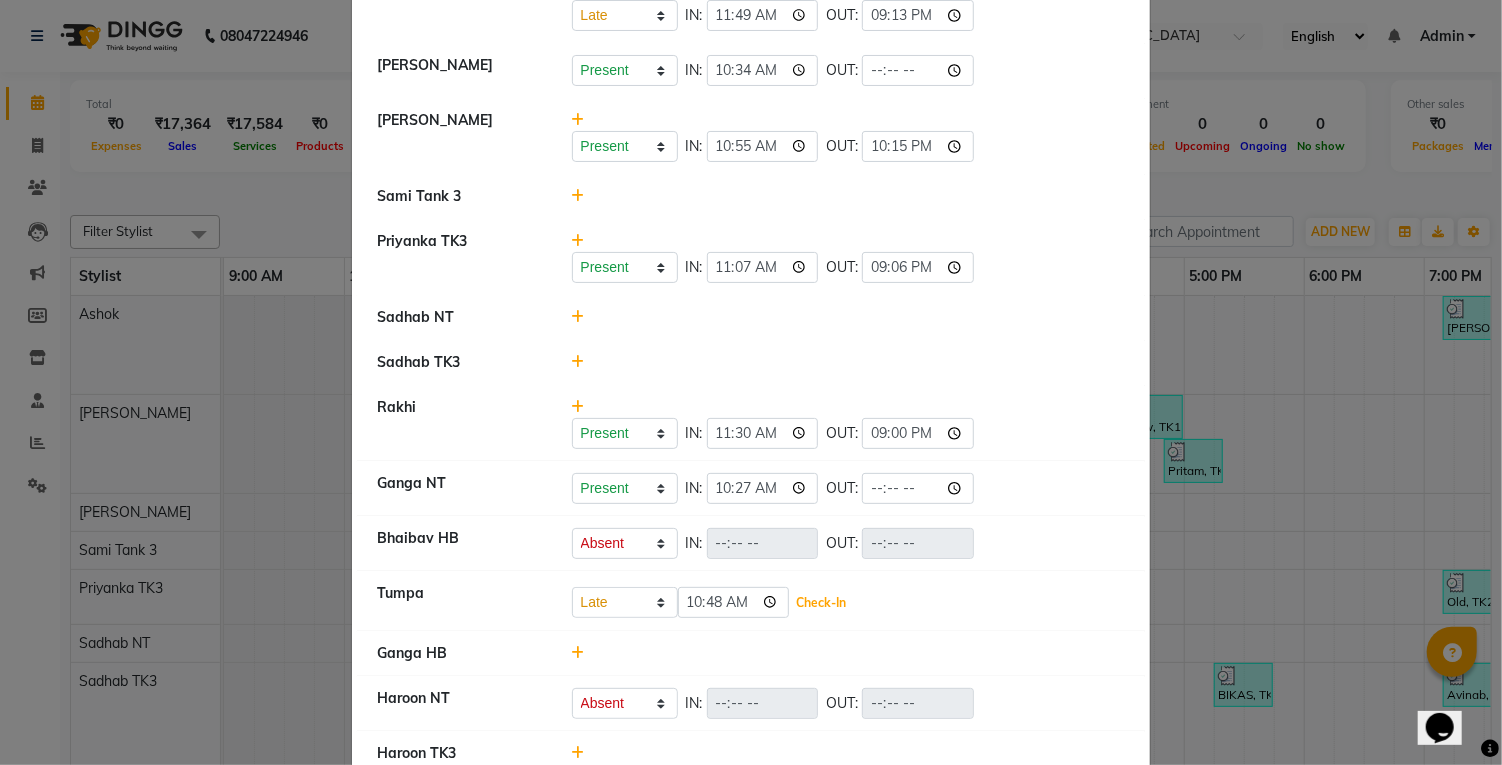 click on "Check-In" 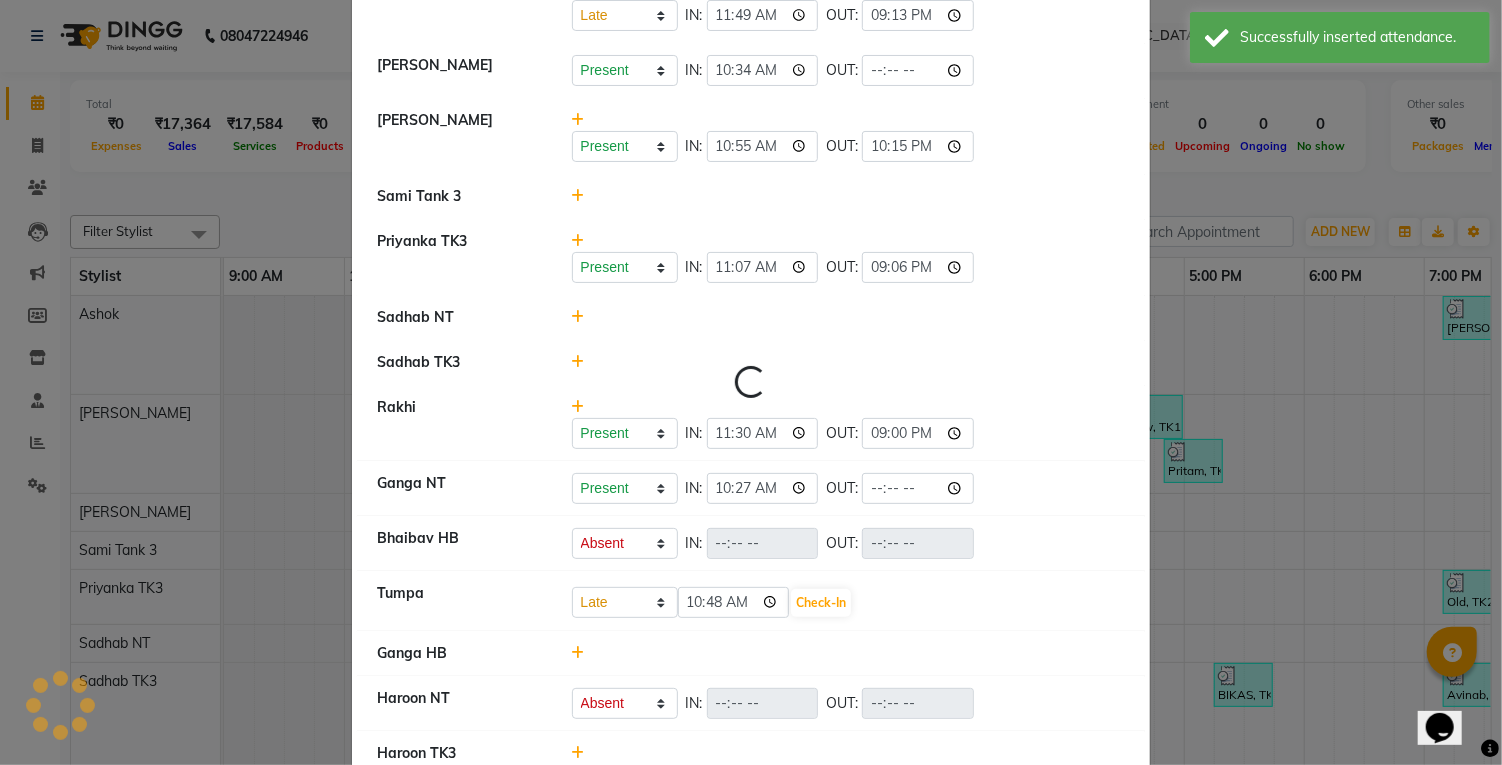 select on "L" 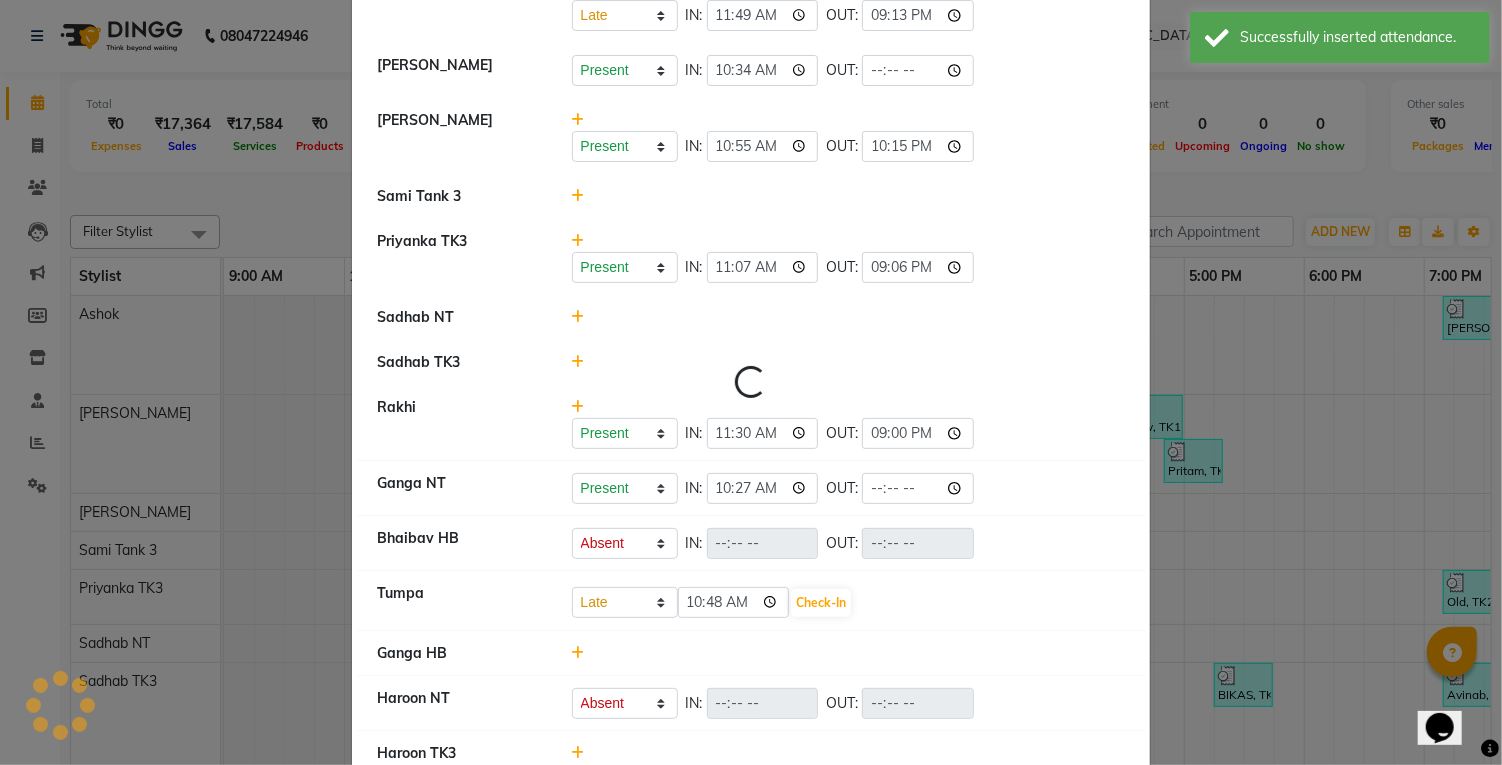 select on "A" 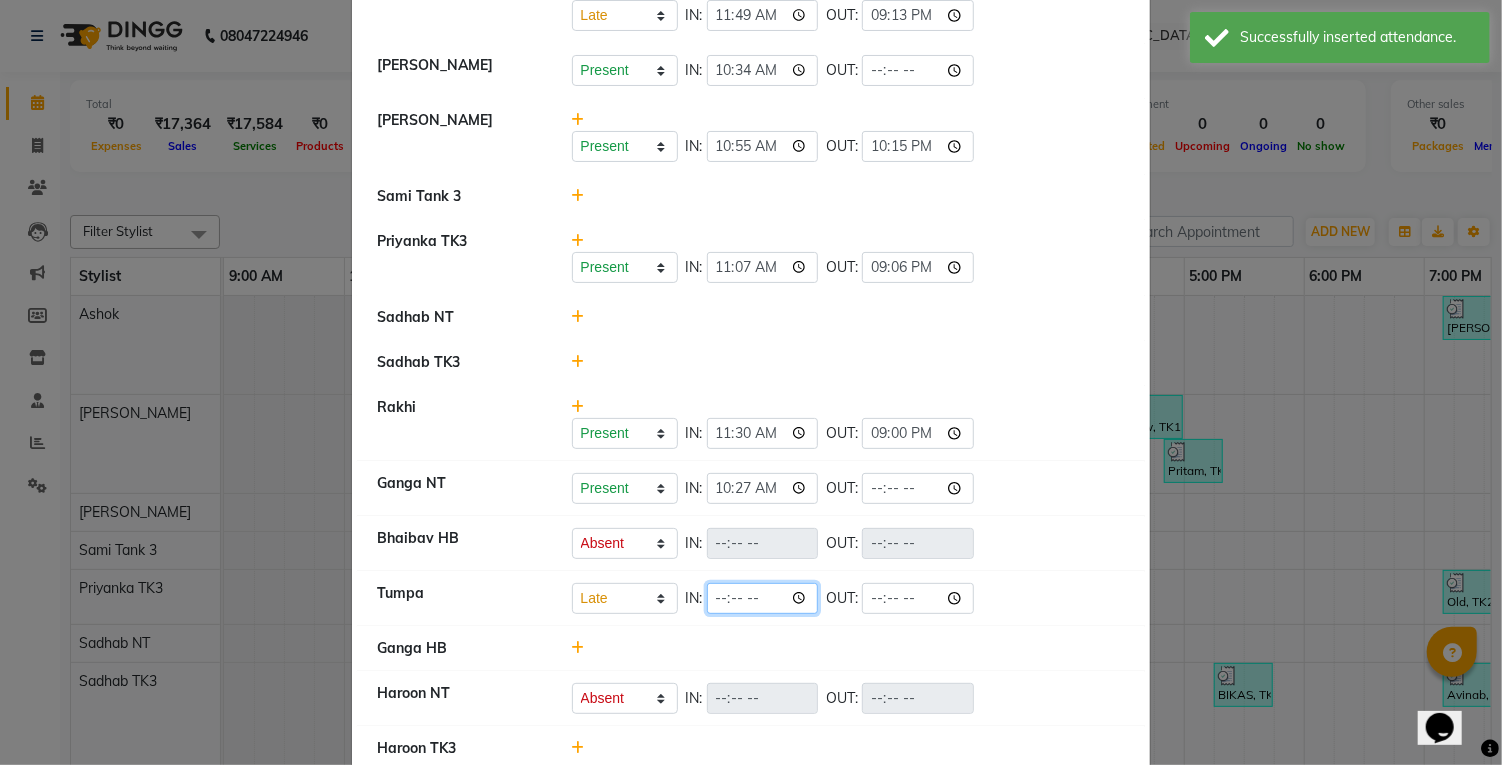 click 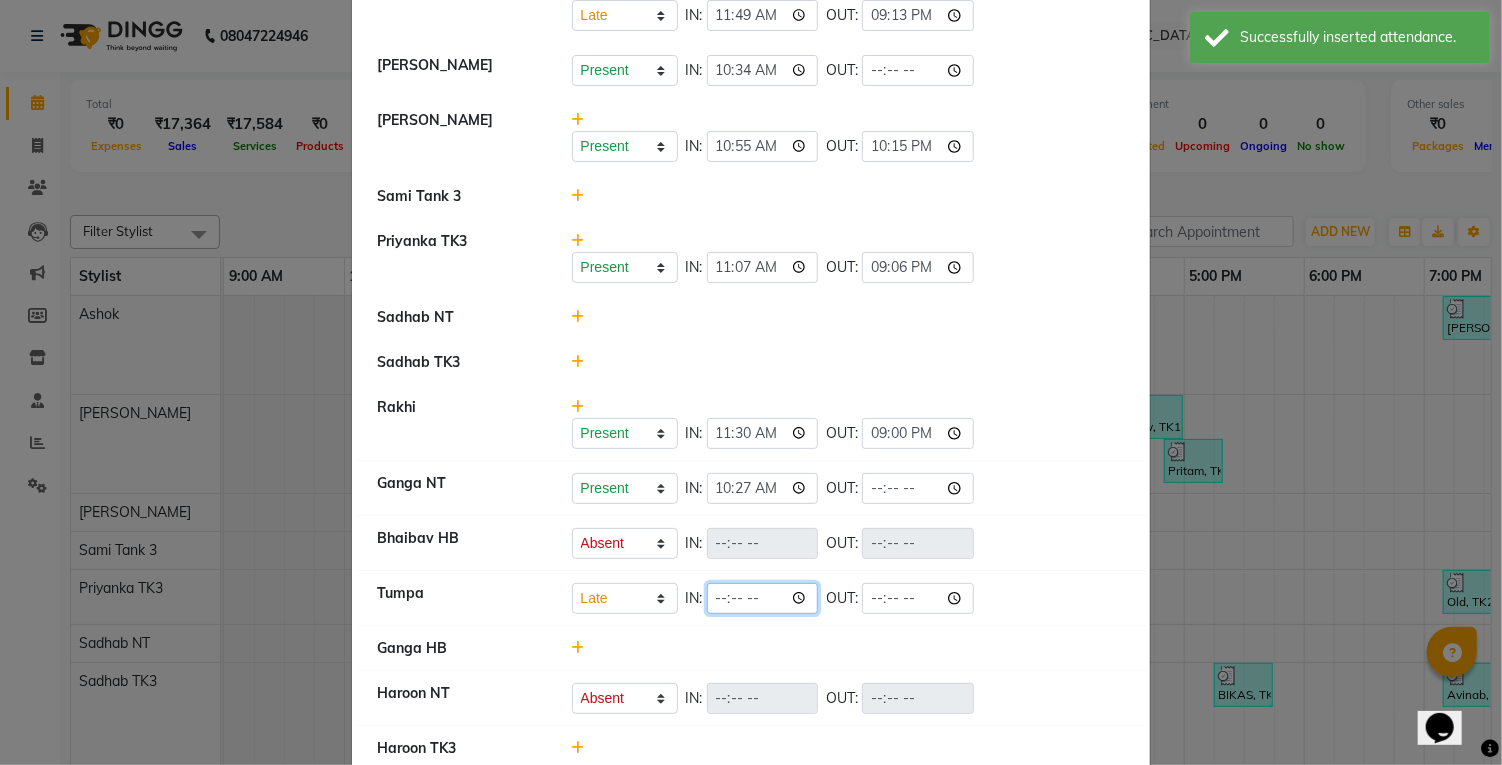 type on "11:48" 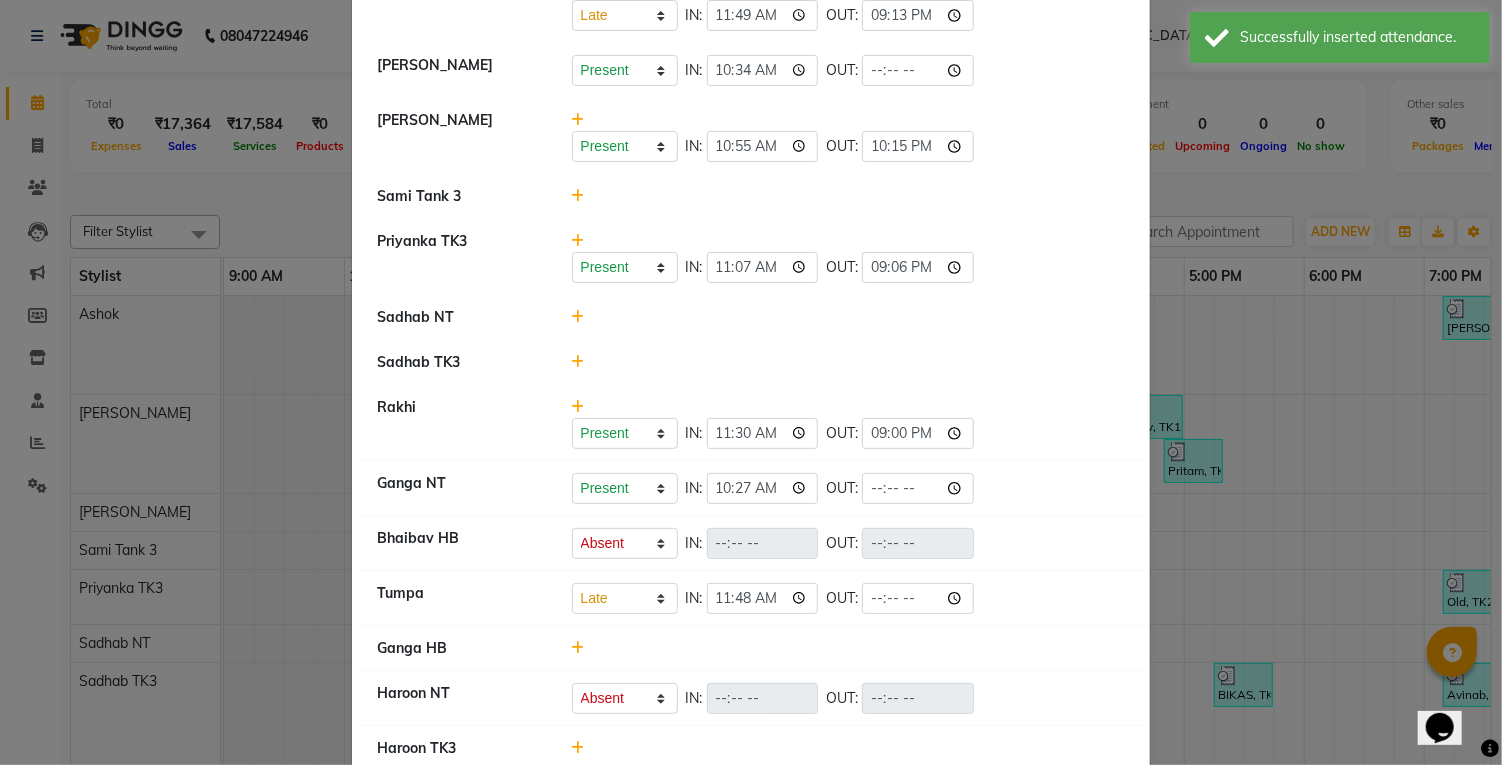 click on "Bhaibav HB   Present   Absent   Late   Half Day   Weekly Off  IN:  OUT:" 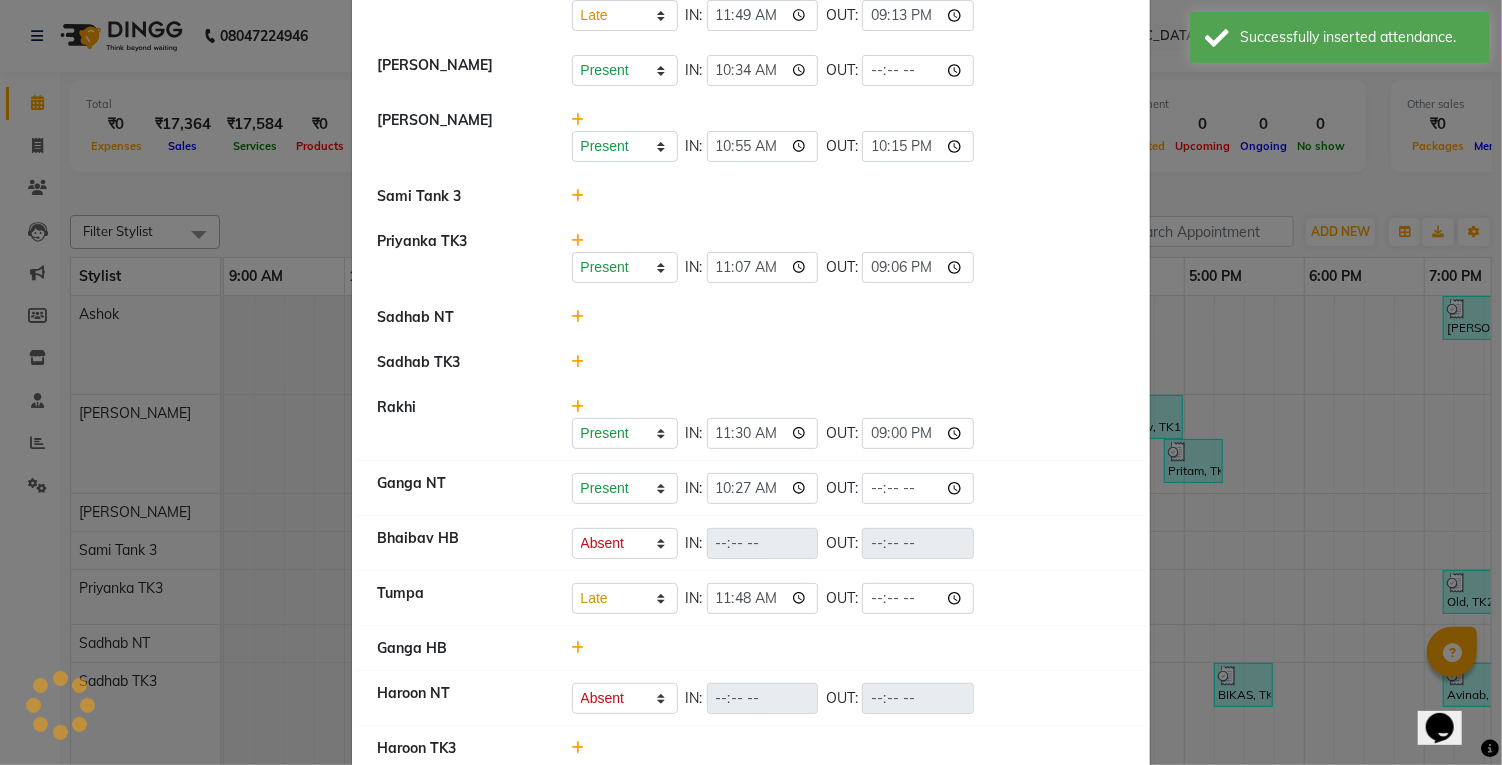 select on "L" 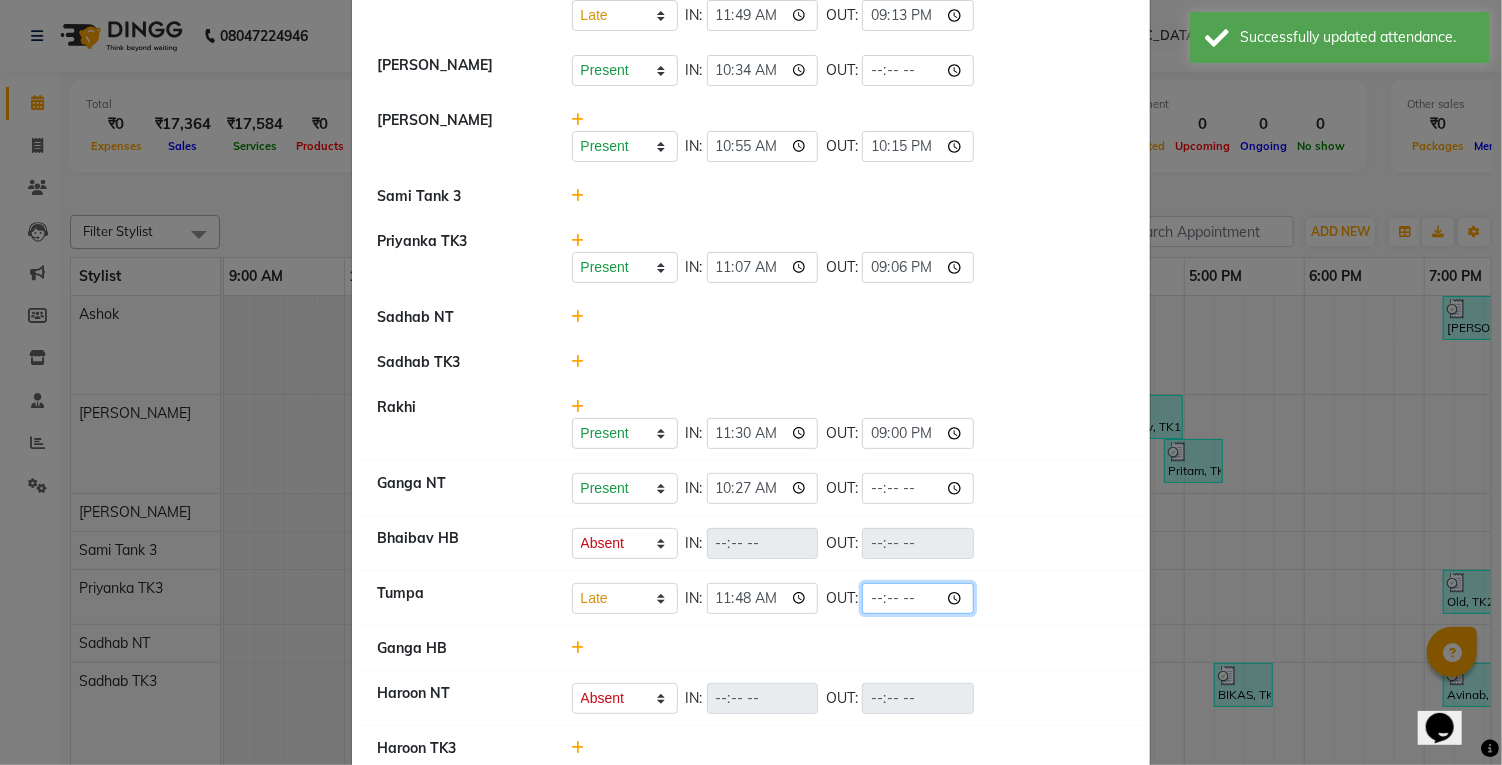 click 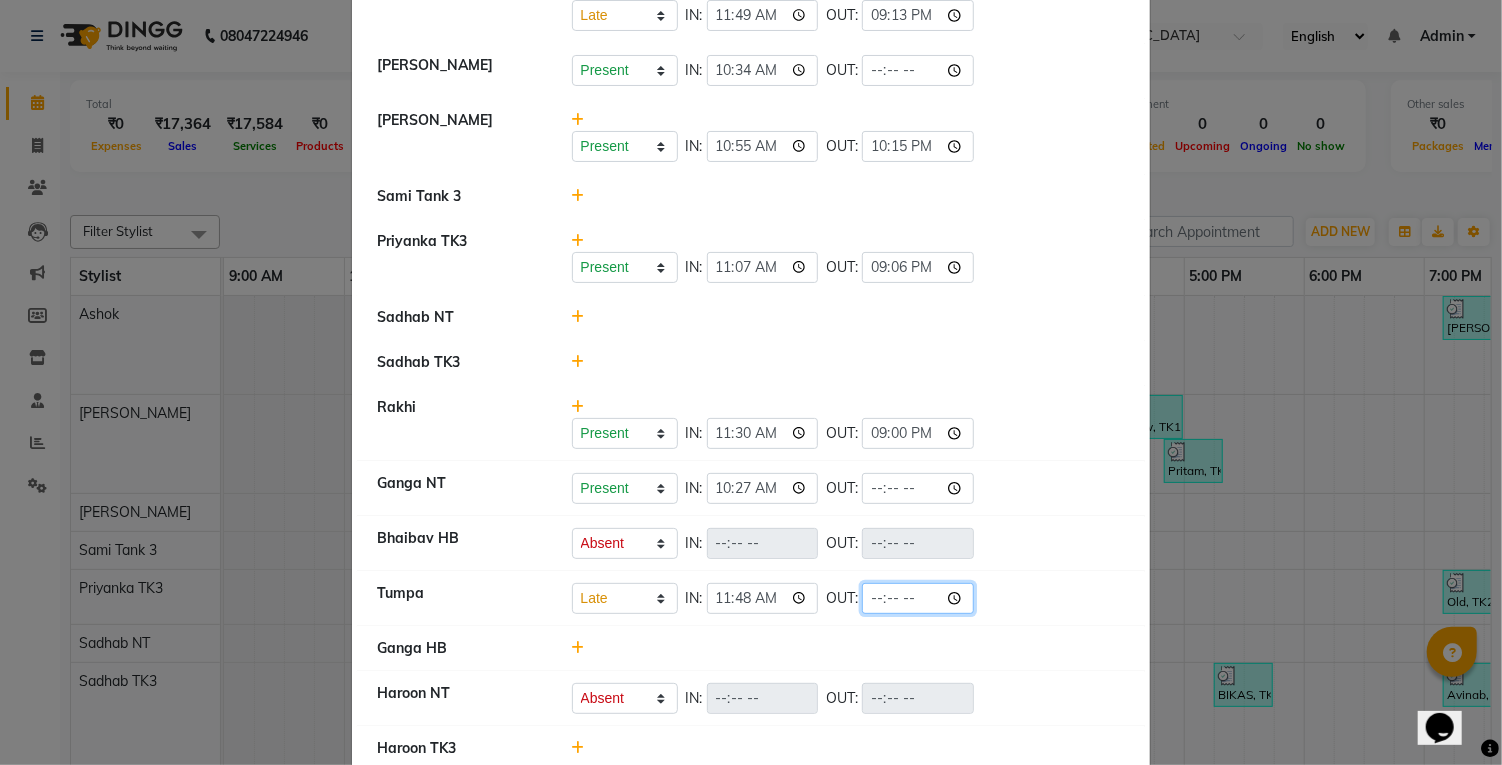 type on "20:53" 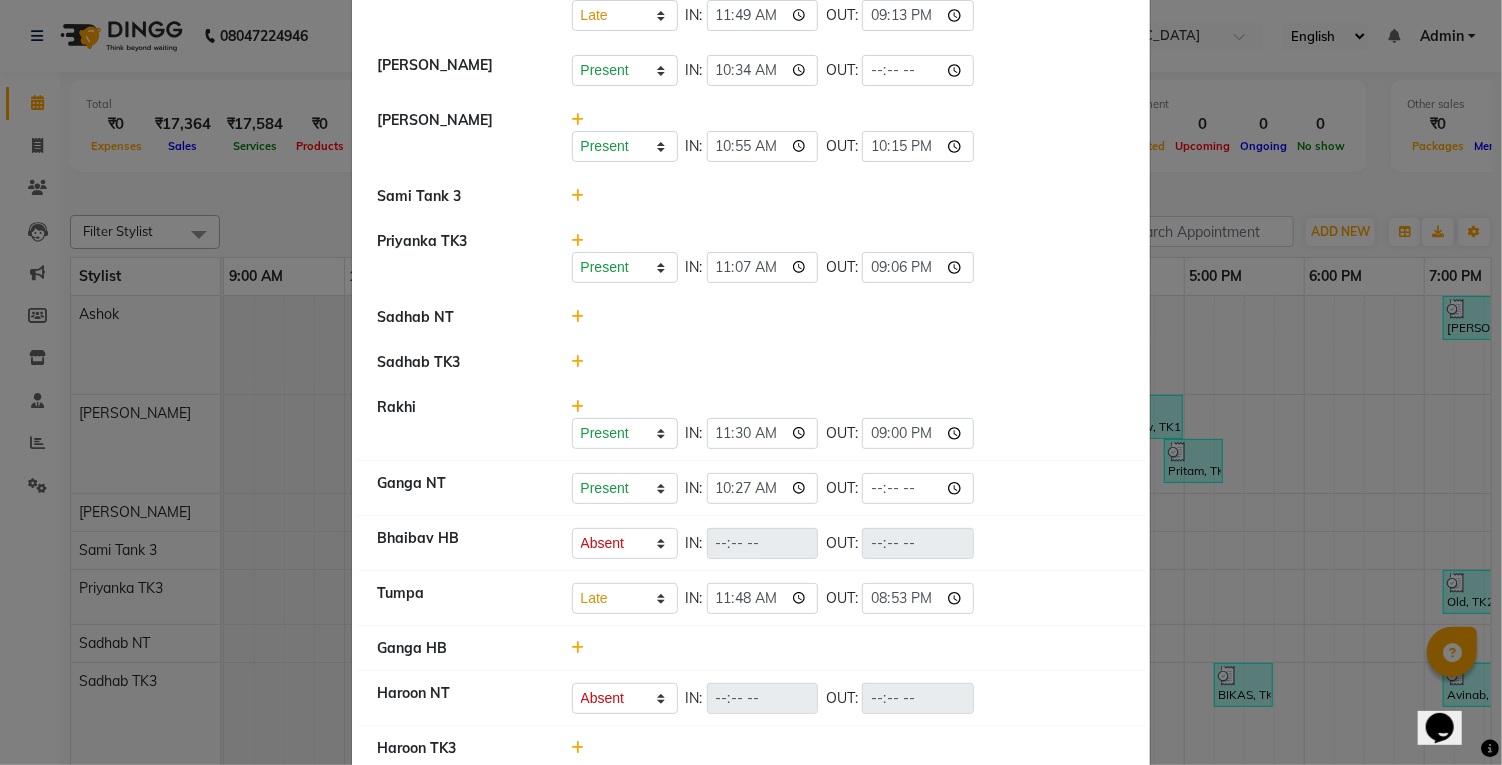 click on "Bhaibav HB   Present   Absent   Late   Half Day   Weekly Off  IN:  OUT:" 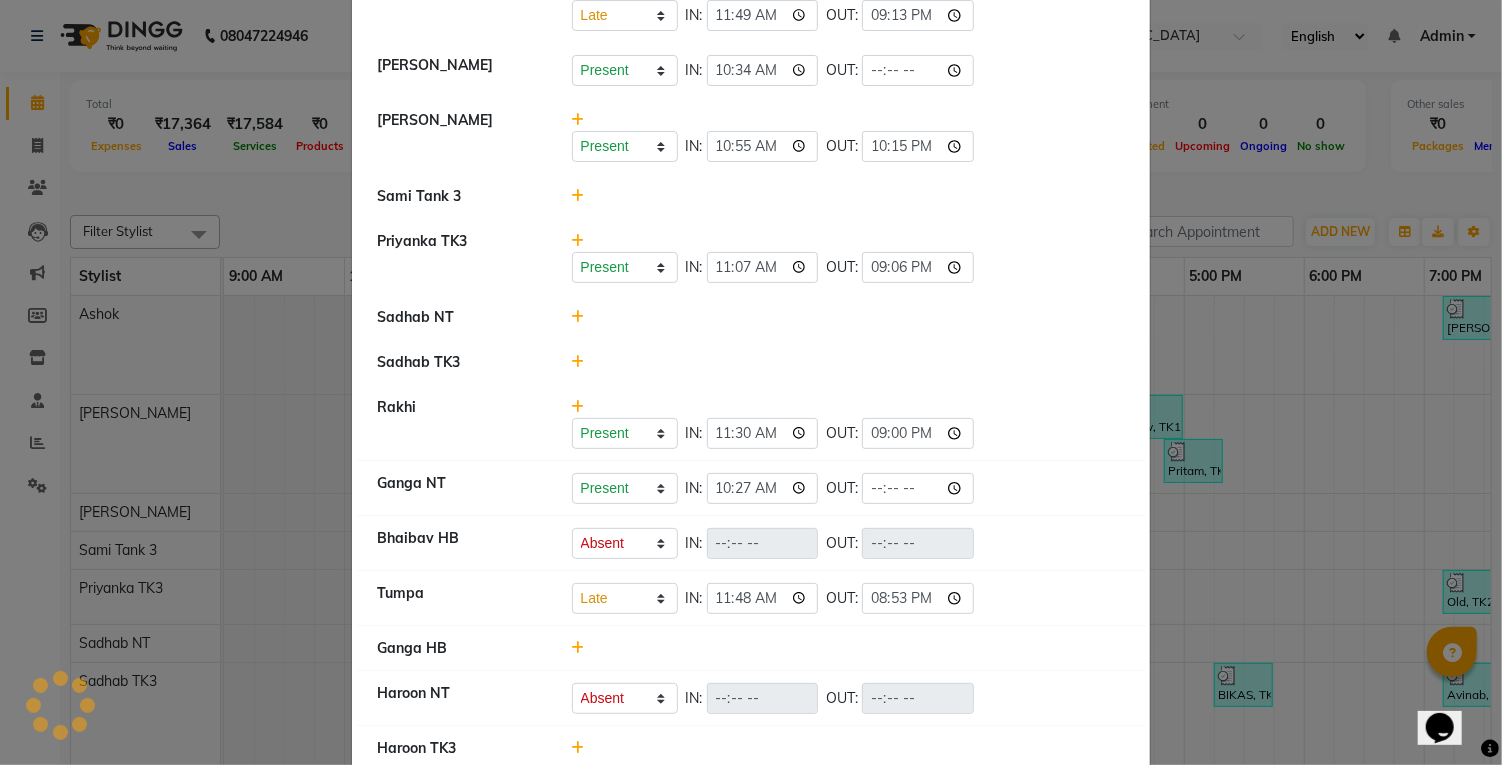 select on "L" 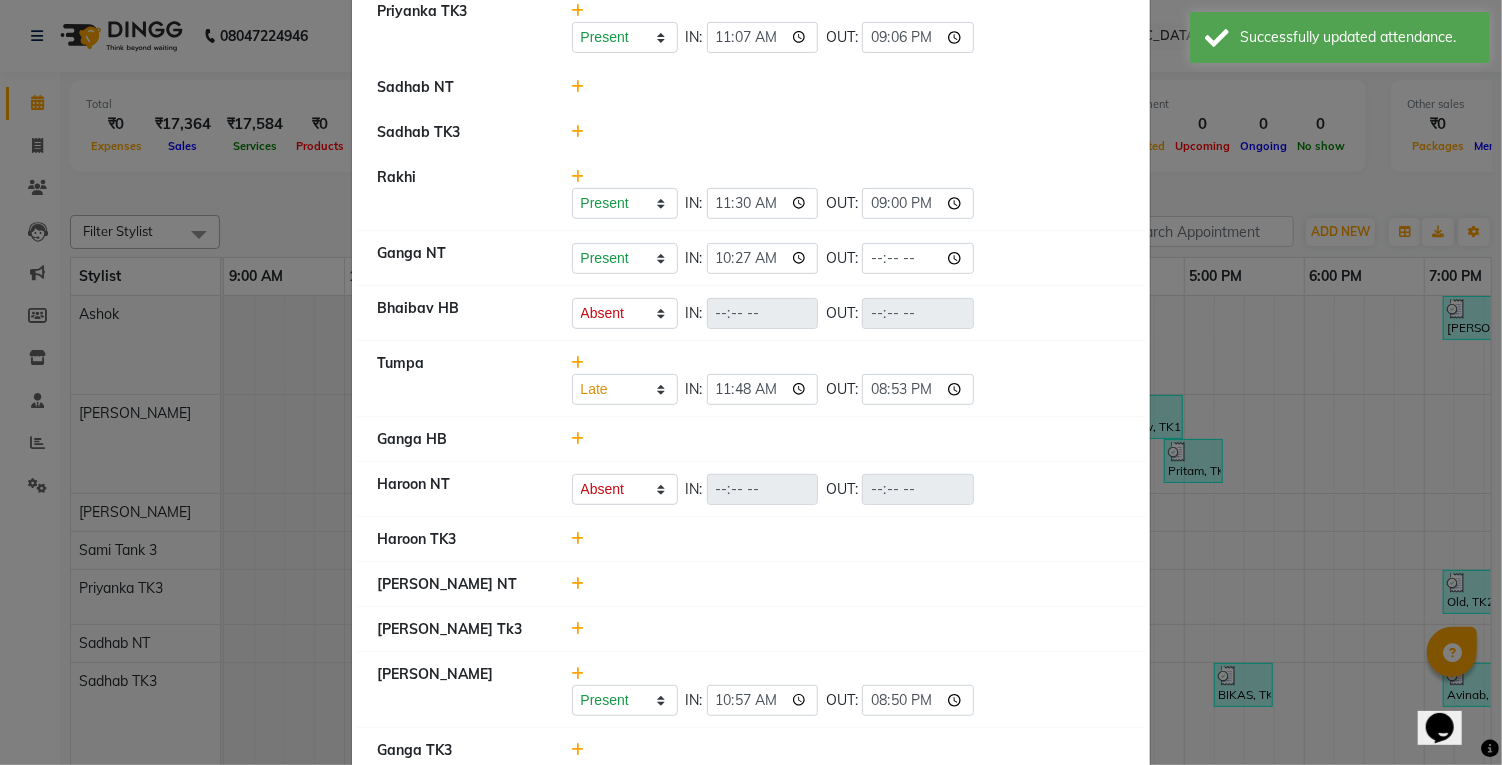 scroll, scrollTop: 400, scrollLeft: 0, axis: vertical 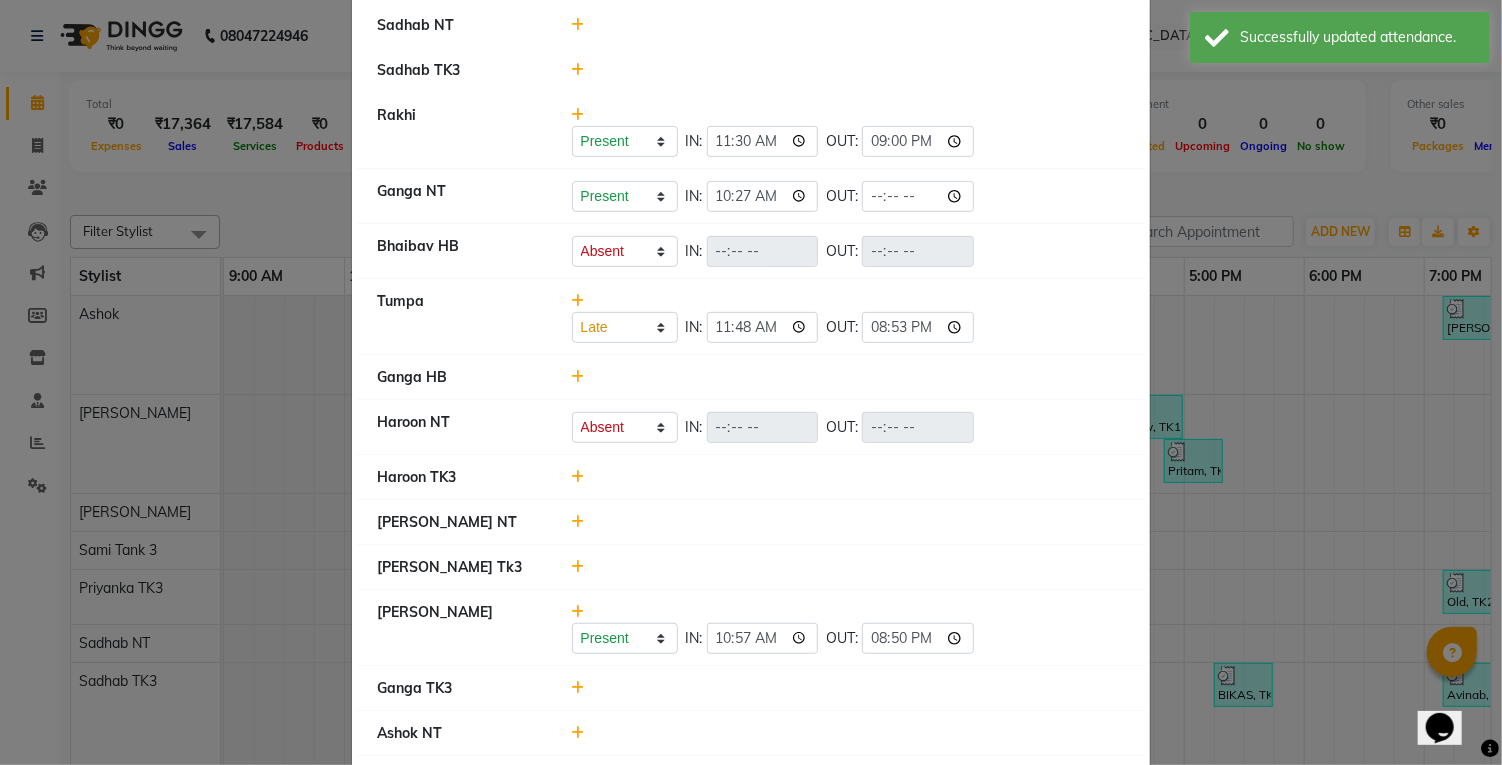 click 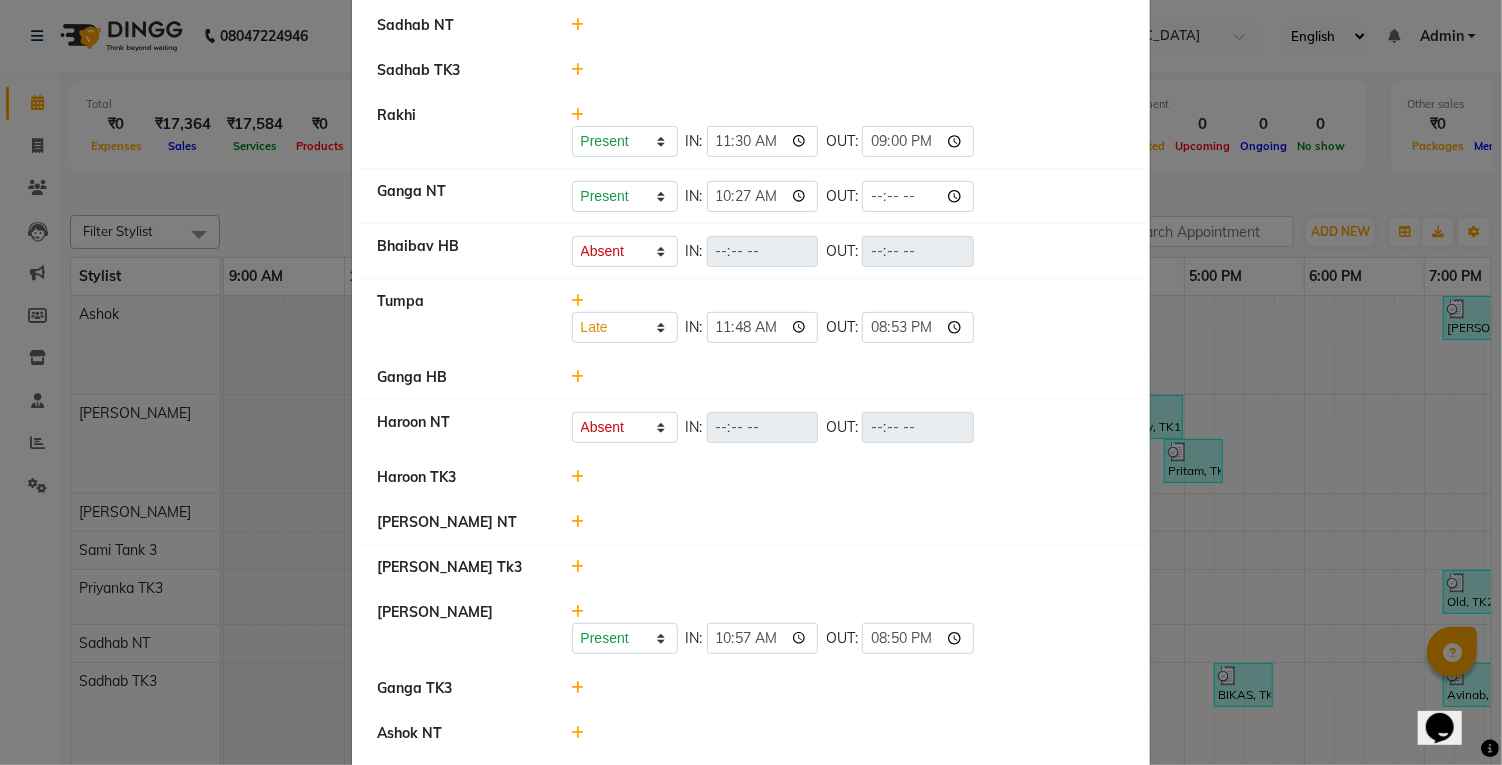 click on "Present Absent Late Half Day Weekly Off" 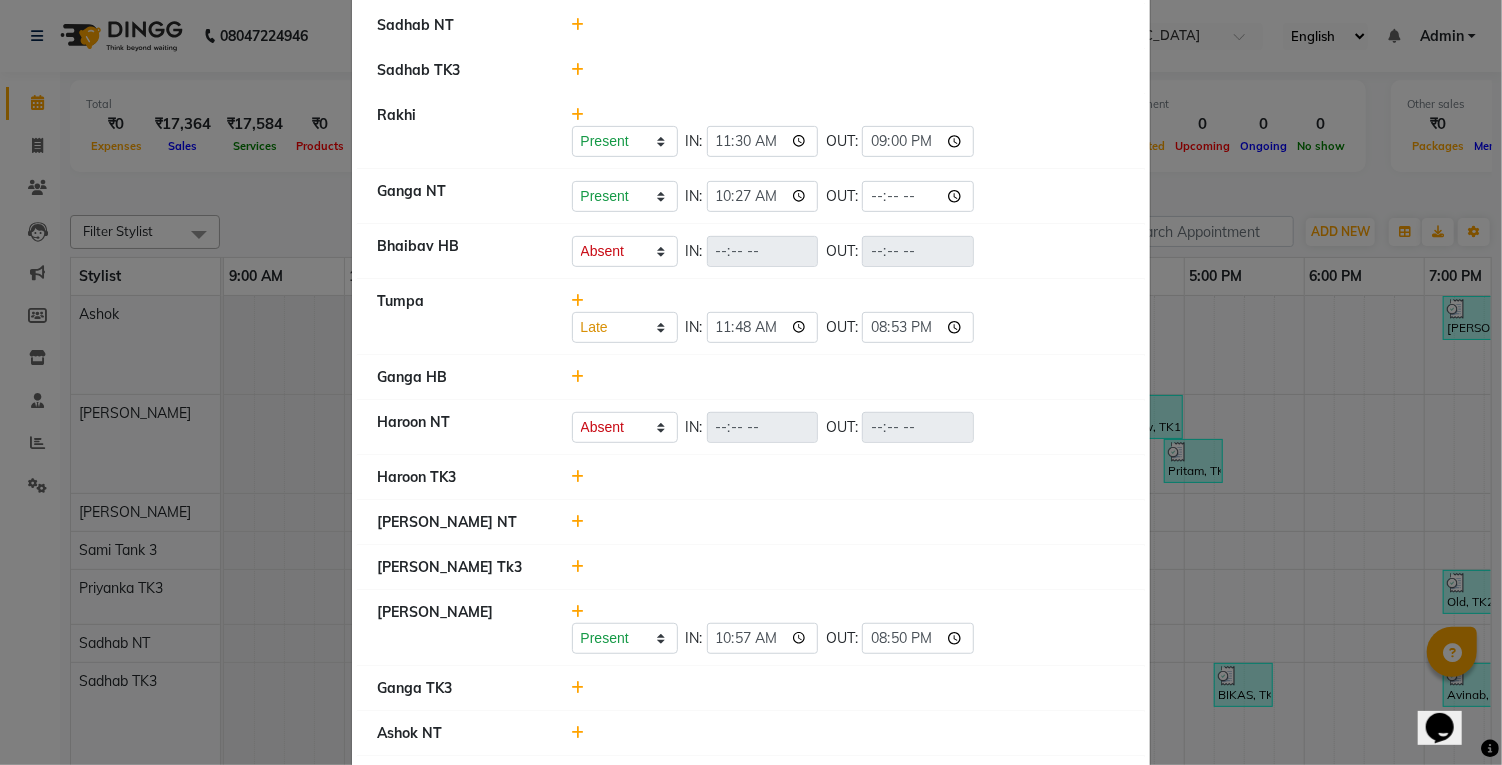 type on "10:30" 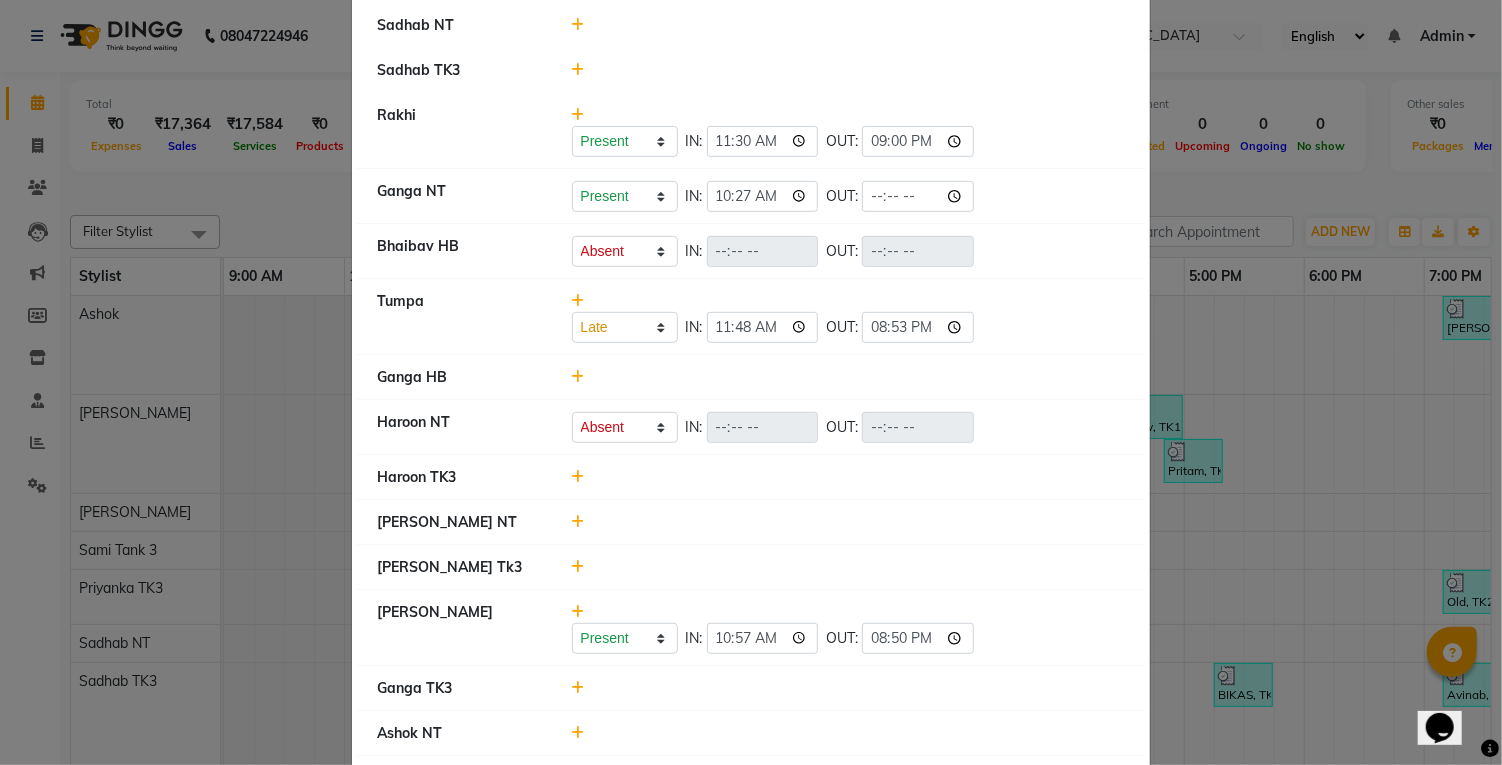 click on "Ashok NT" 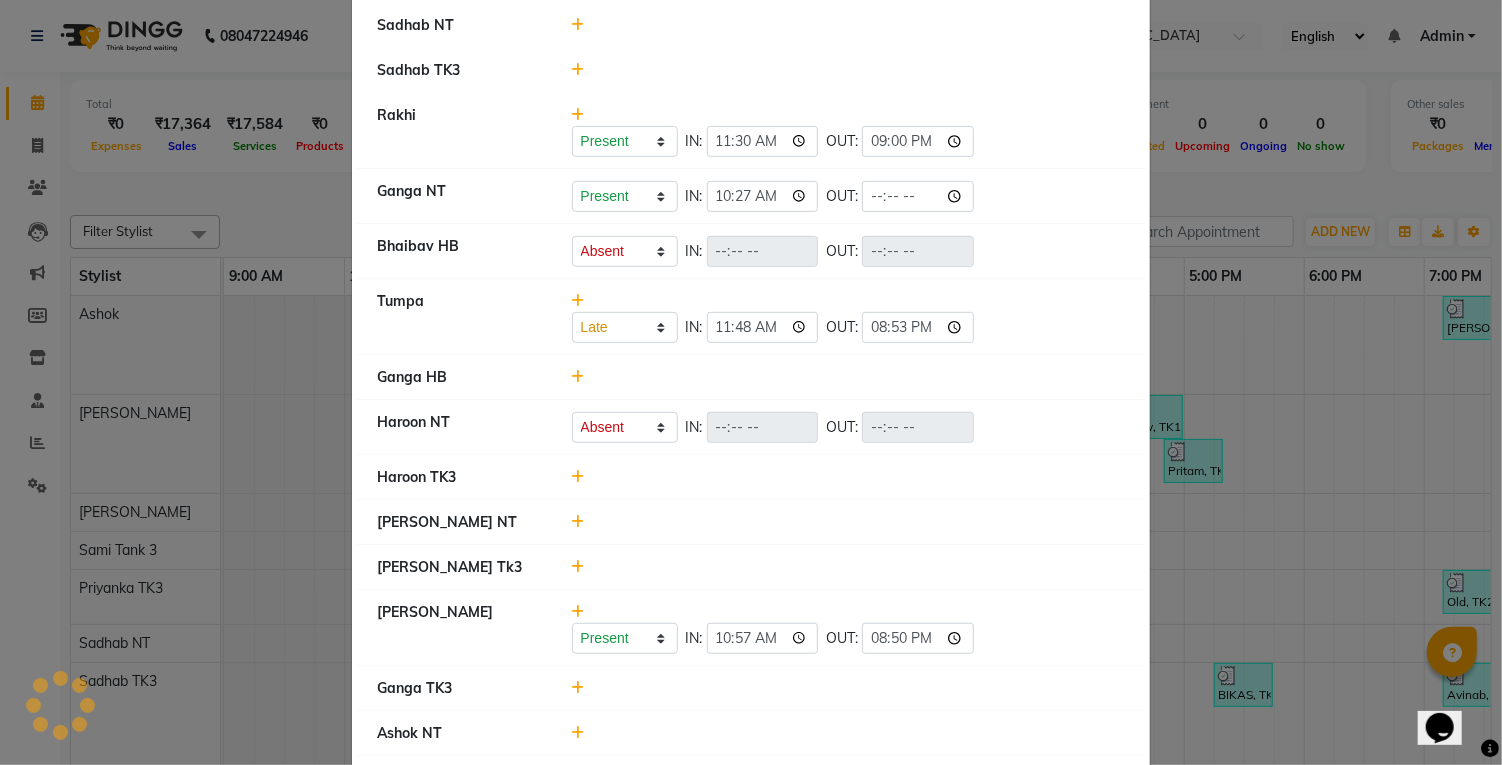 select on "L" 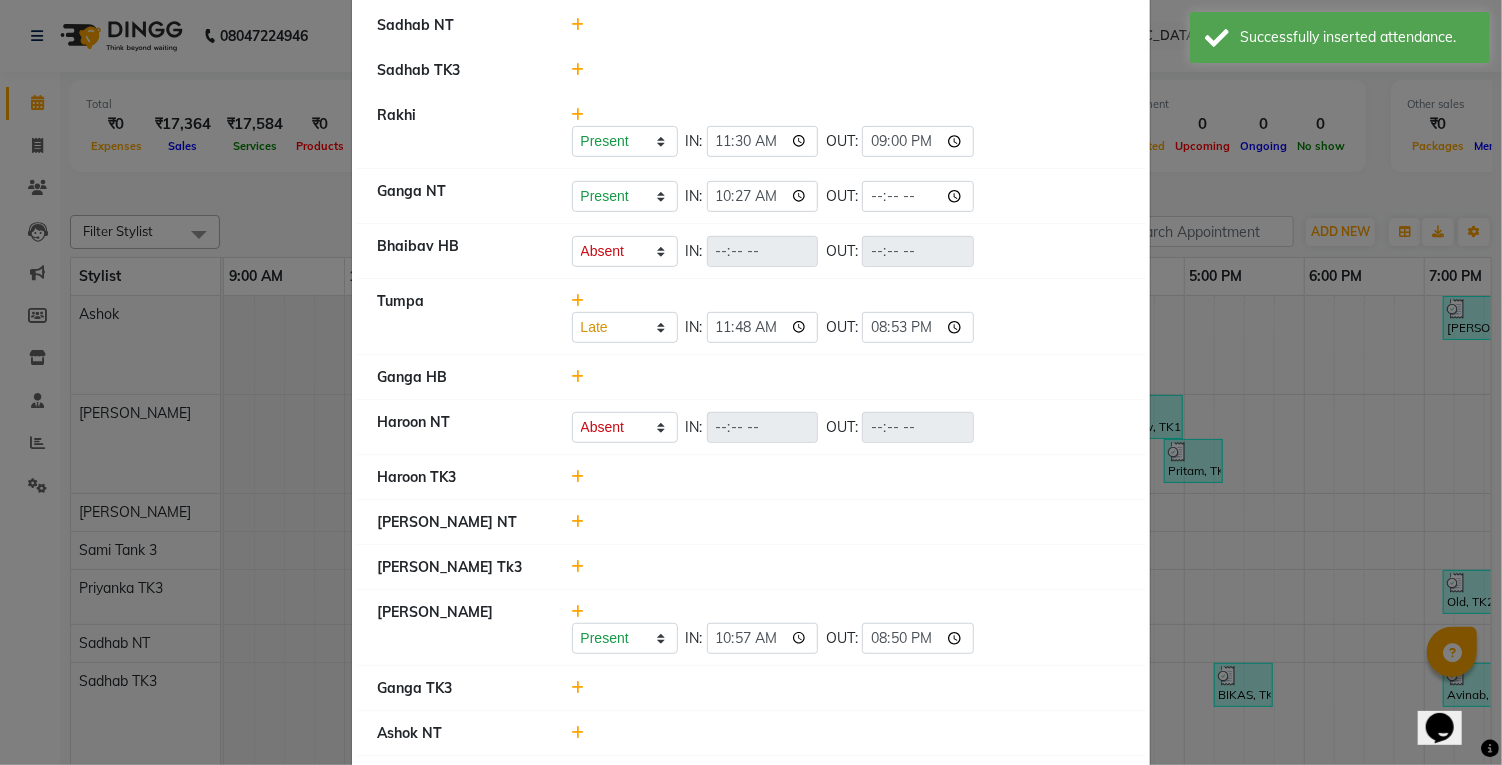 scroll, scrollTop: 410, scrollLeft: 0, axis: vertical 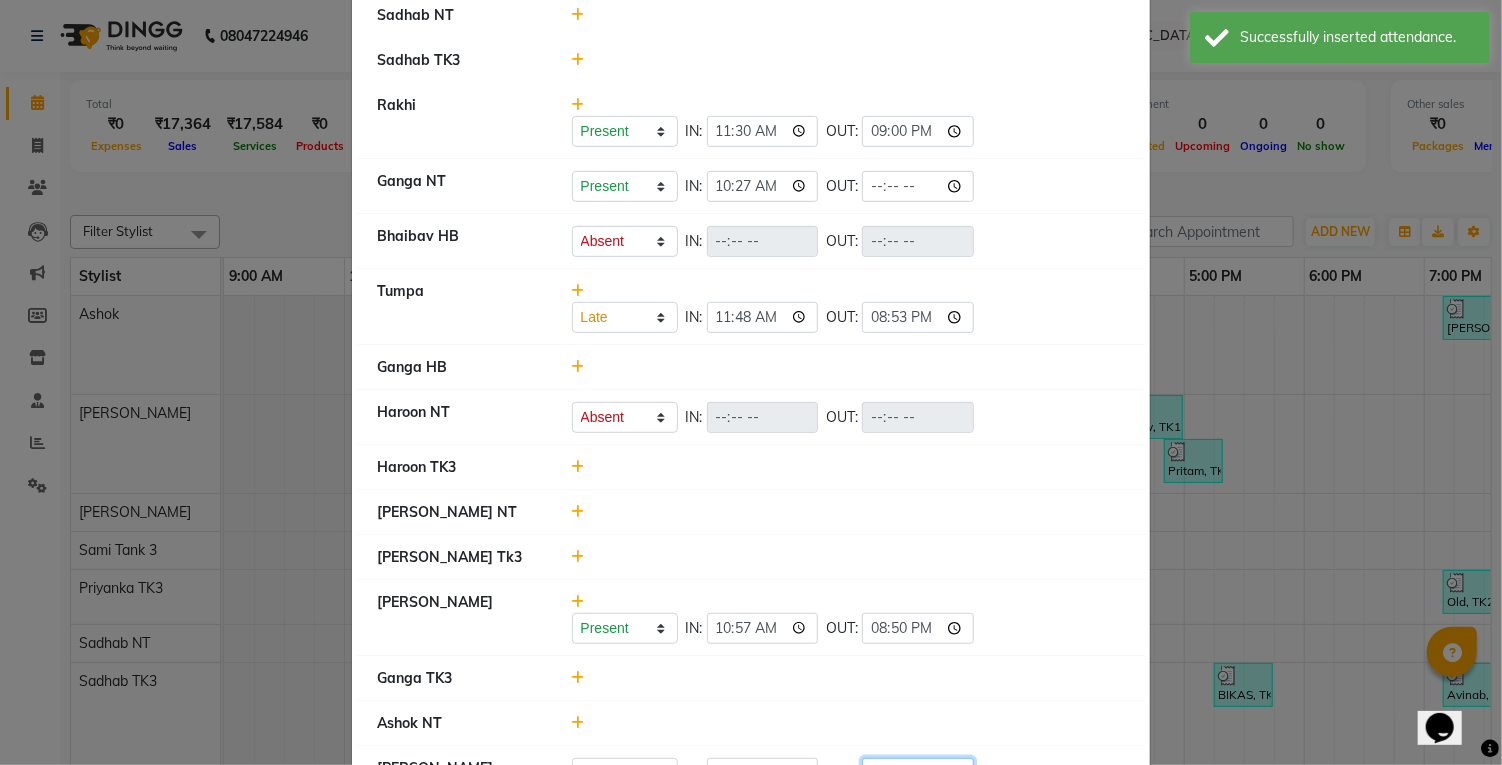click 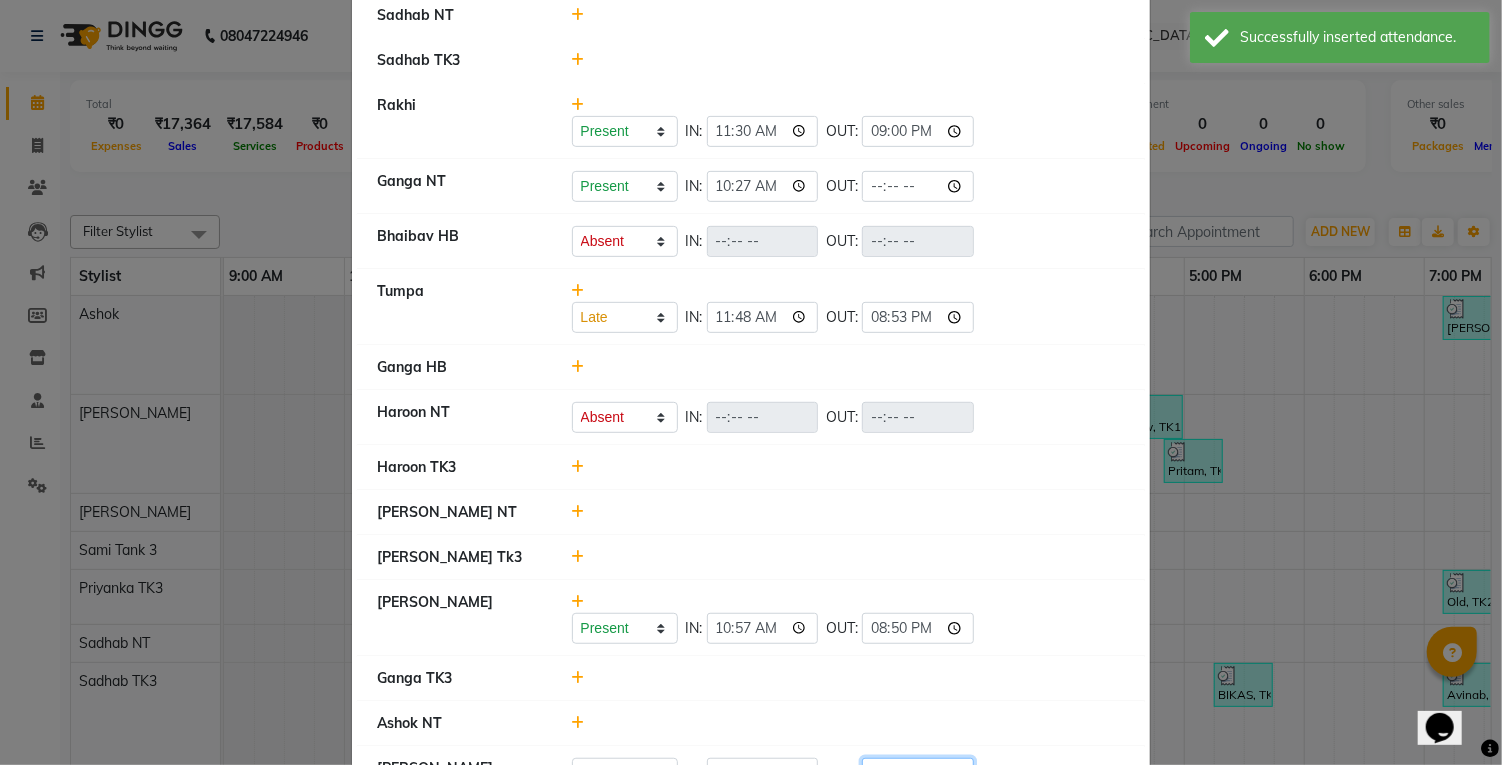 type on "20:51" 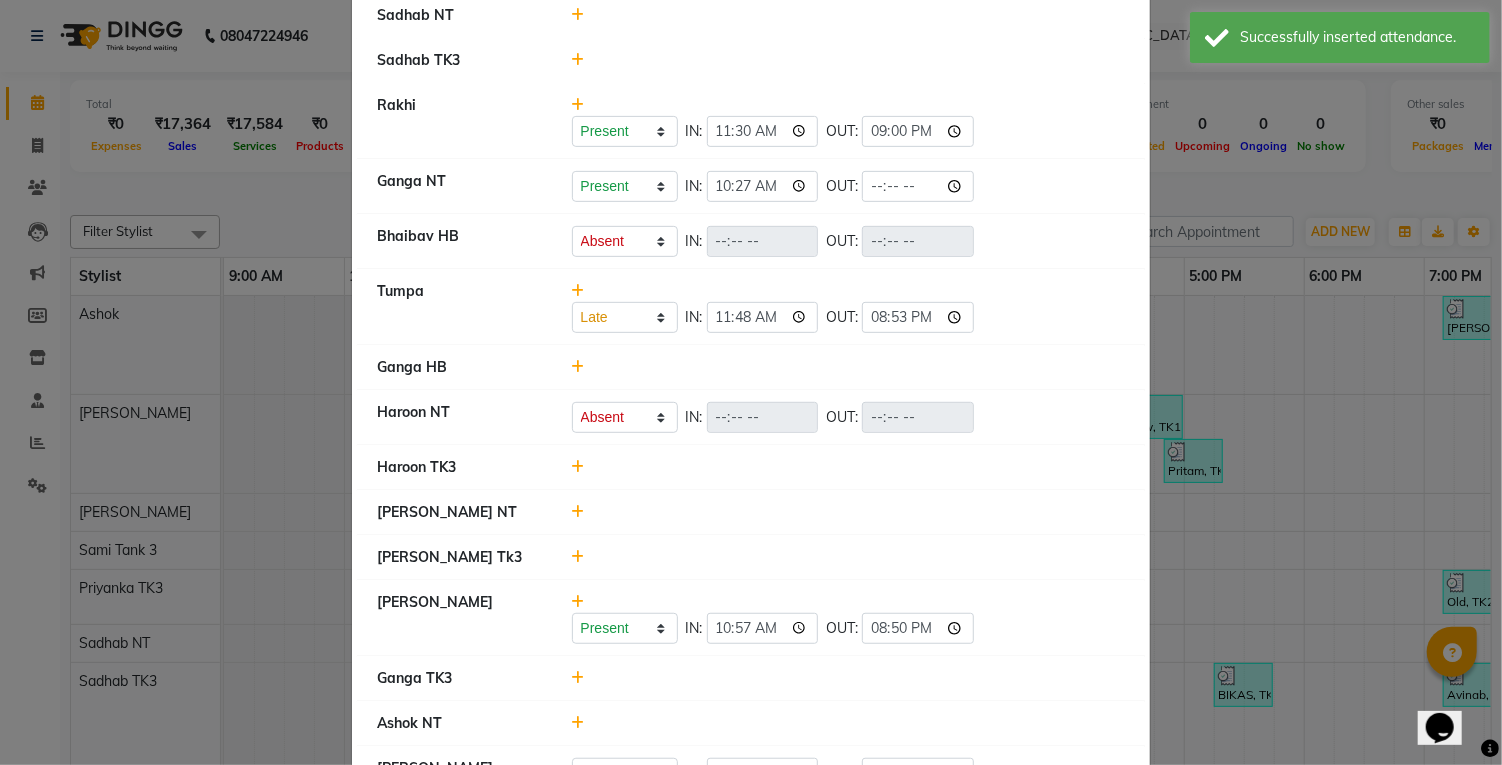 click 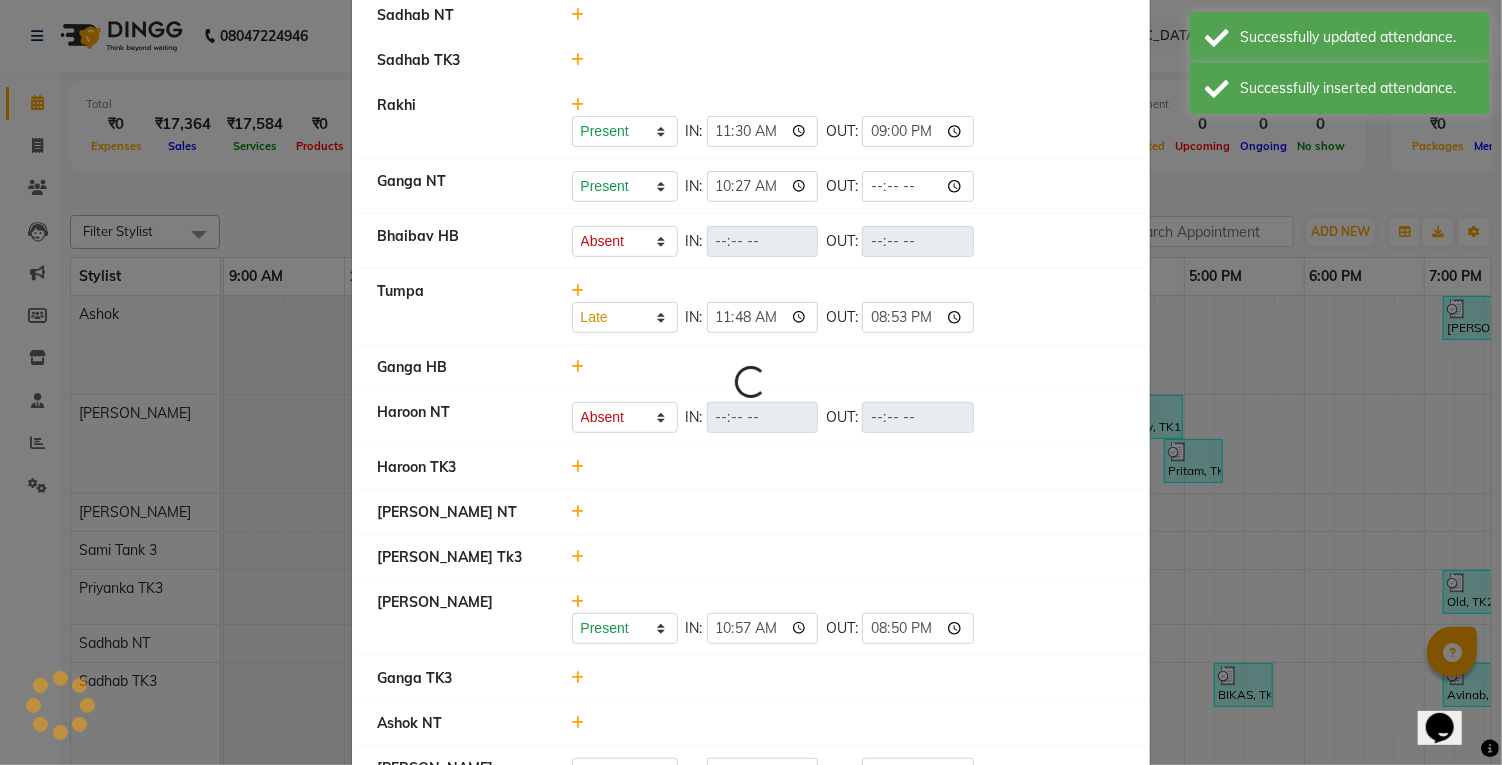 select on "L" 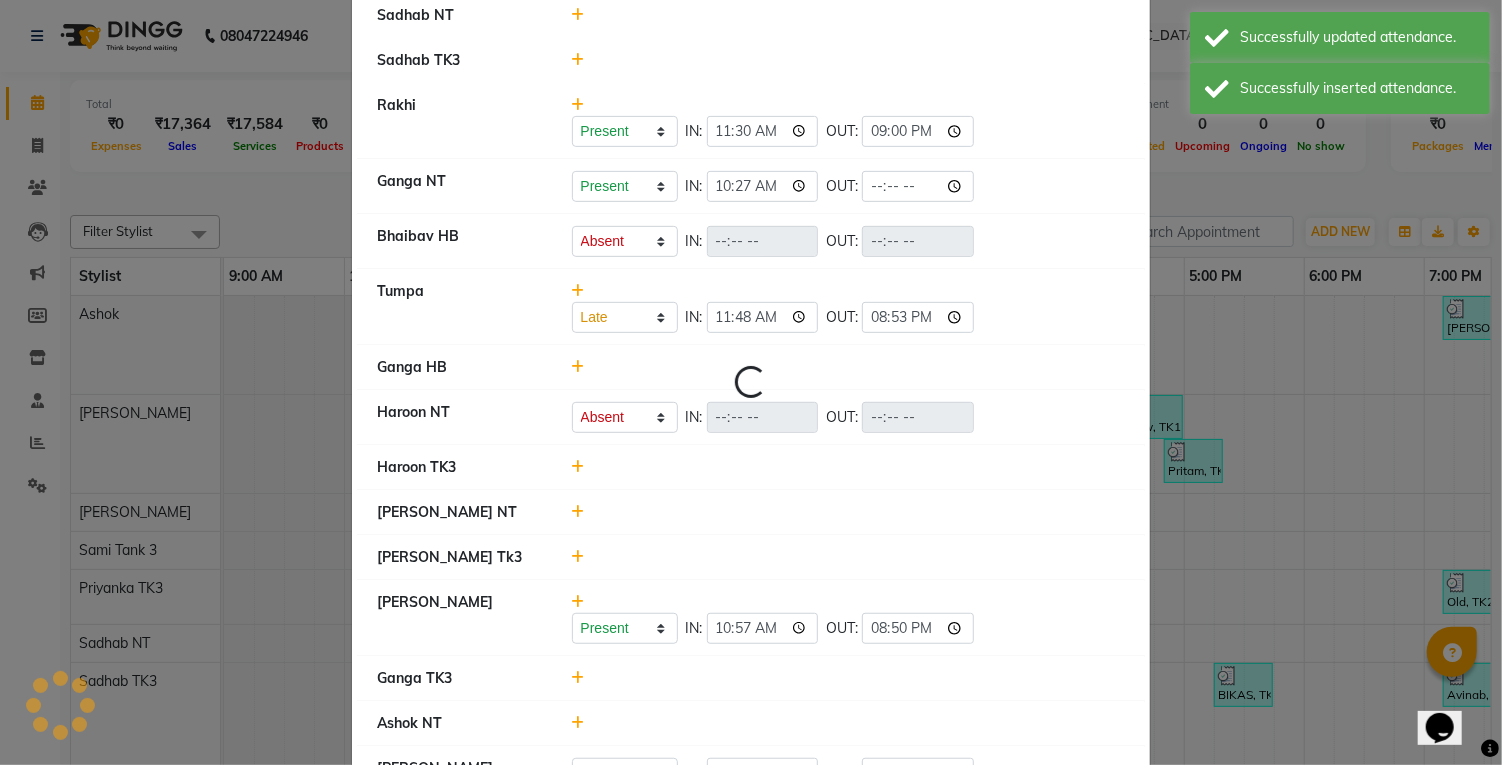 select on "A" 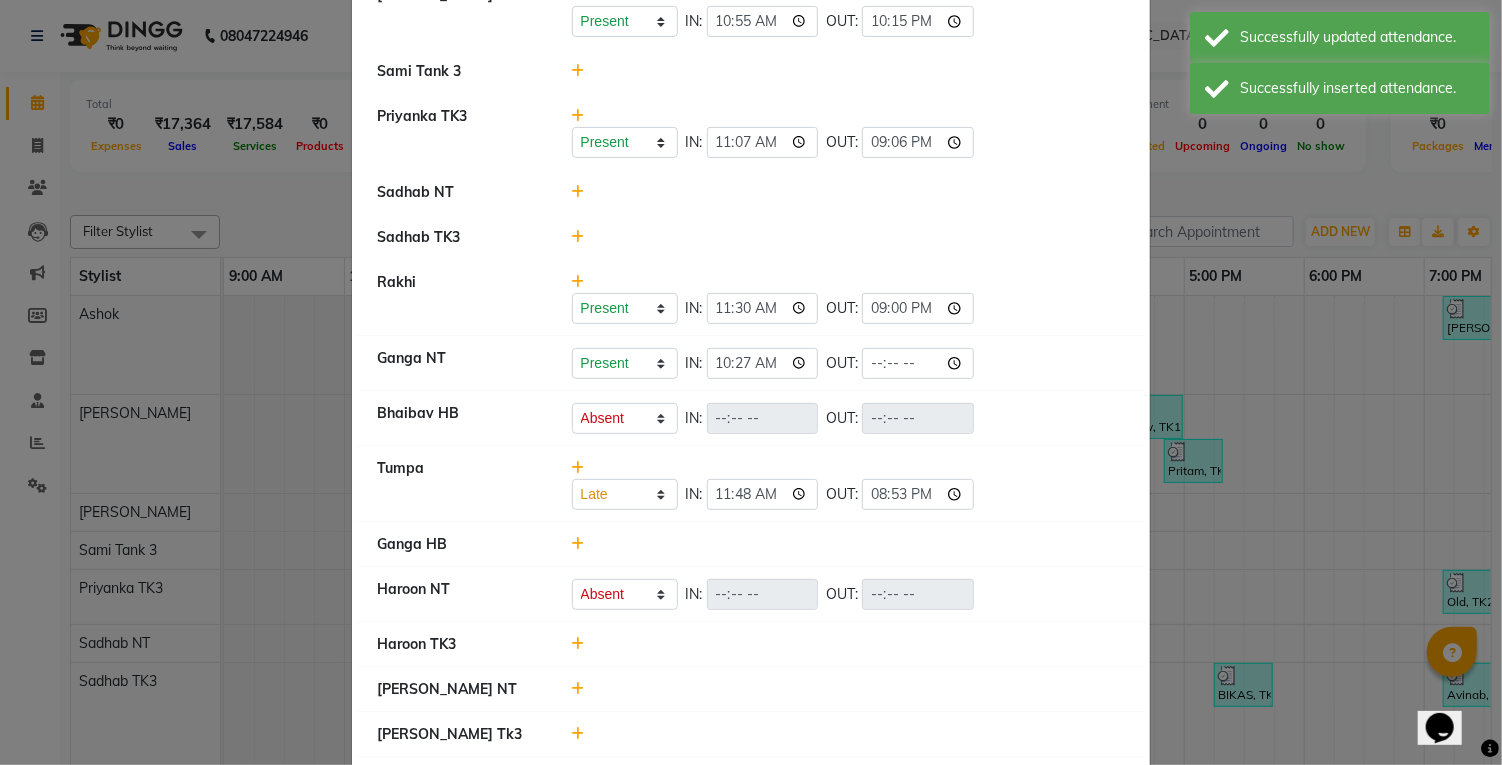 scroll, scrollTop: 231, scrollLeft: 0, axis: vertical 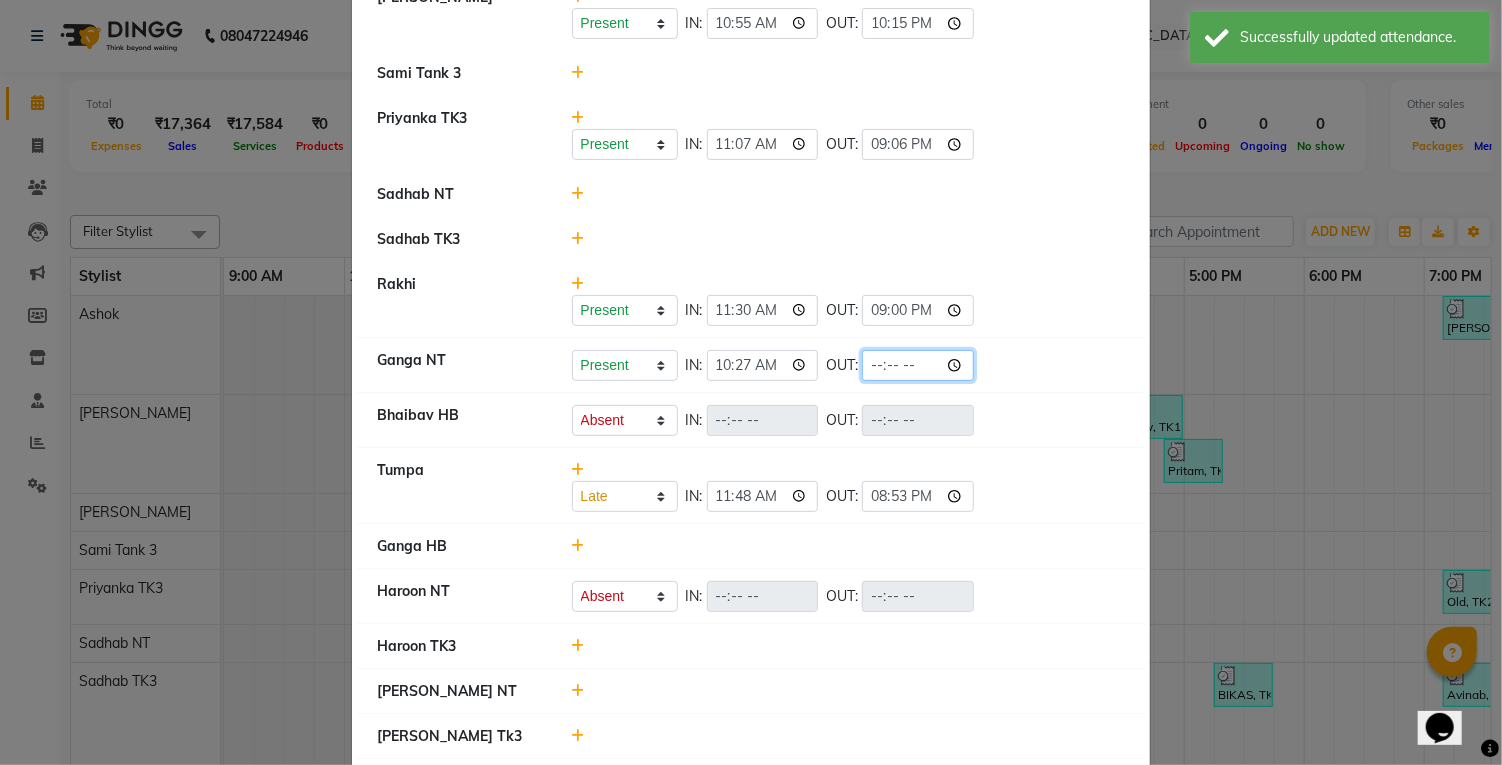 click 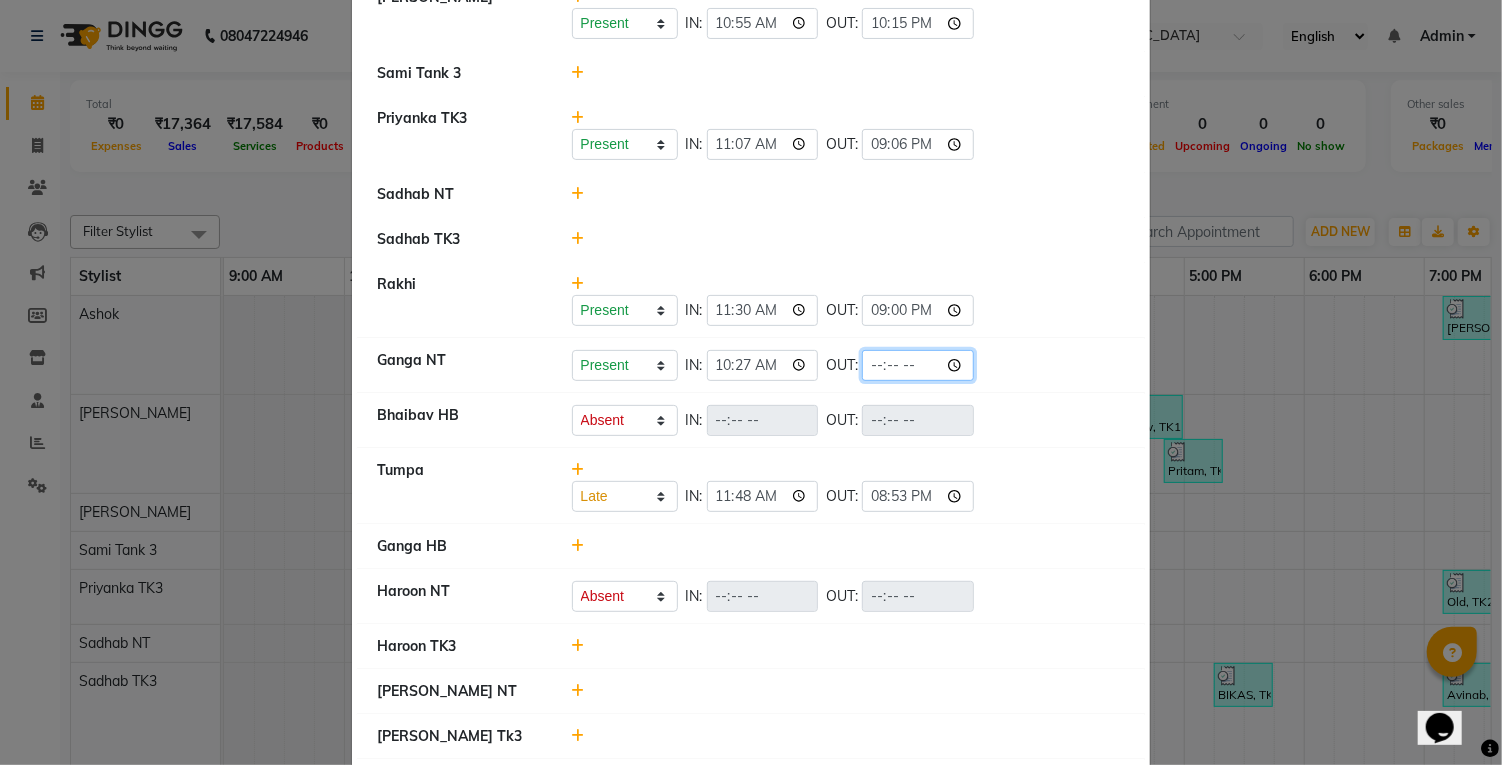 type on "20:53" 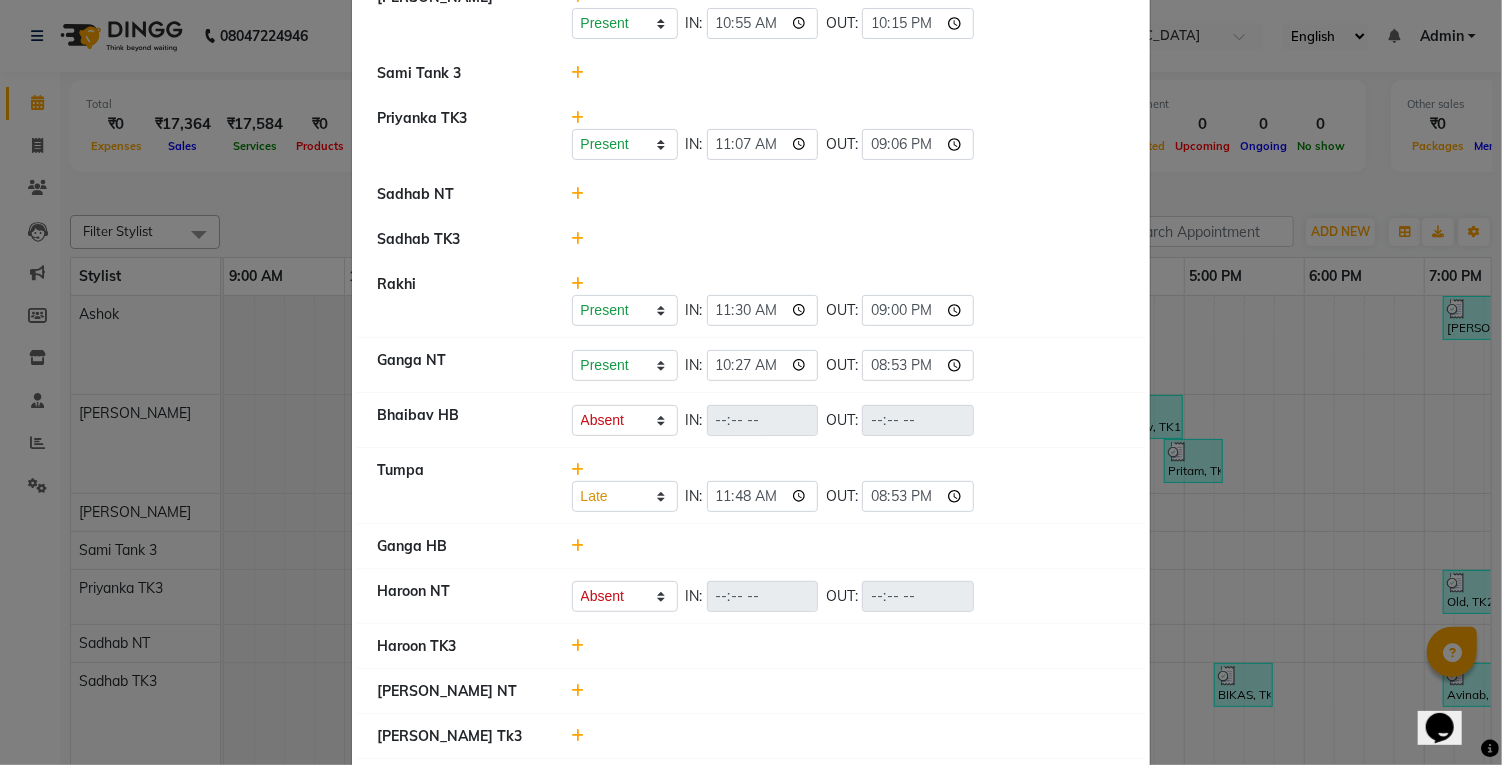 click on "Present   Absent   Late   Half Day   Weekly Off  IN:  OUT:" 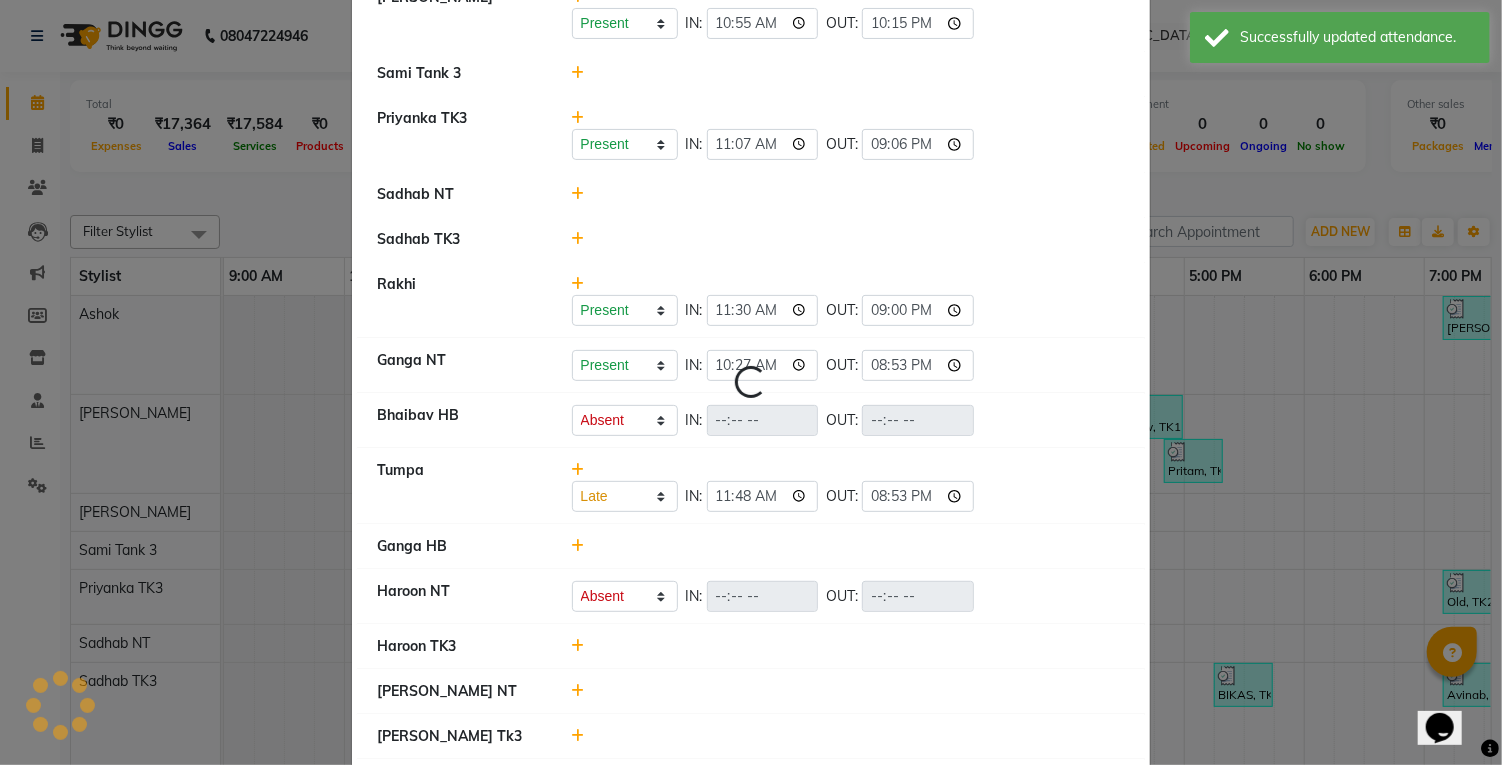 select on "L" 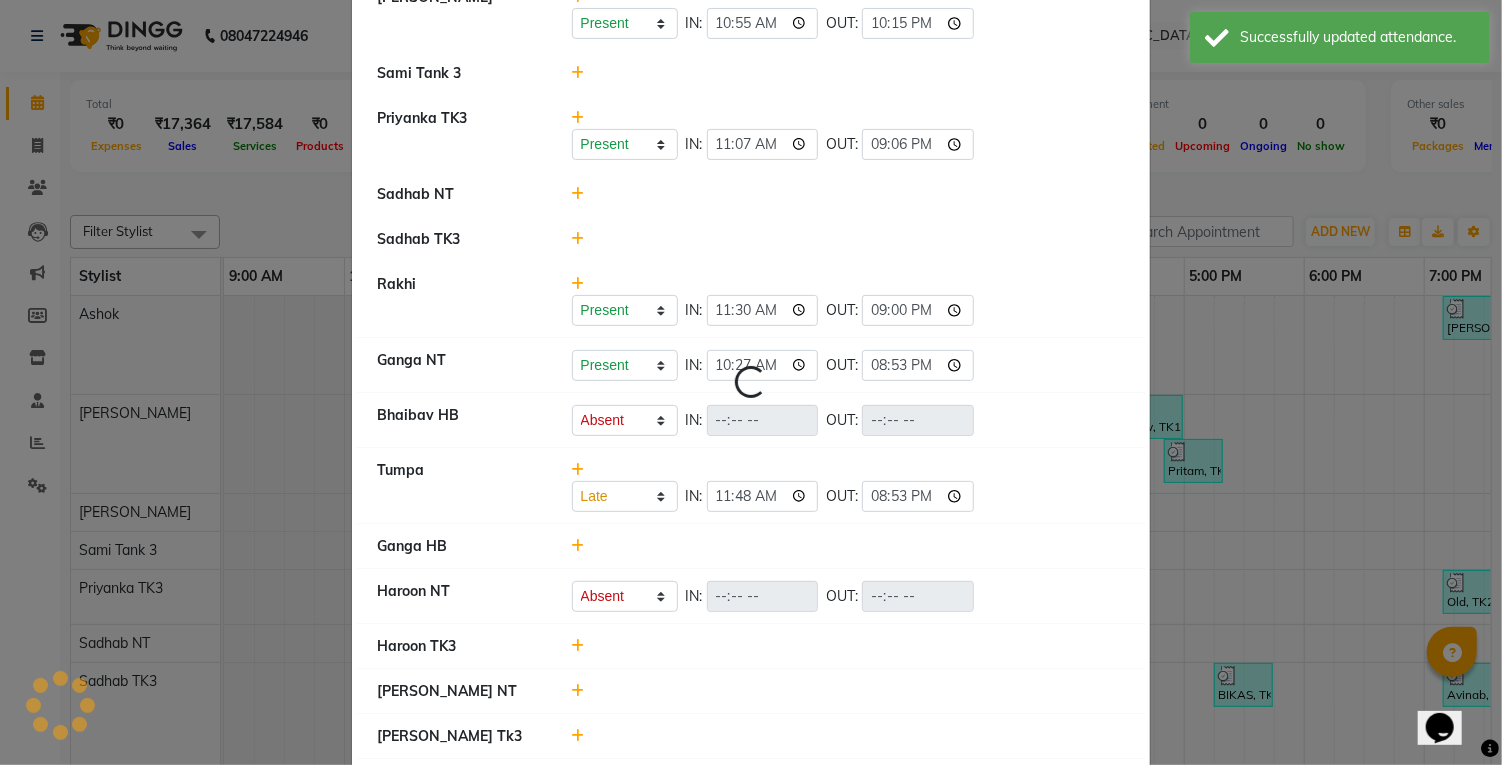 select on "A" 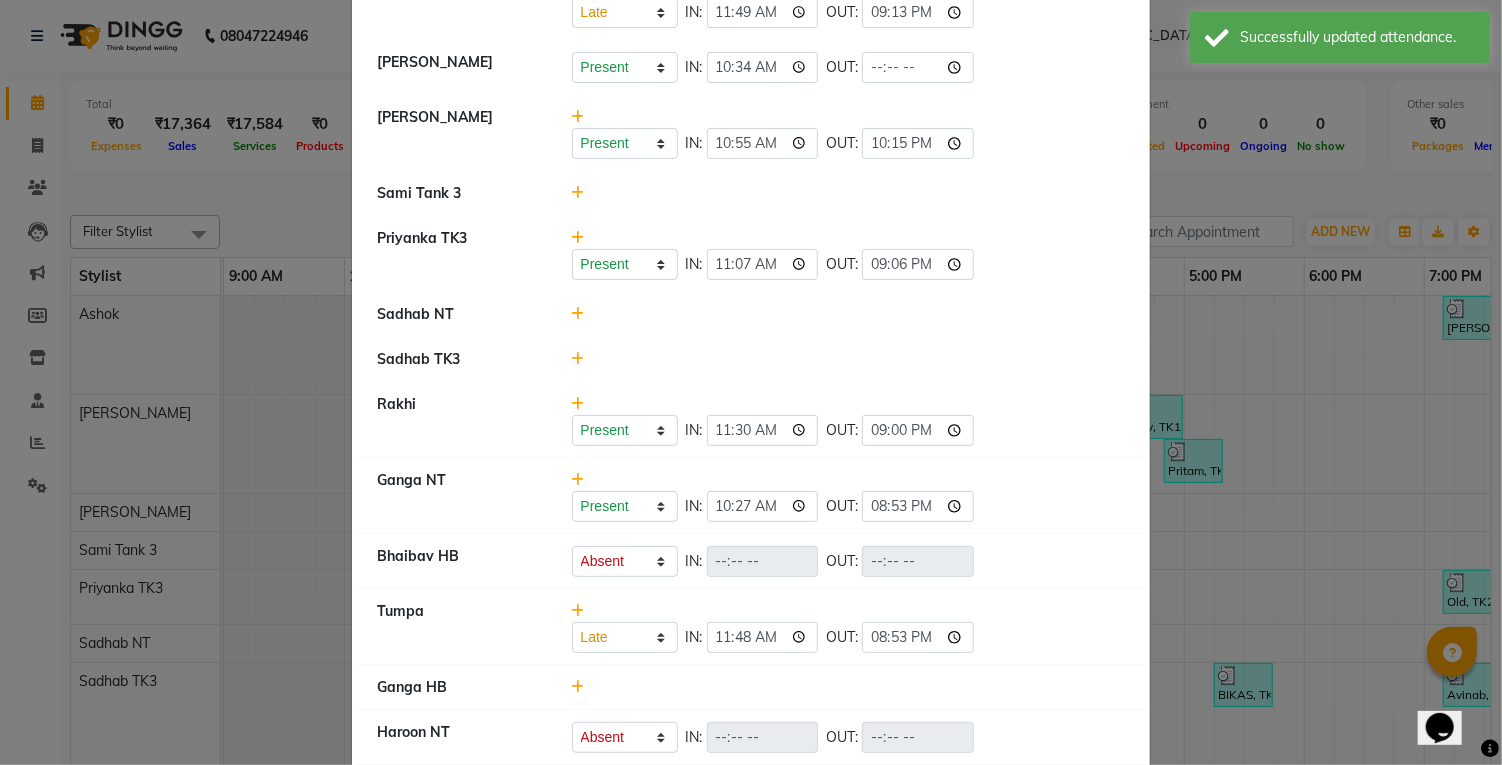 scroll, scrollTop: 0, scrollLeft: 0, axis: both 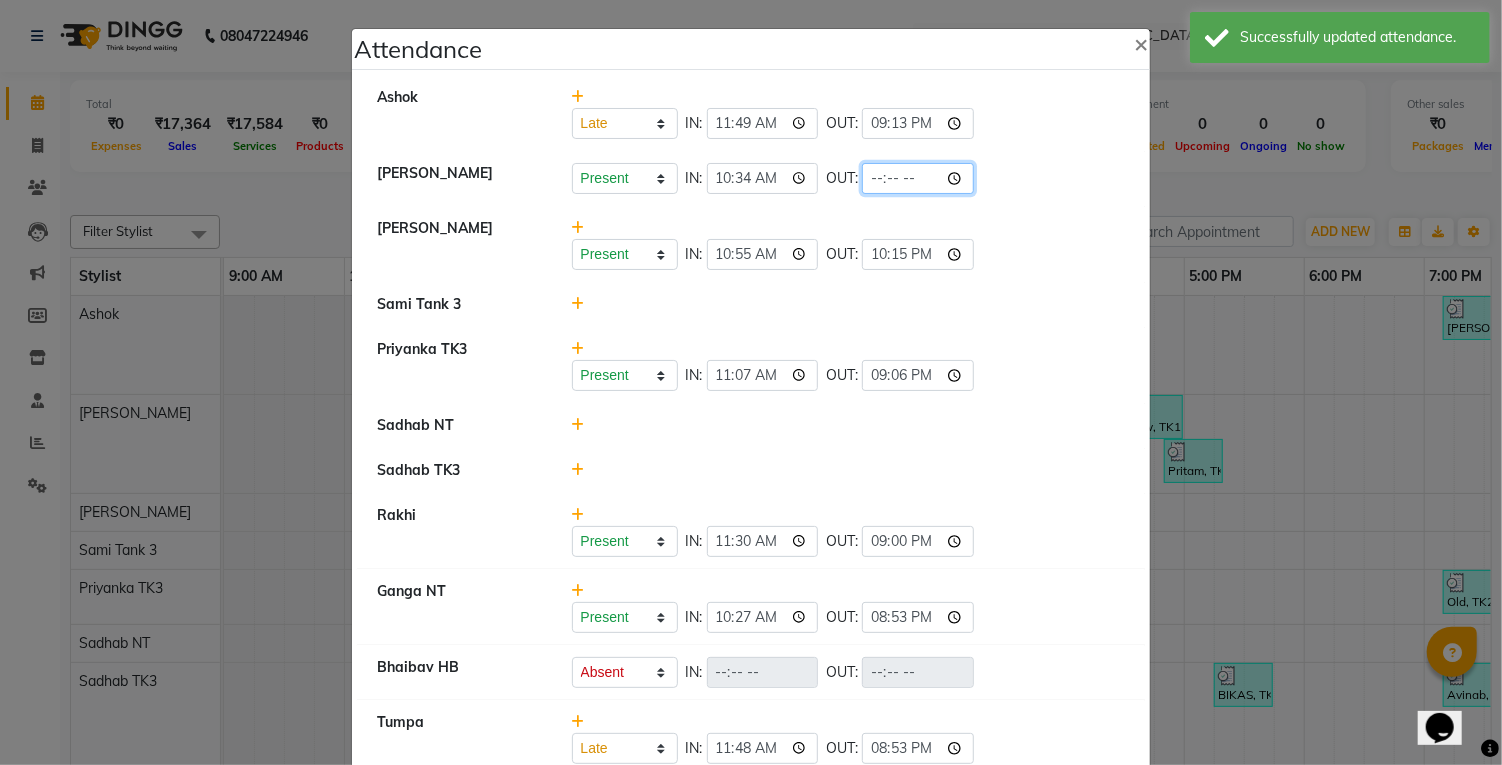 click 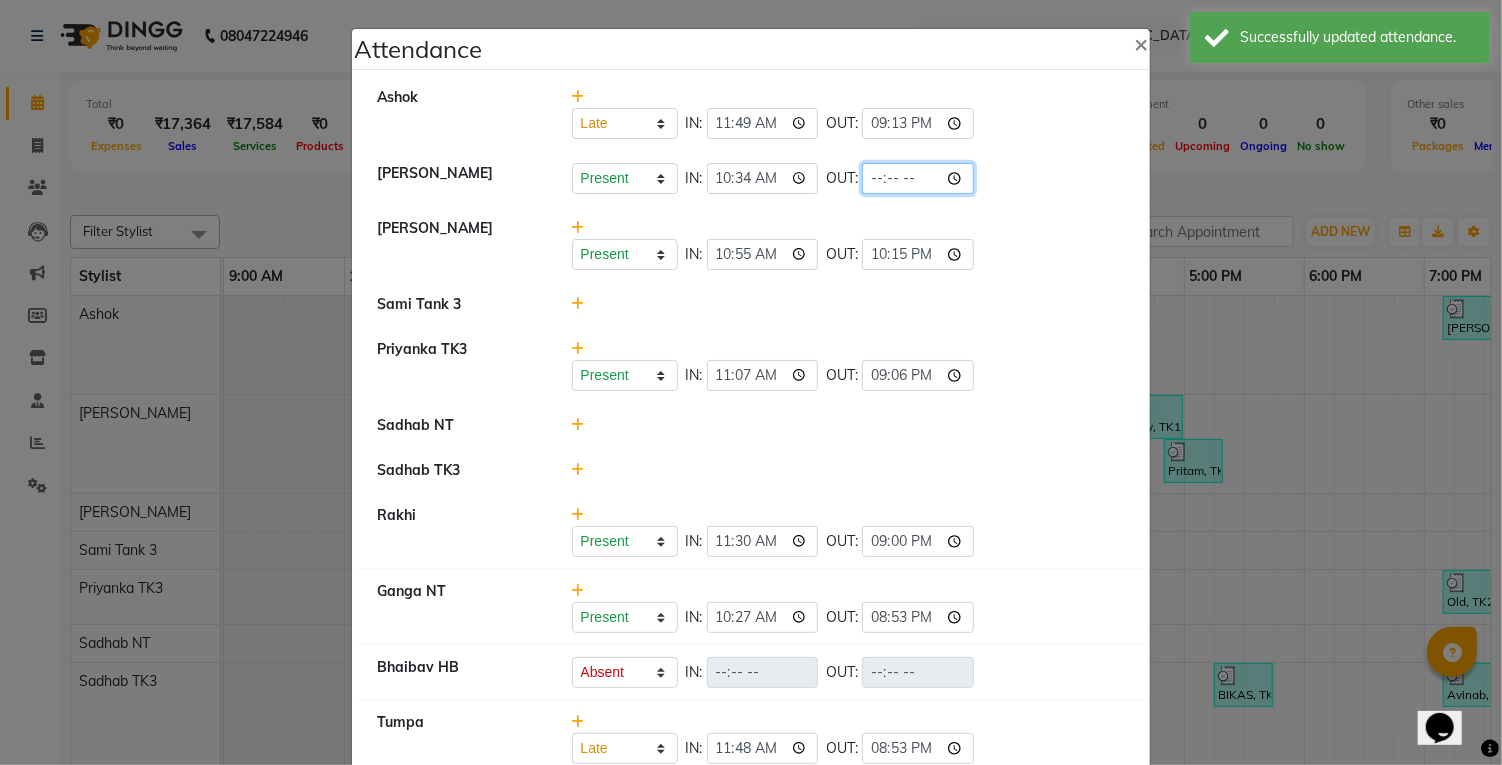 type on "21:00" 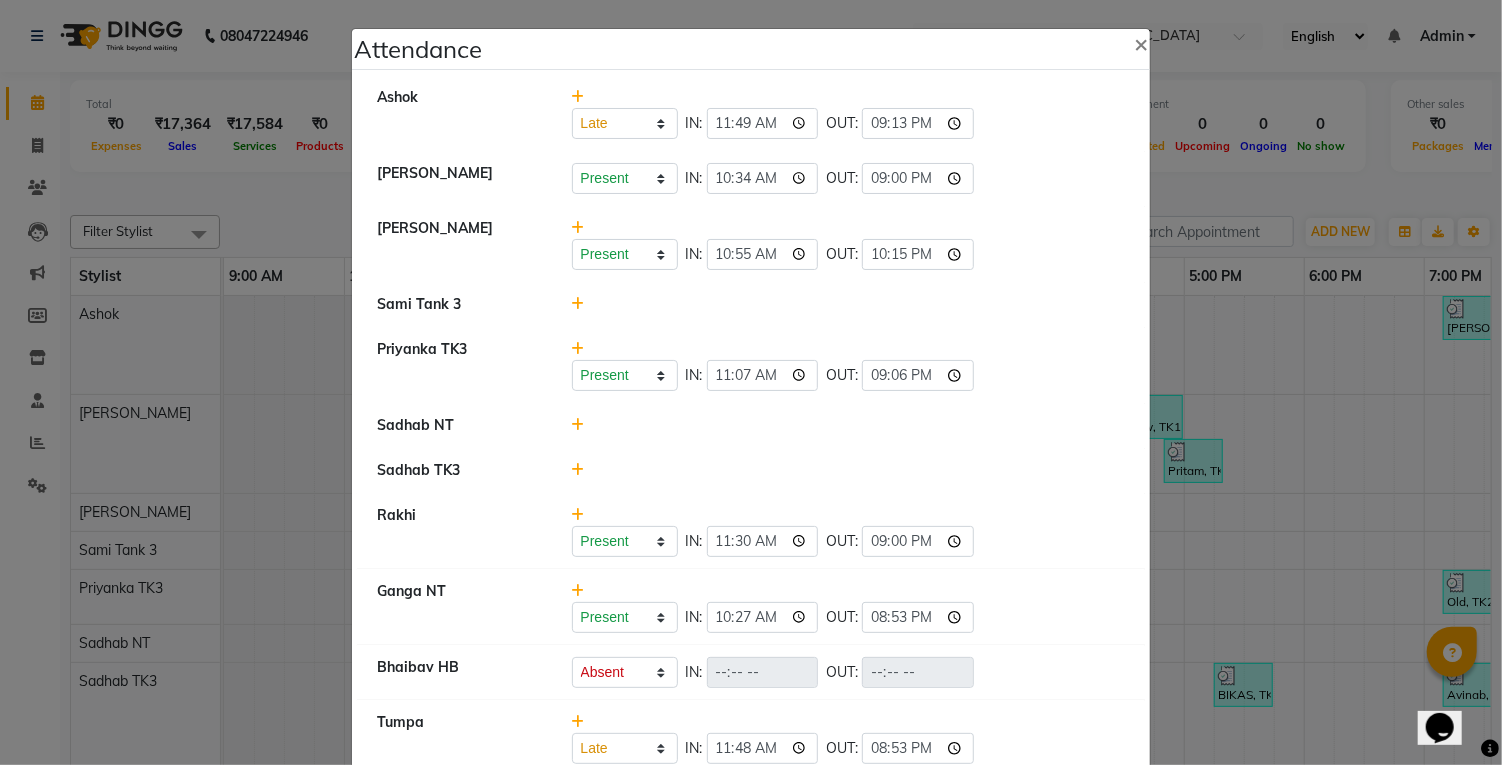 click on "Priyanka TK3   Present   Absent   Late   Half Day   Weekly Off  IN:  11:07 OUT:  21:06" 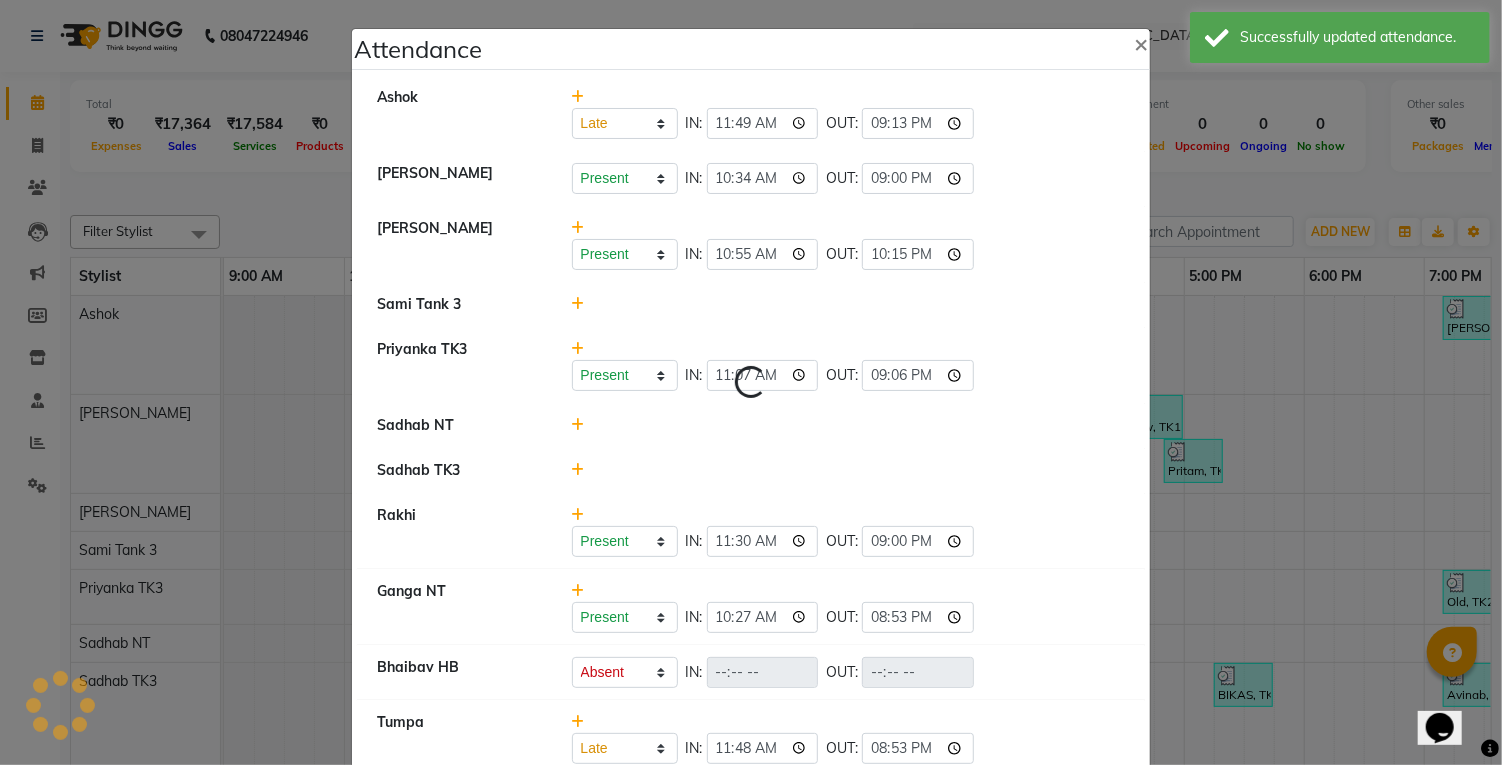 select on "L" 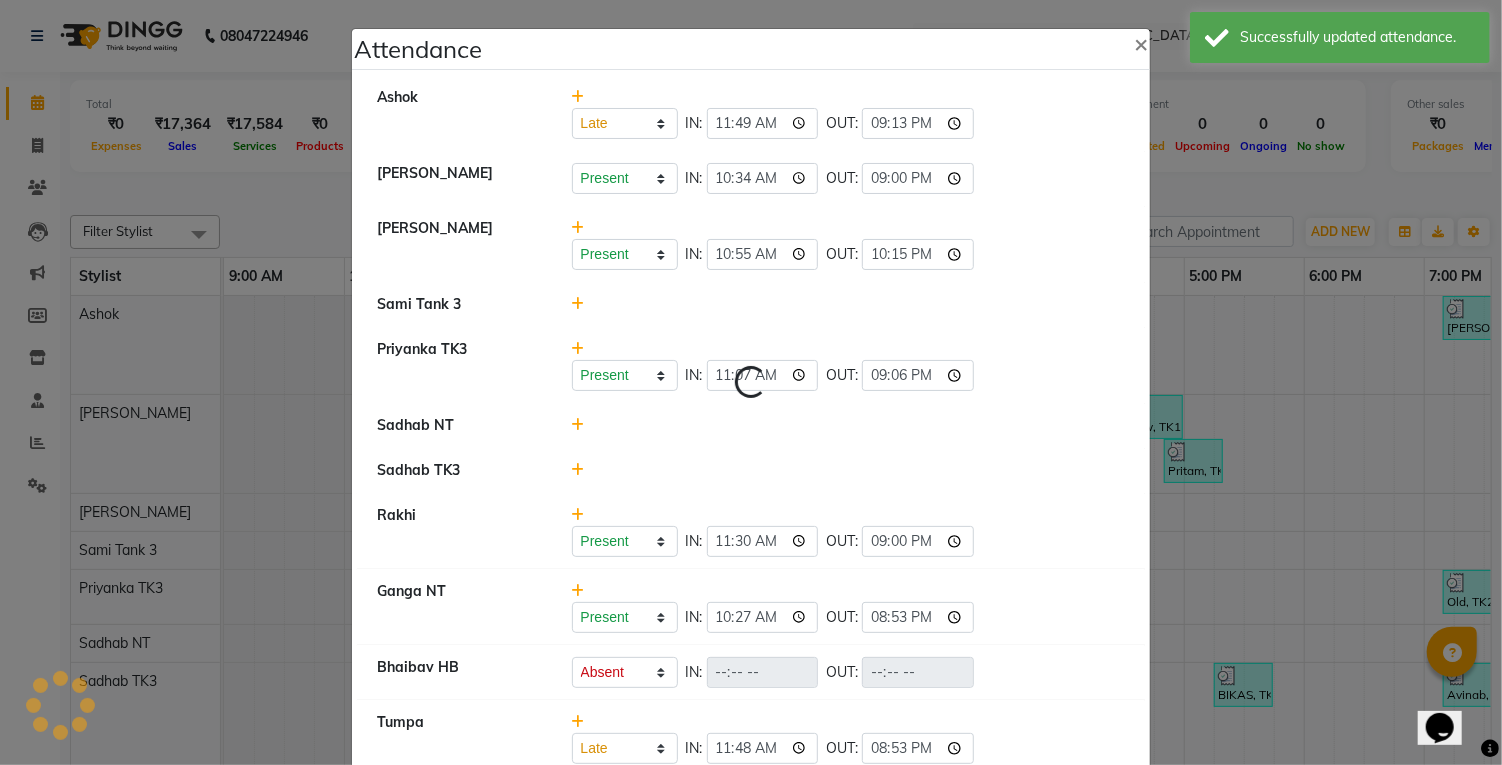 select on "A" 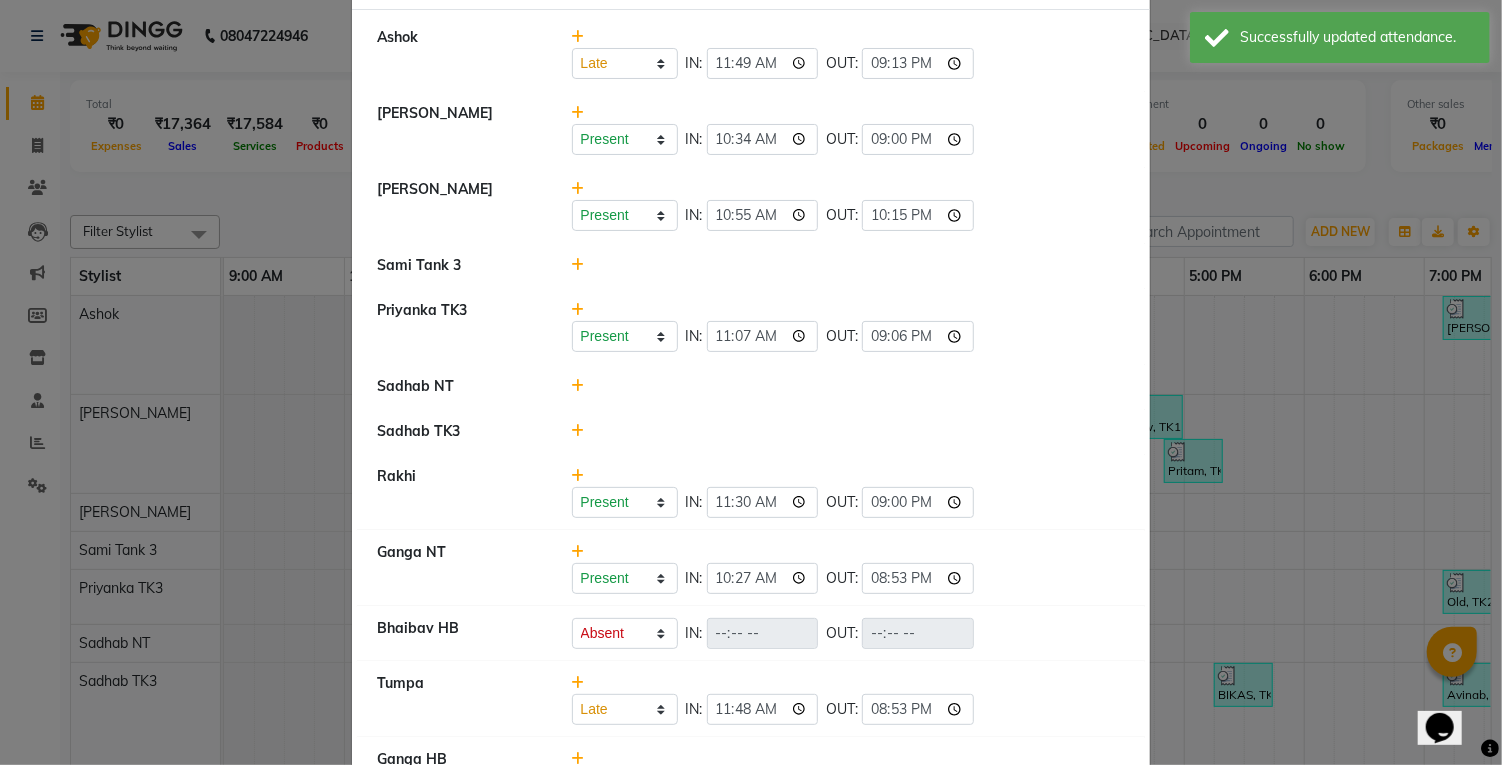 scroll, scrollTop: 0, scrollLeft: 0, axis: both 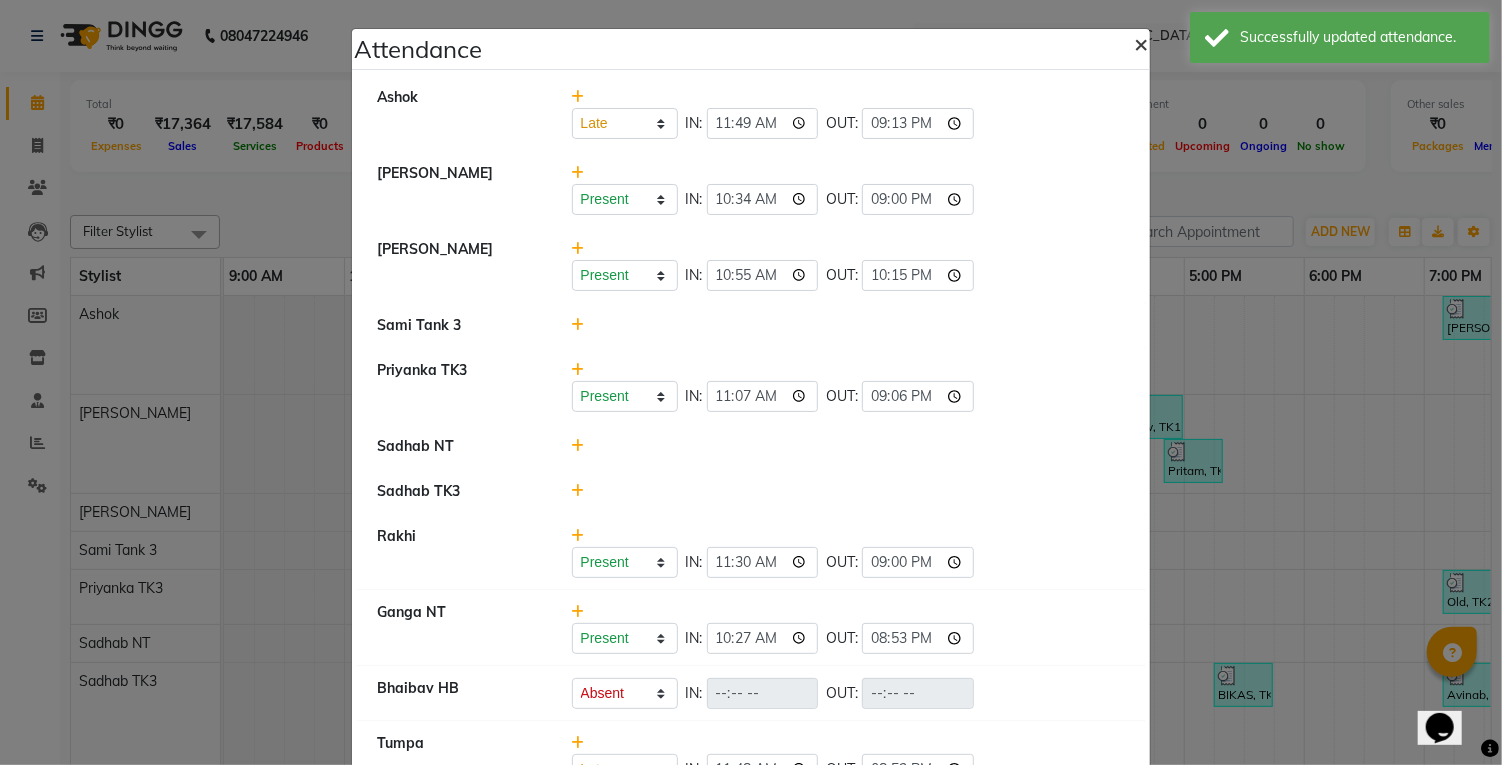 click on "×" 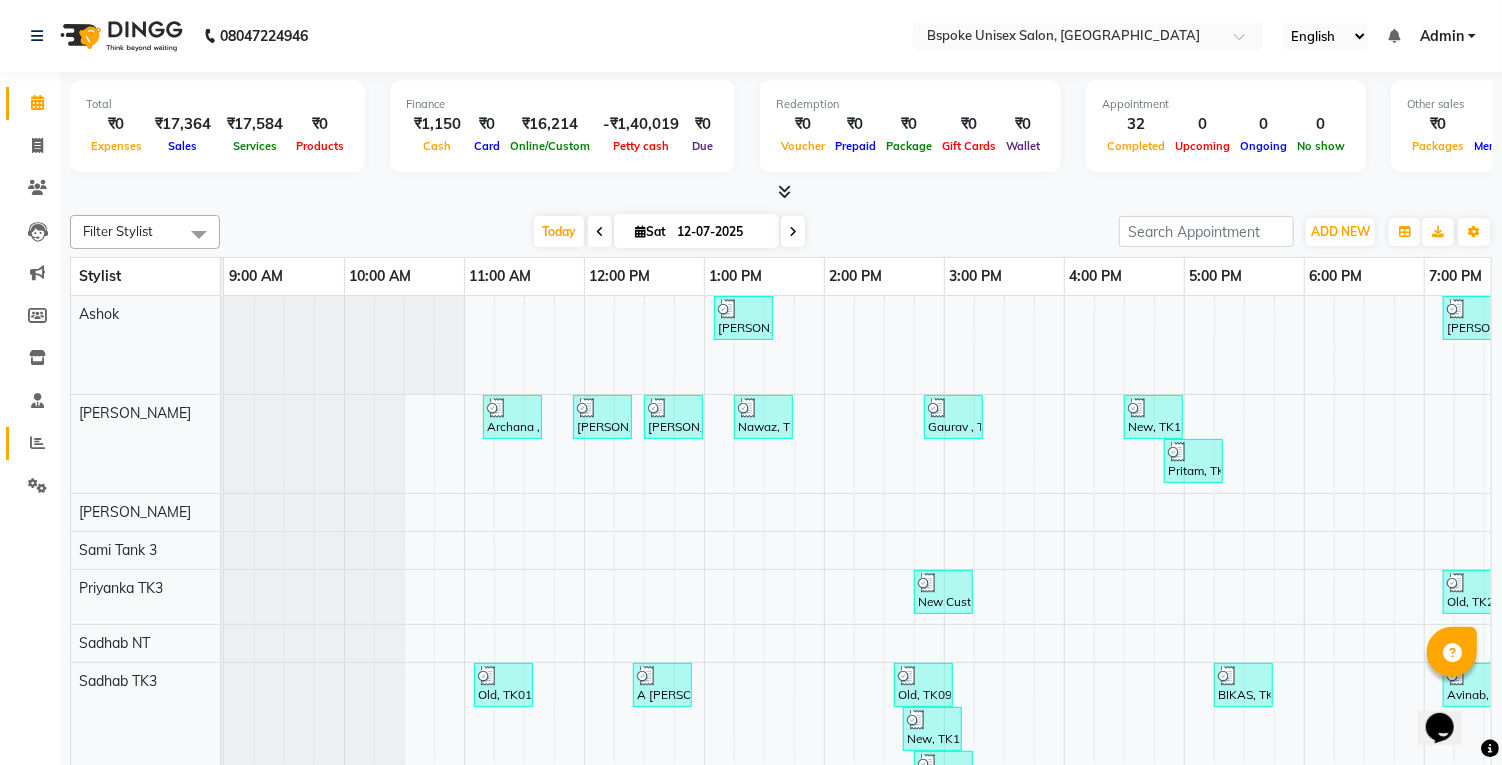 click 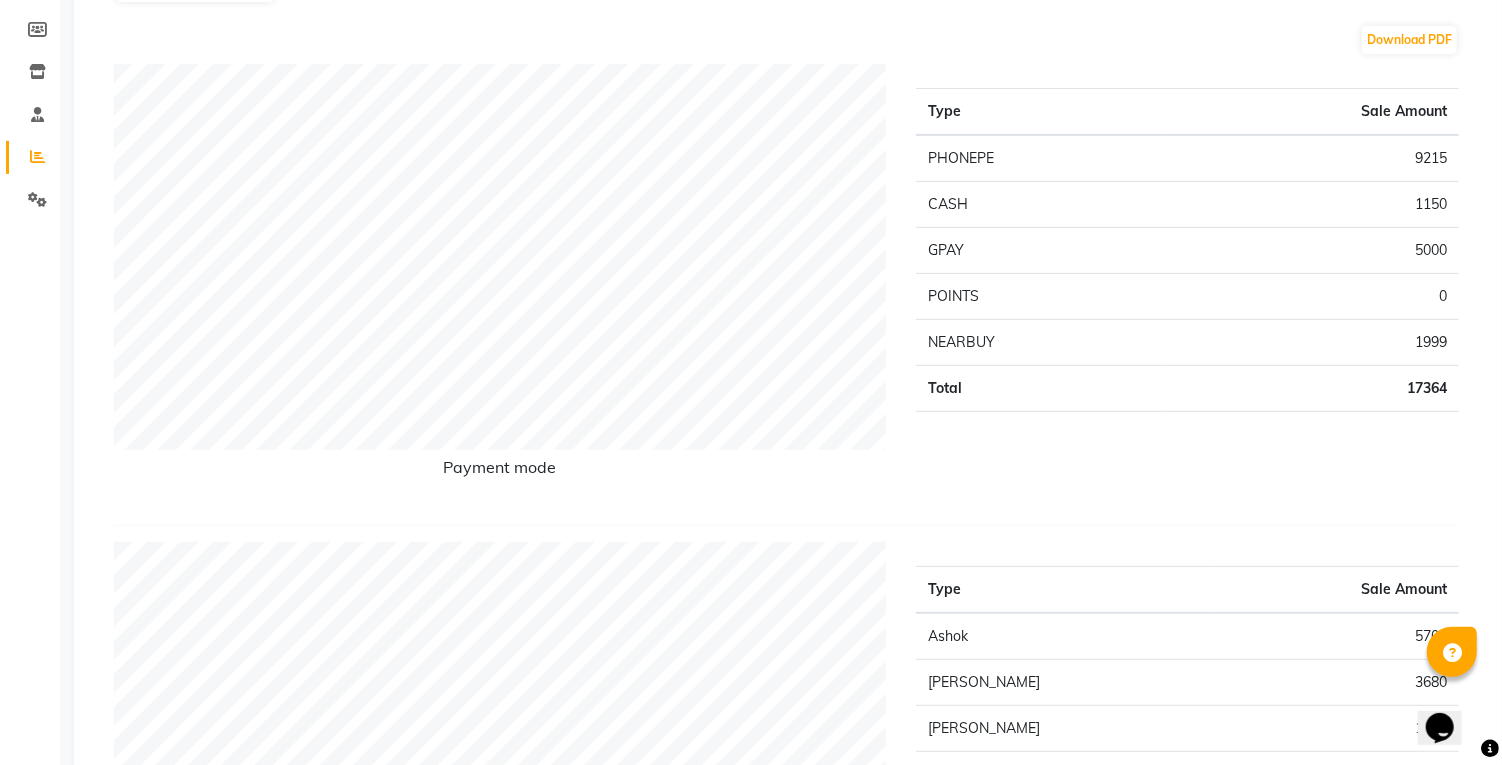 scroll, scrollTop: 0, scrollLeft: 0, axis: both 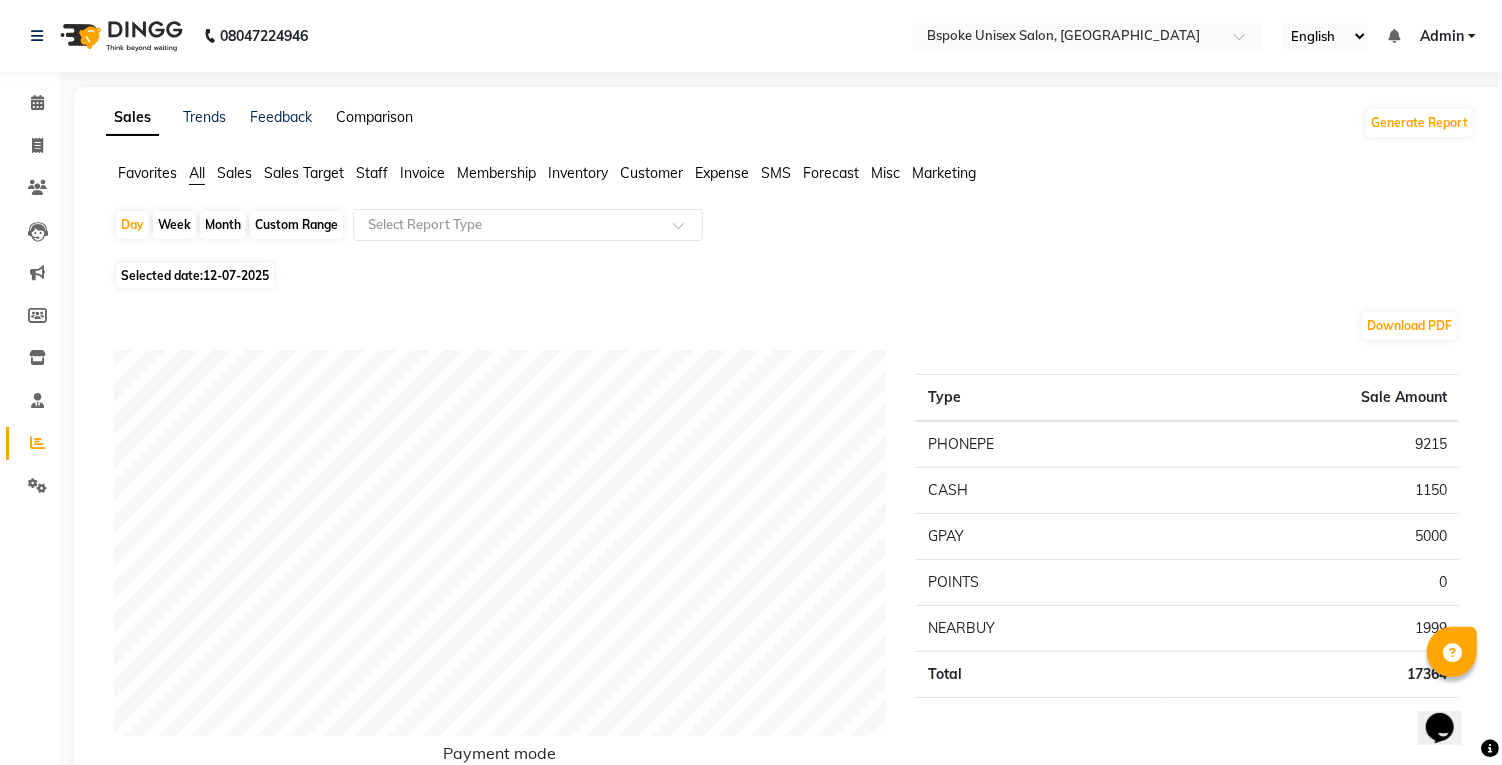 click on "Comparison" 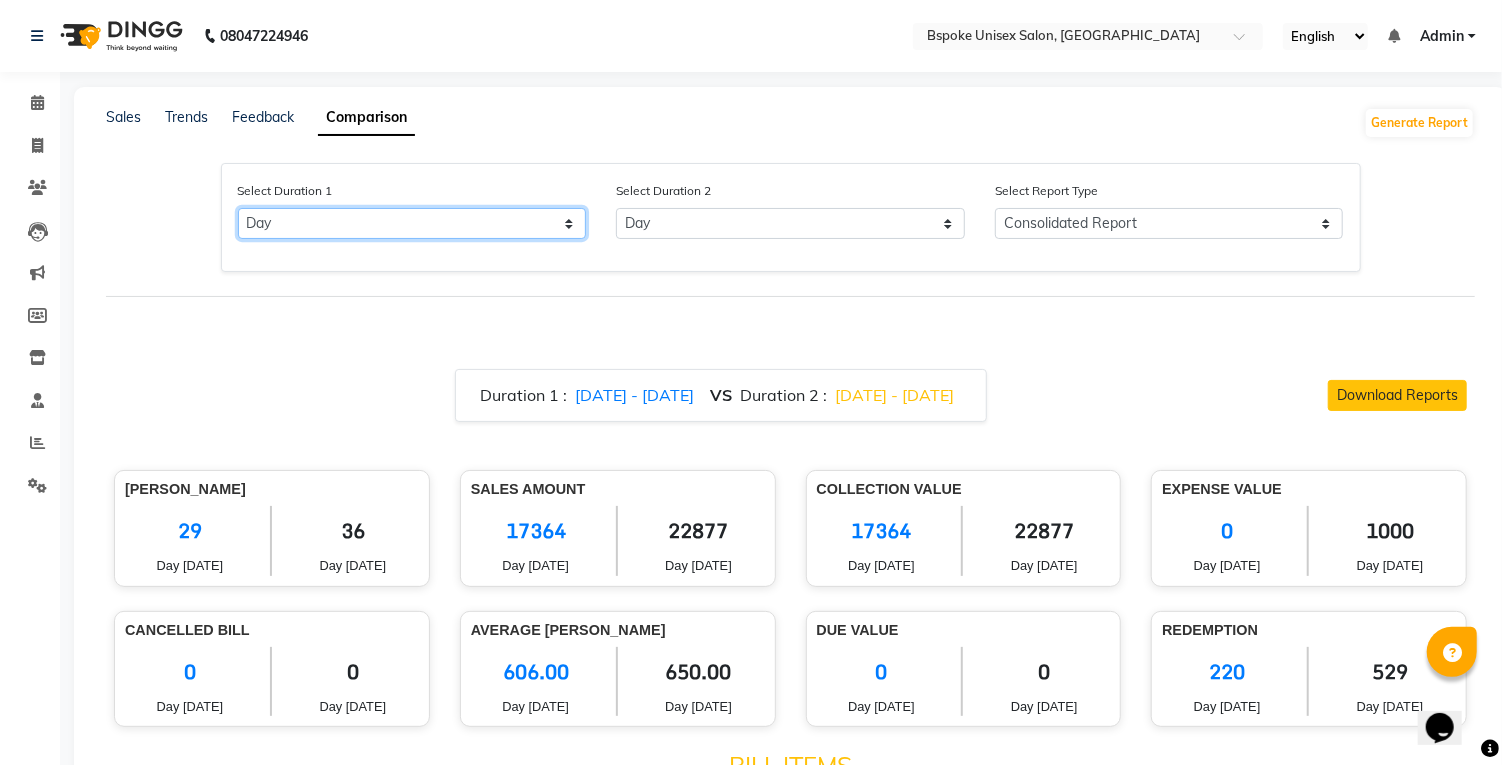 click on "Select Day Month Week Custom" 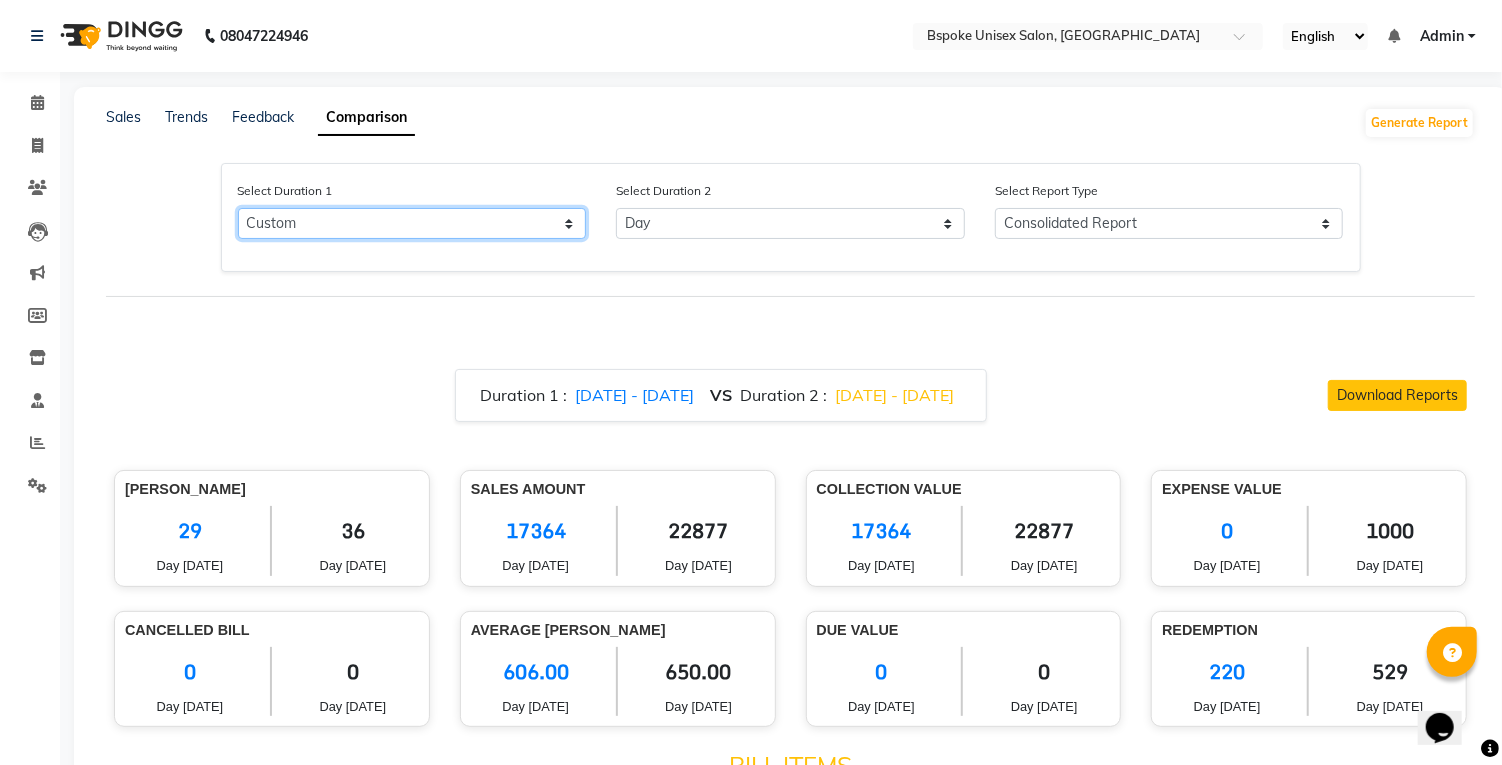 select on "7" 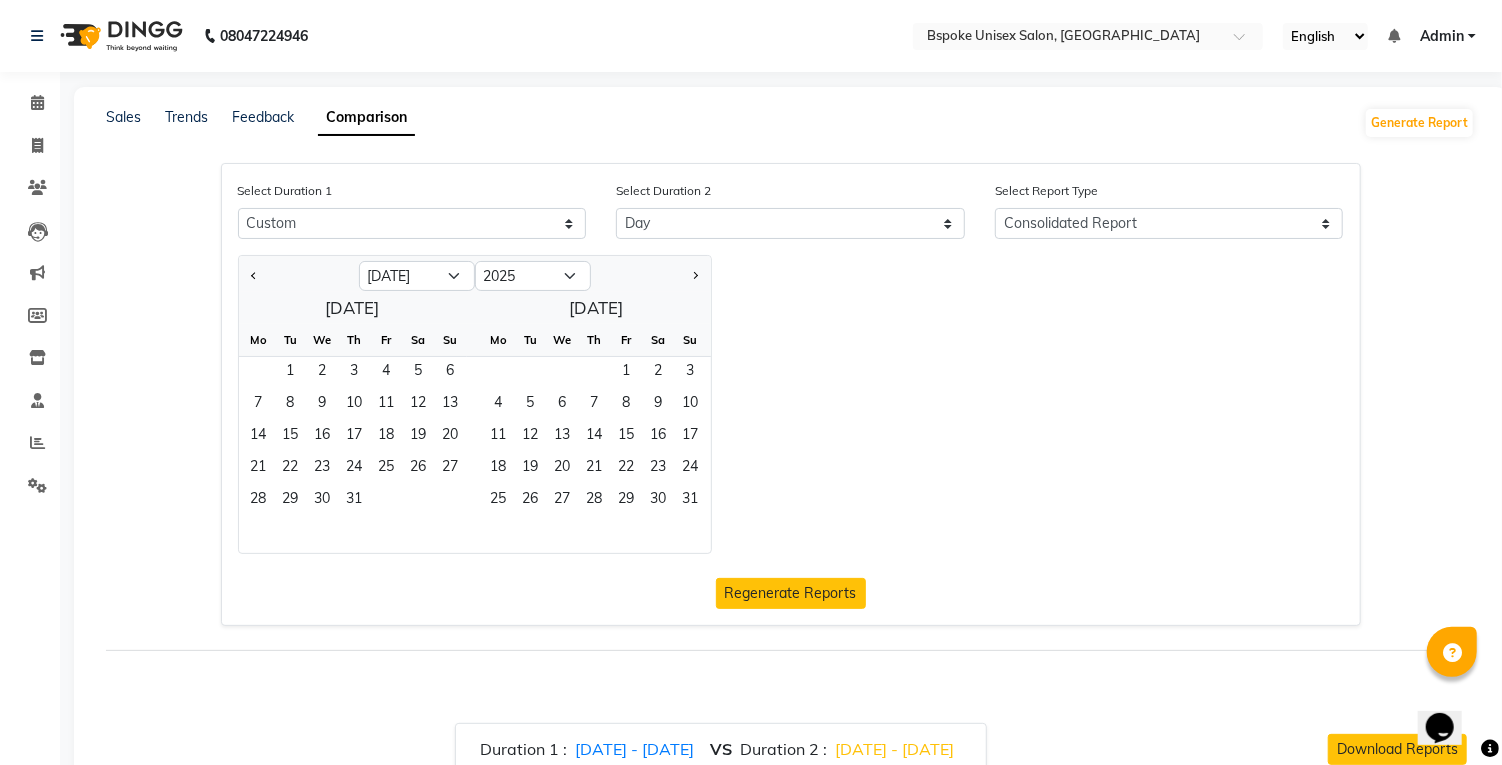 click 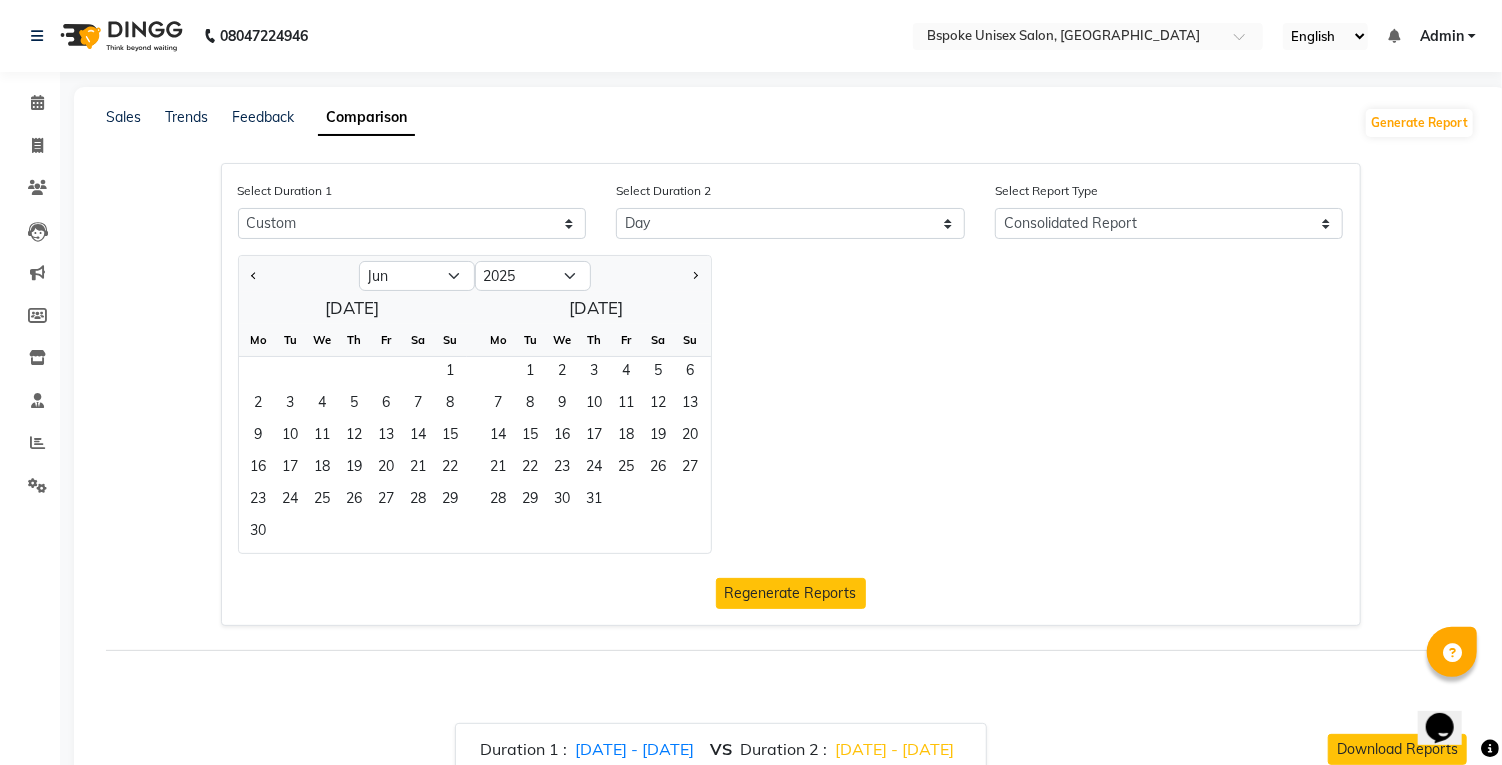 click on "1" 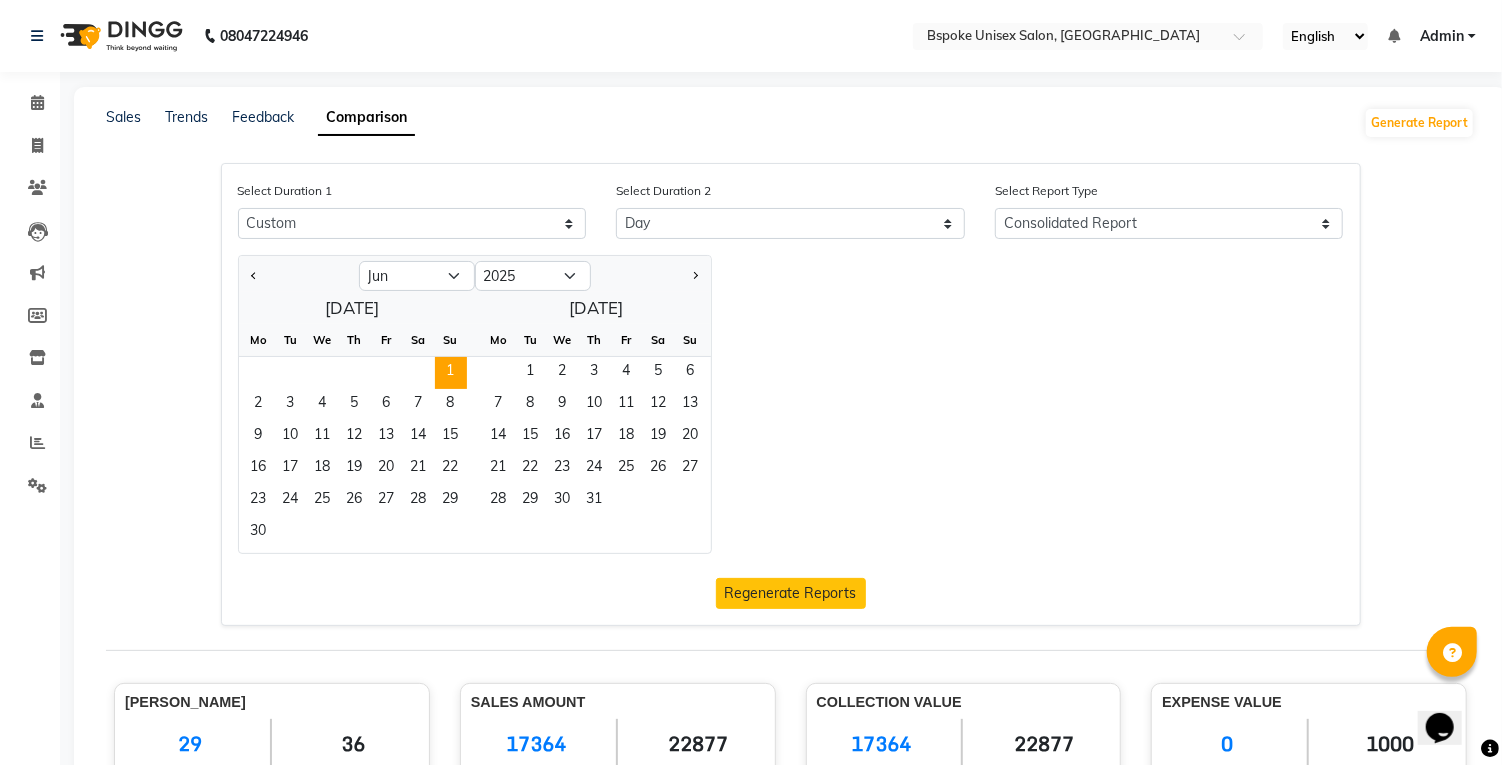 click on "12" 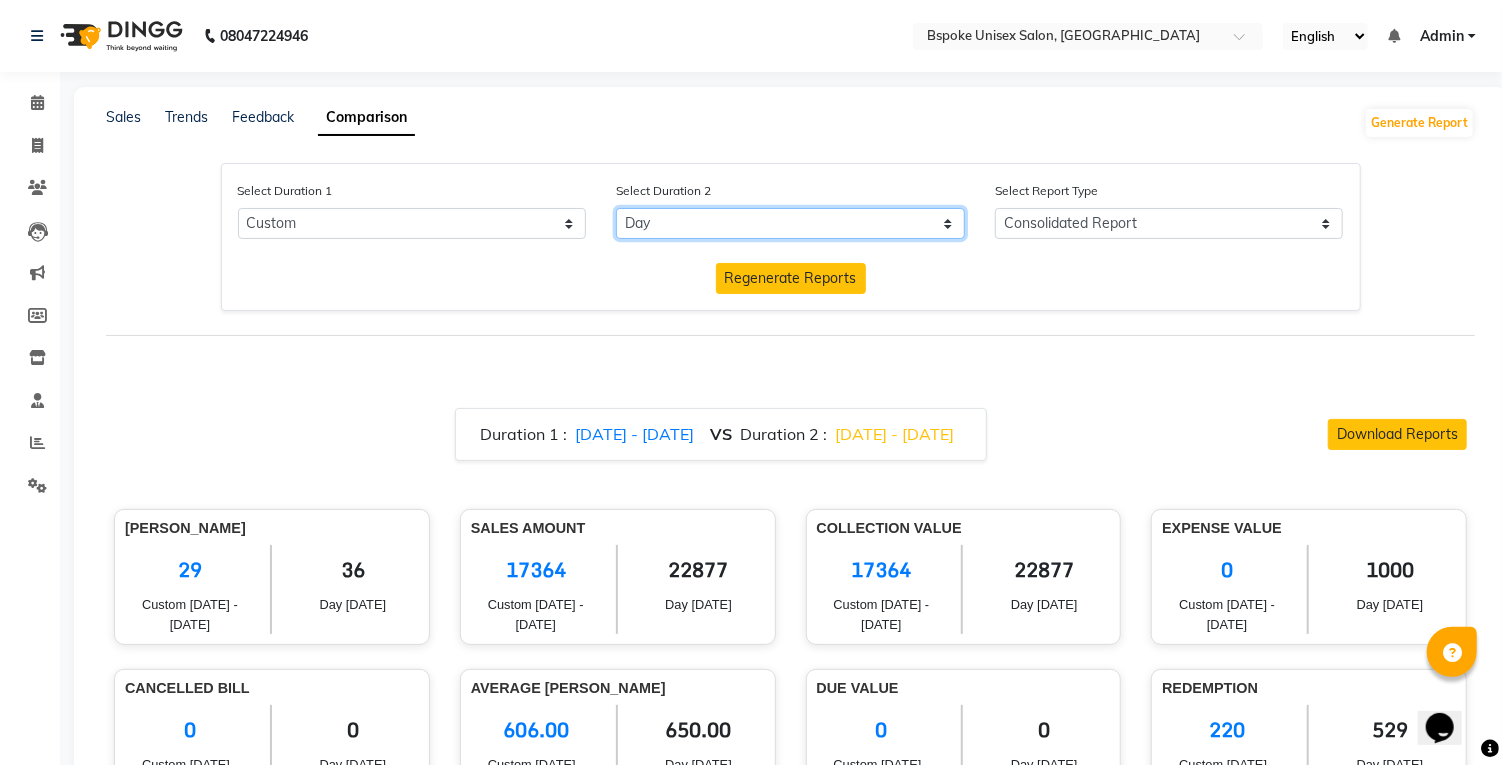click on "Select Day Month Week Custom" 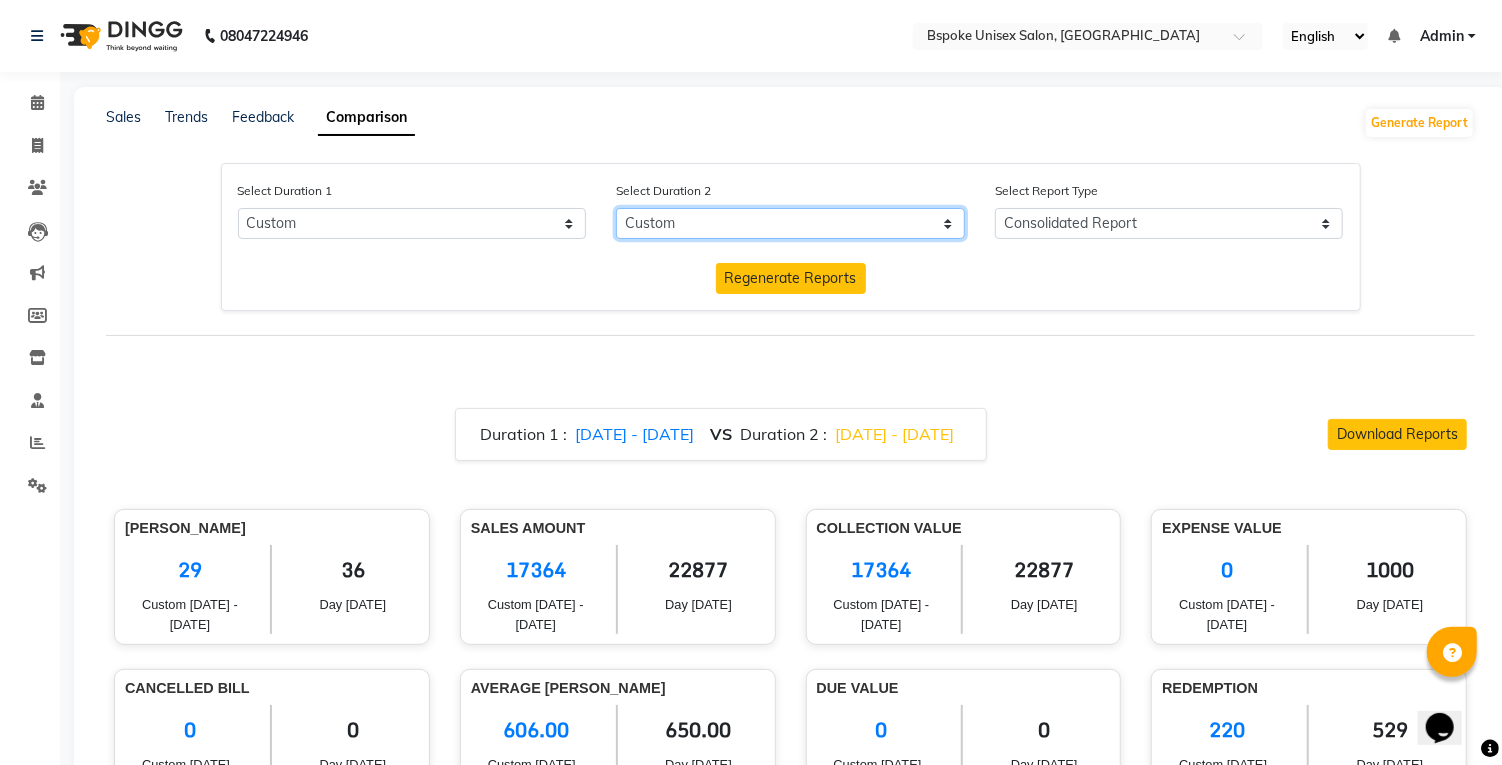 select on "7" 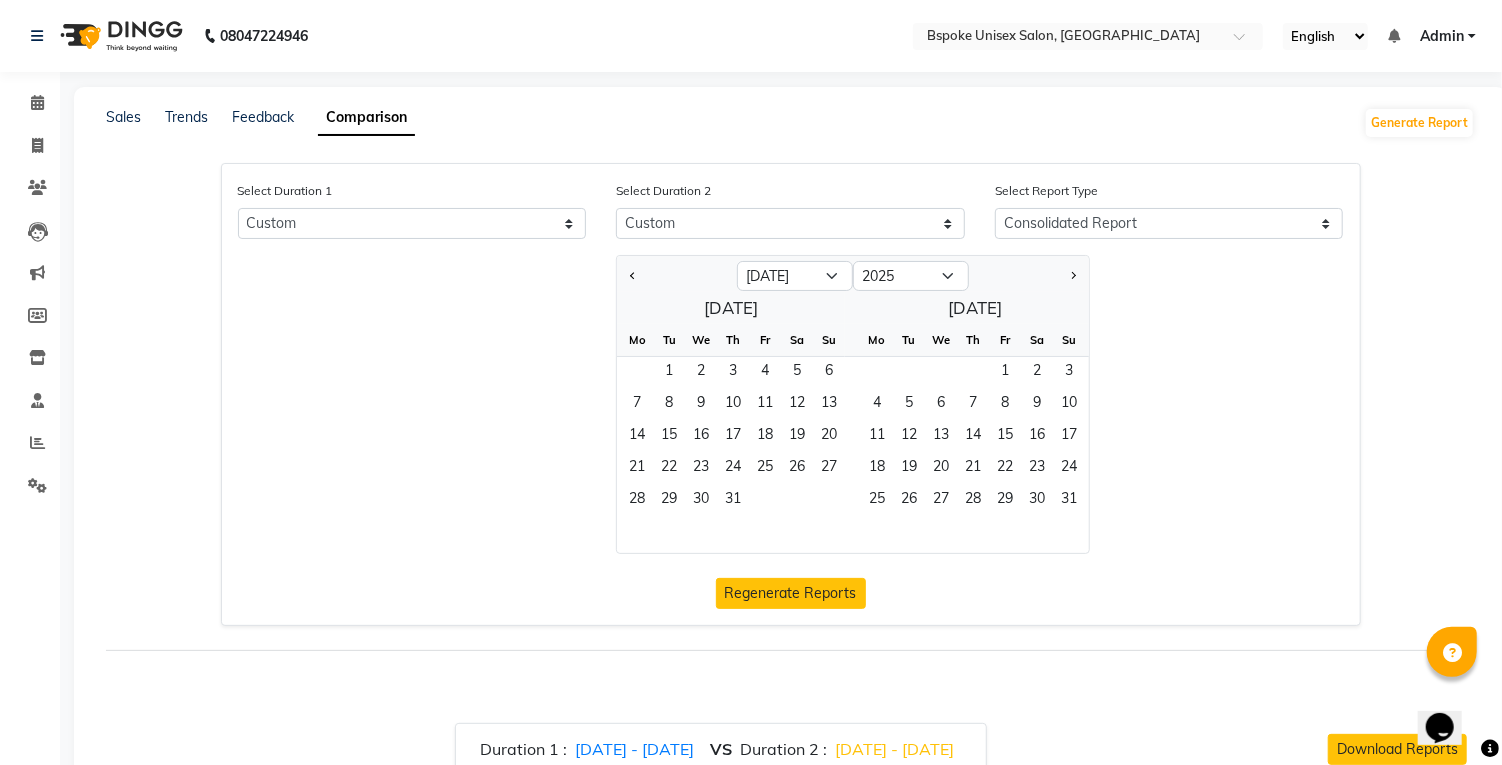 click on "1" 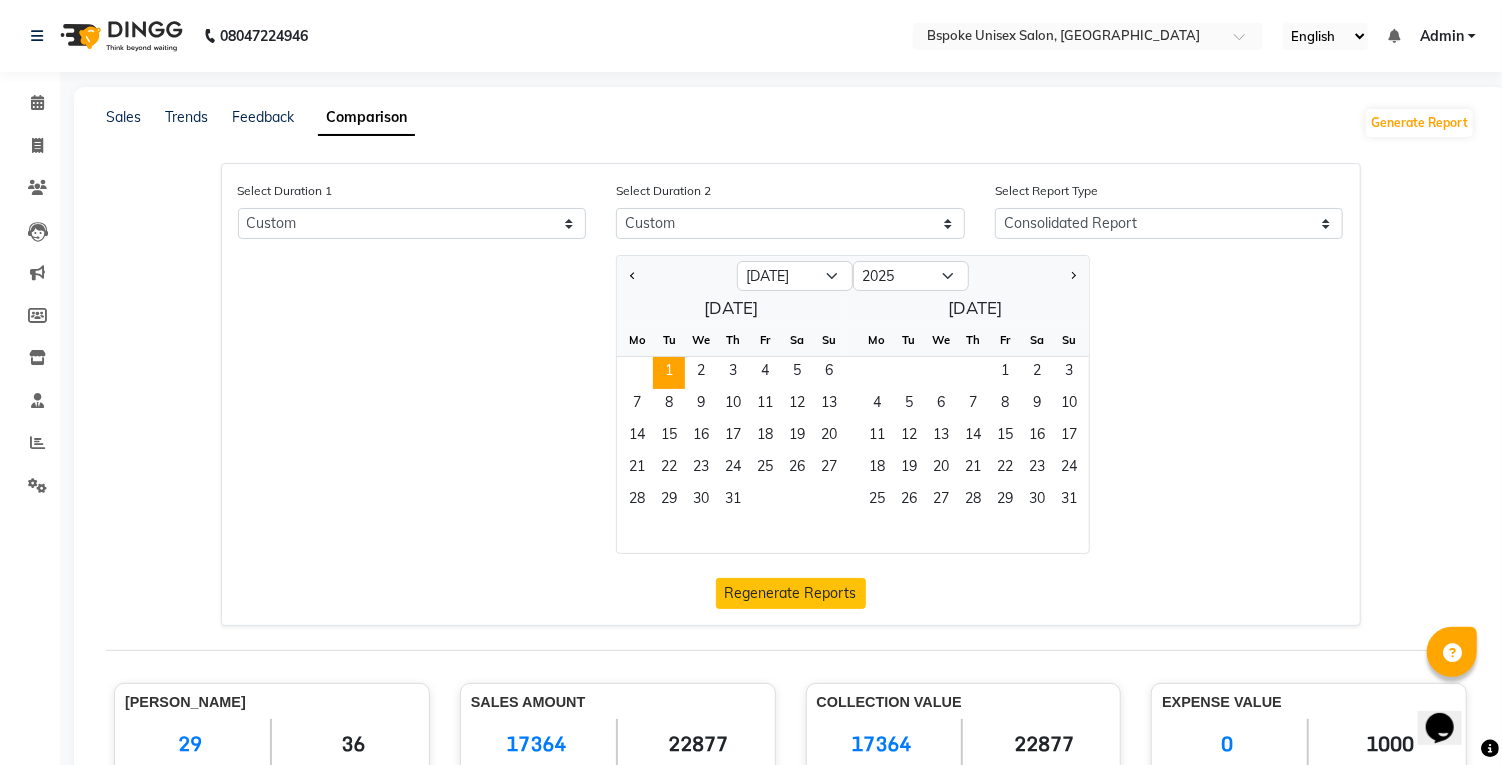 click on "12" 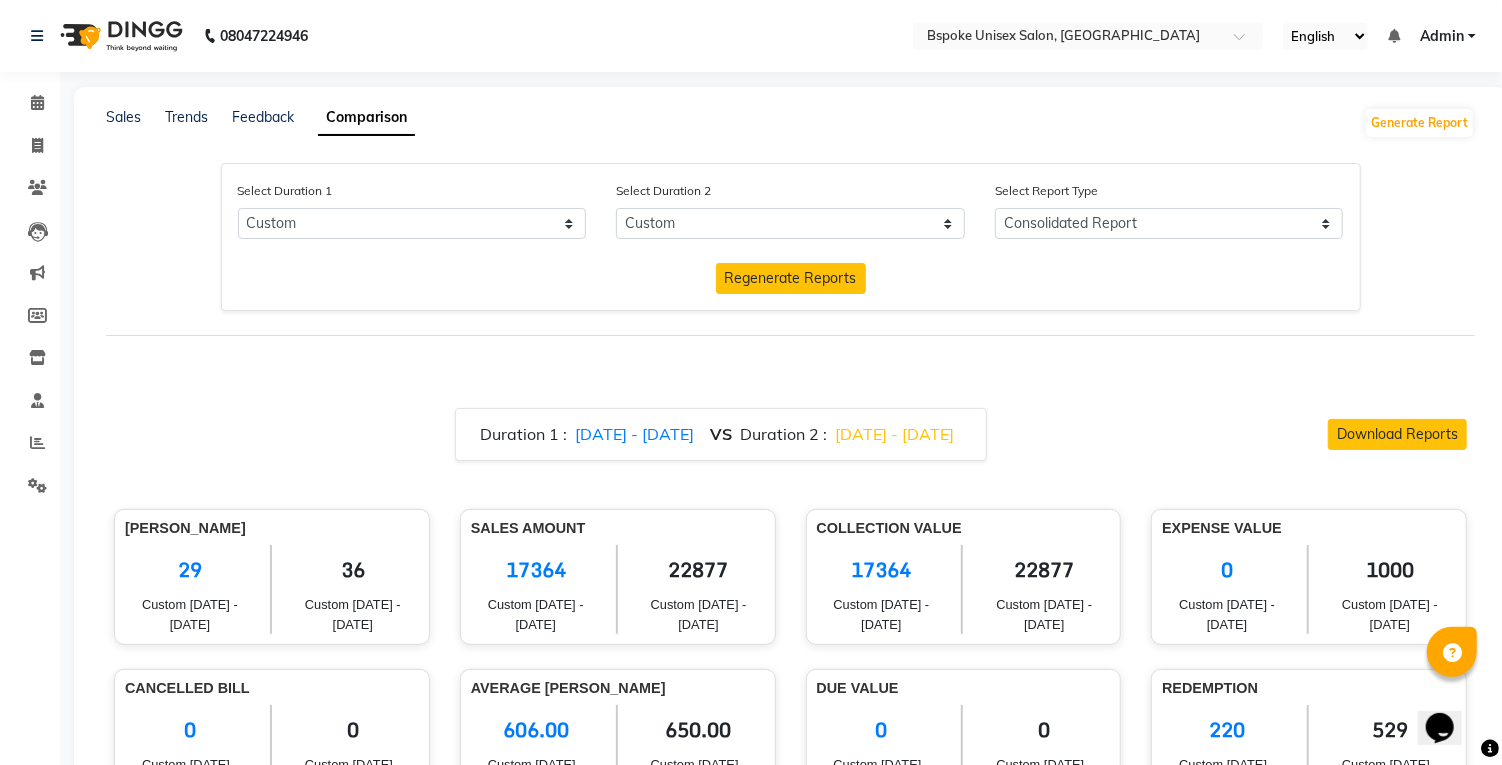 click on "Regenerate Reports" 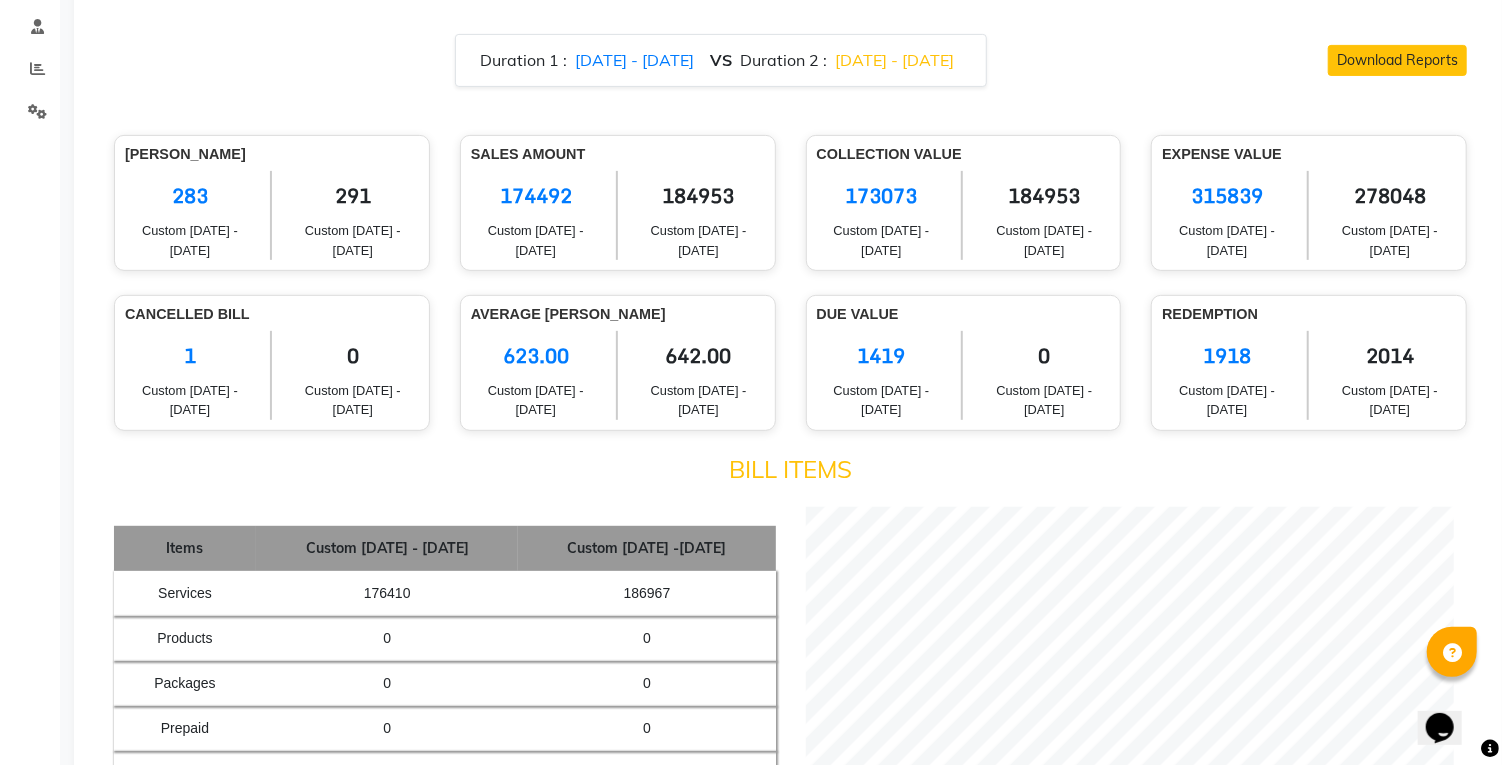 scroll, scrollTop: 0, scrollLeft: 0, axis: both 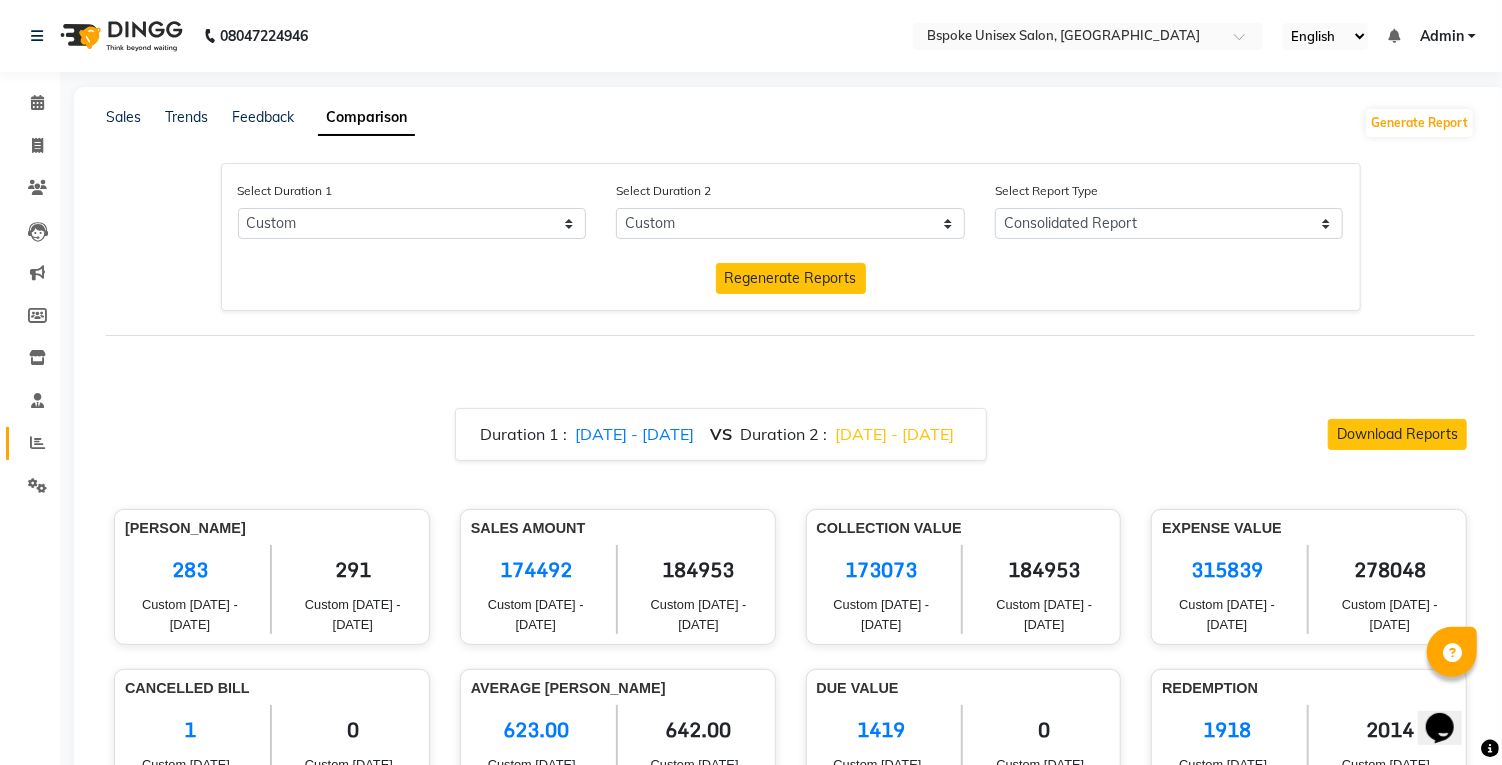 click on "Reports" 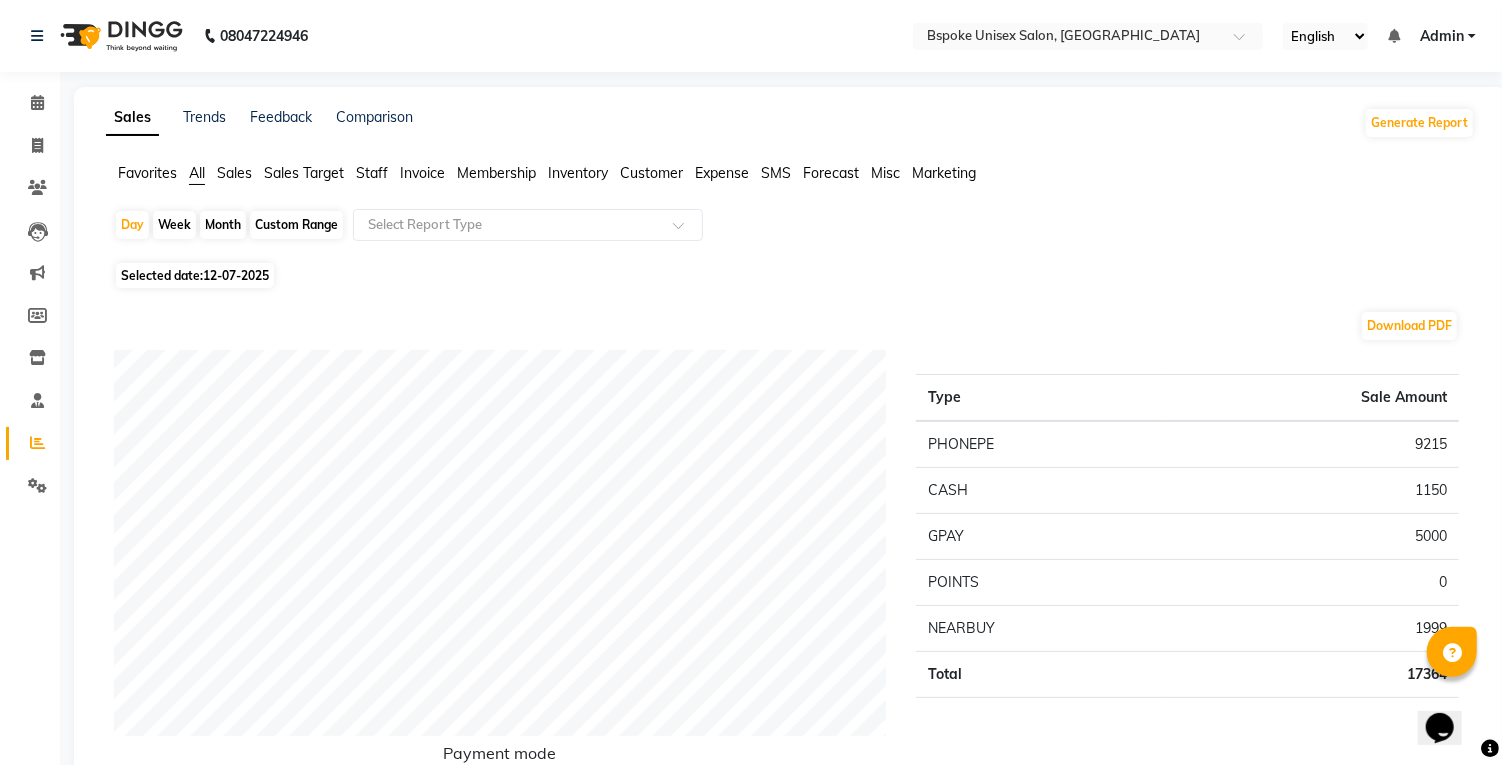 click on "Staff" 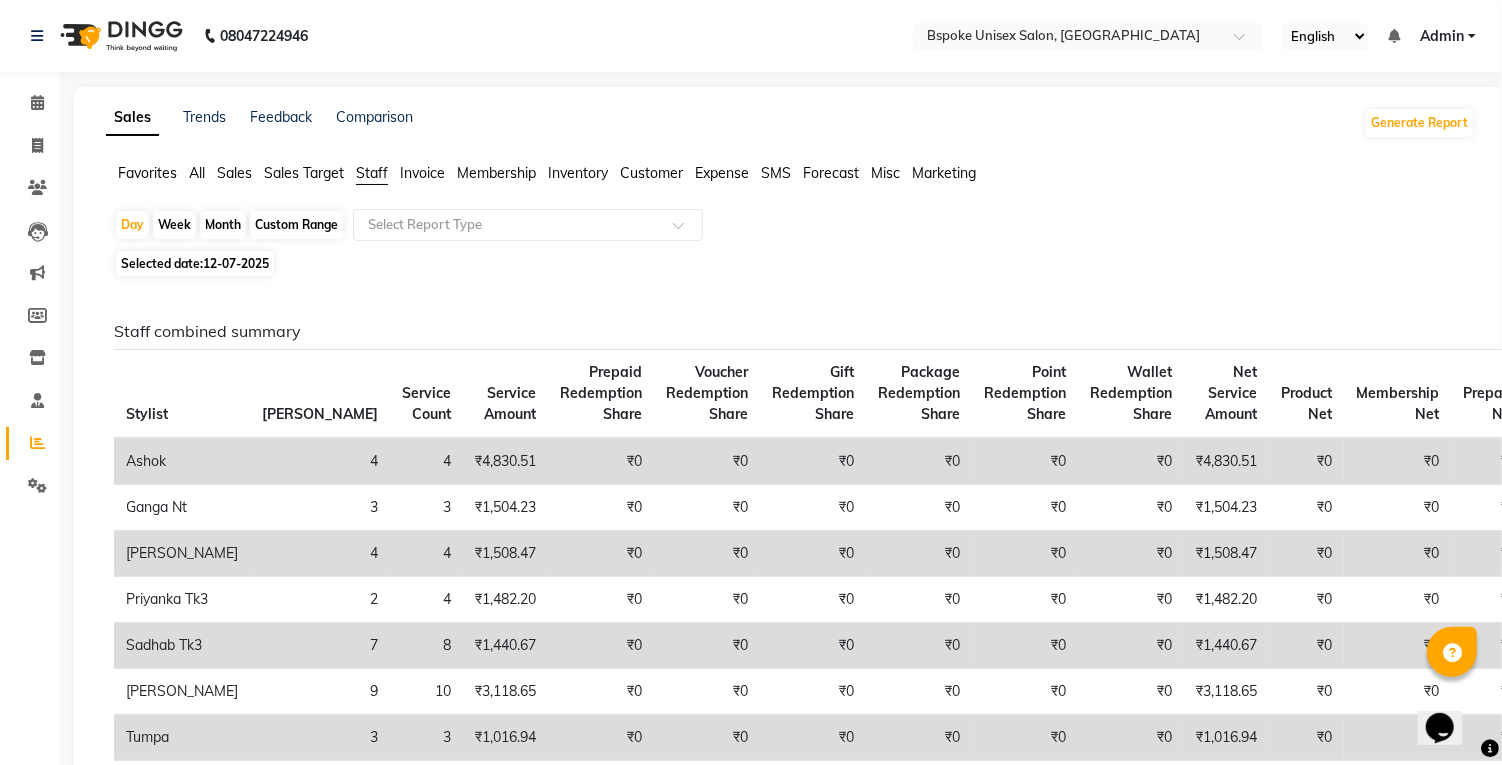 click on "Month" 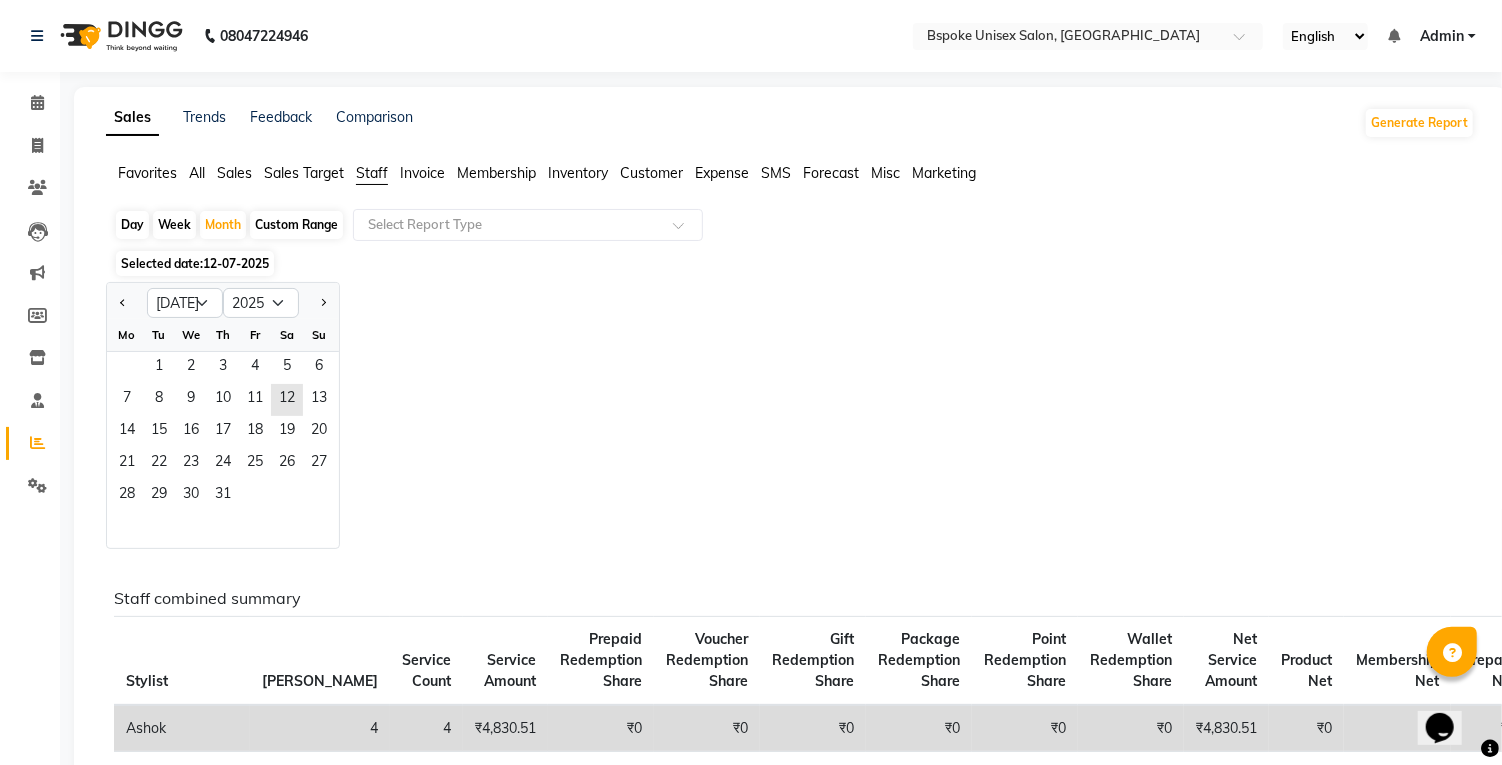 click on "1" 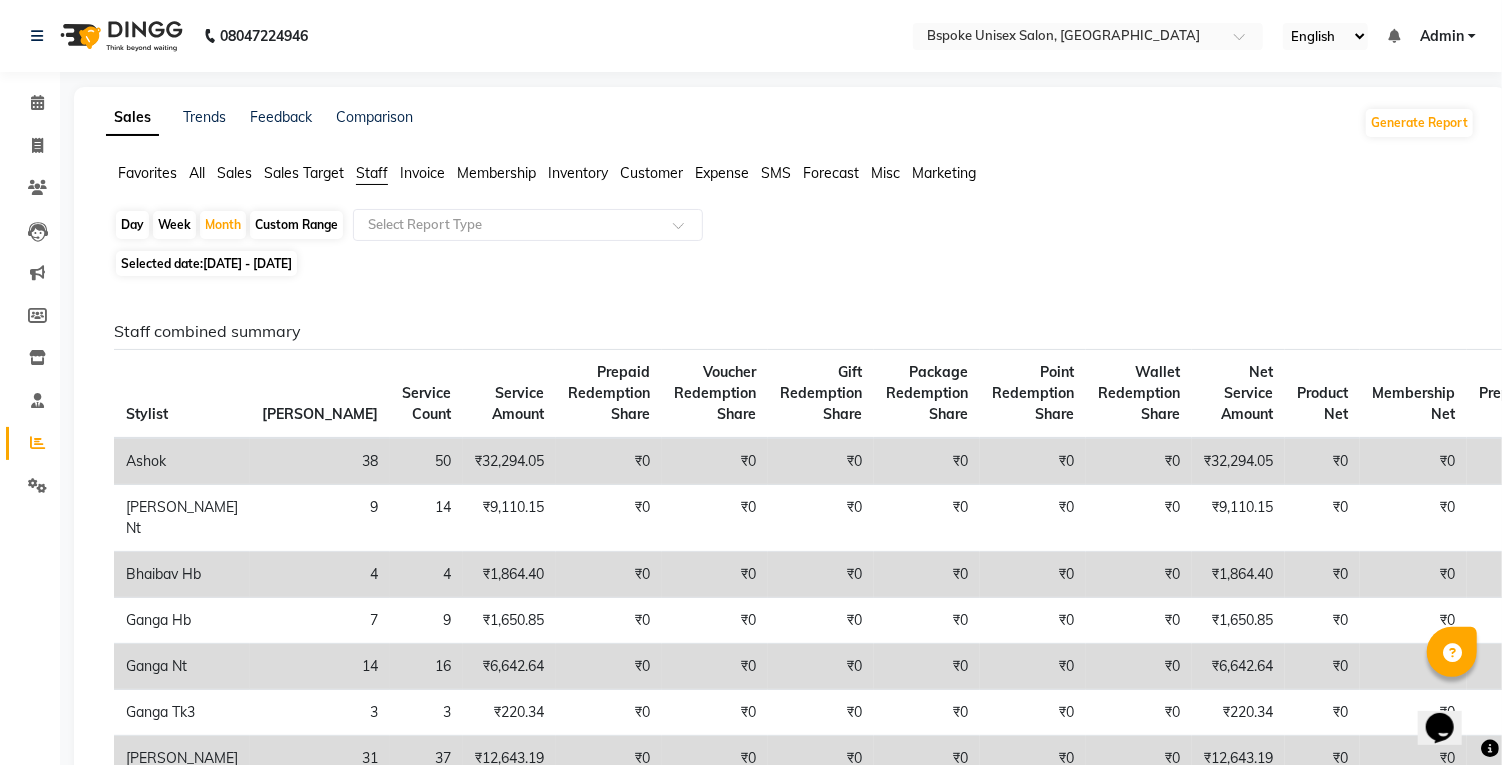 click 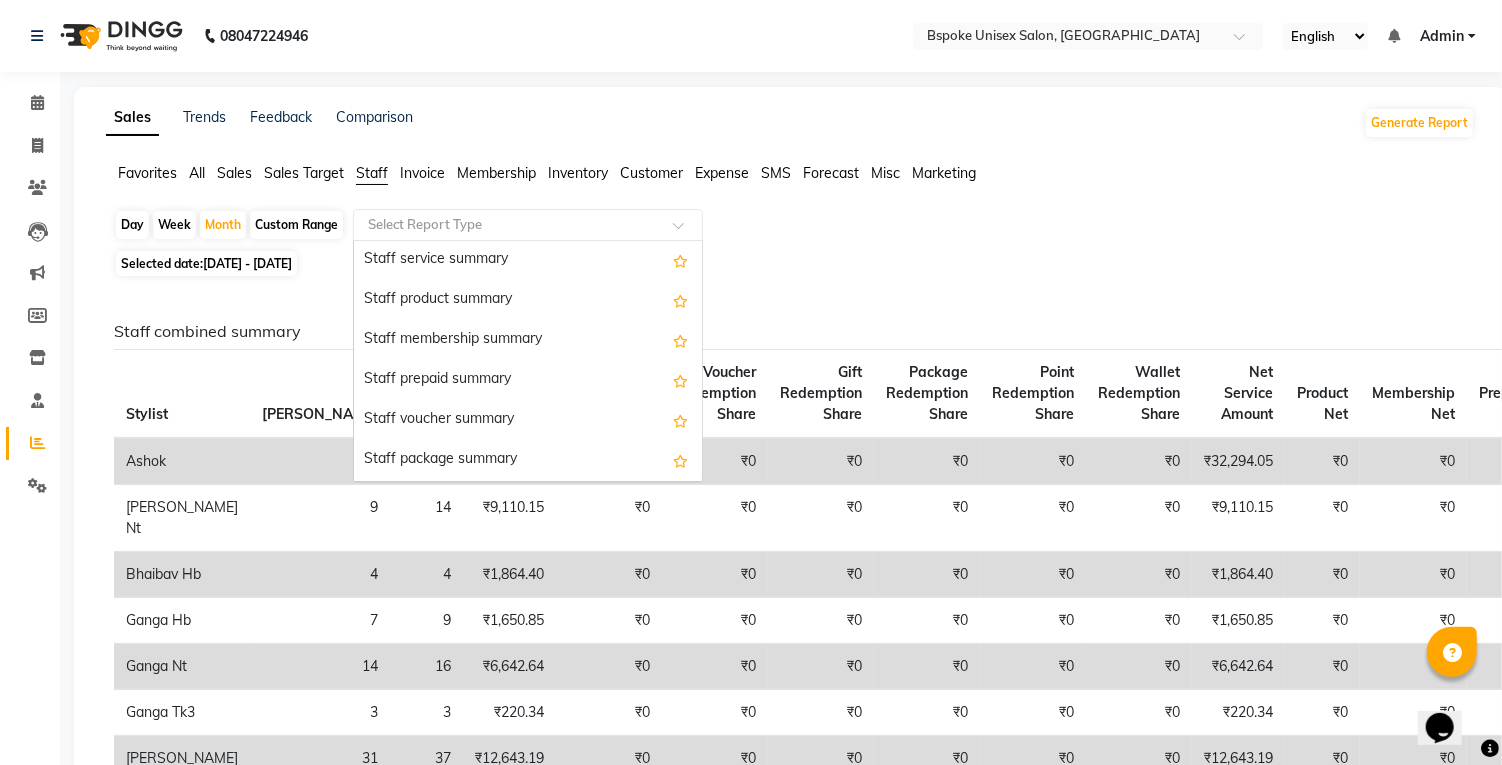 scroll, scrollTop: 482, scrollLeft: 0, axis: vertical 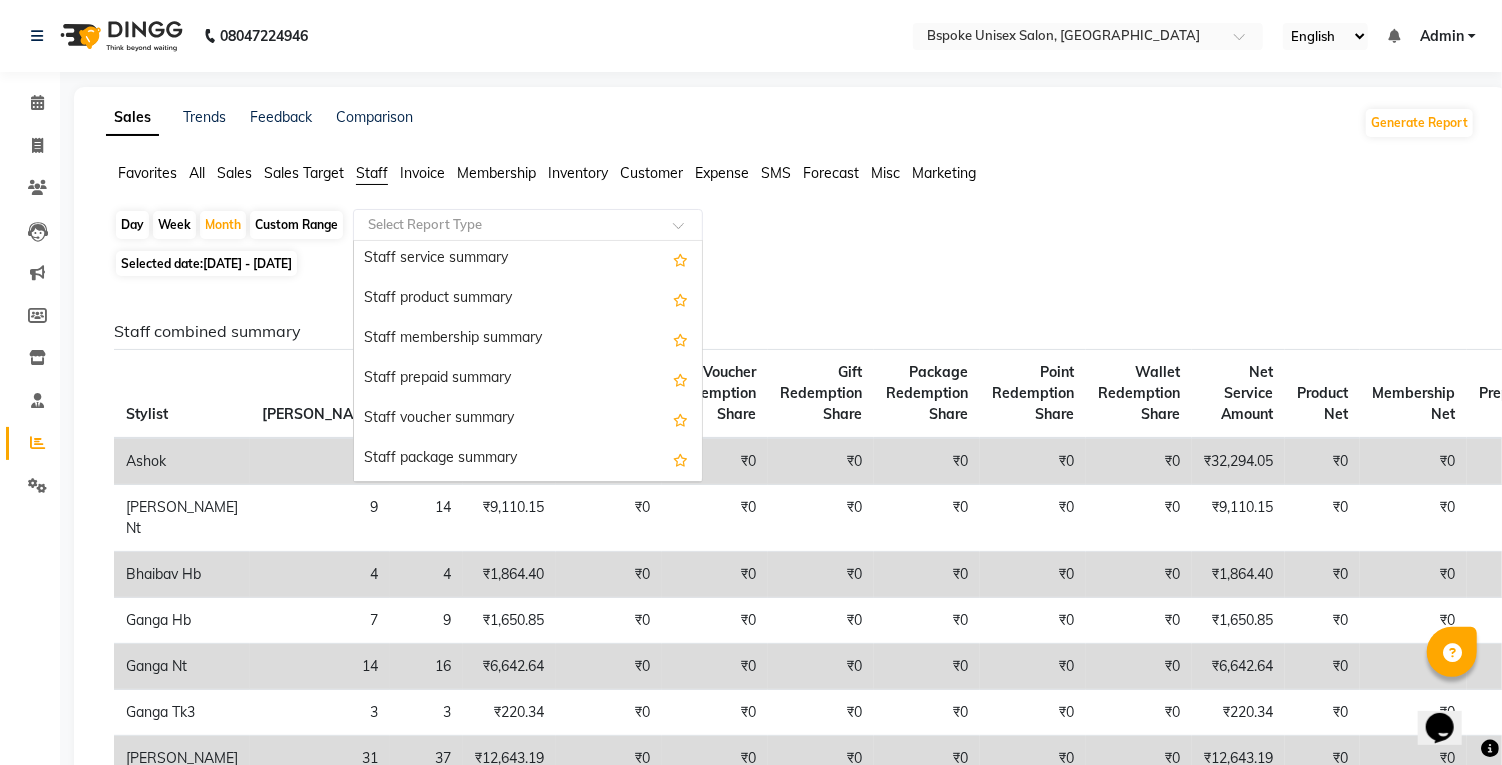 click on "Staff service summary" at bounding box center (528, 259) 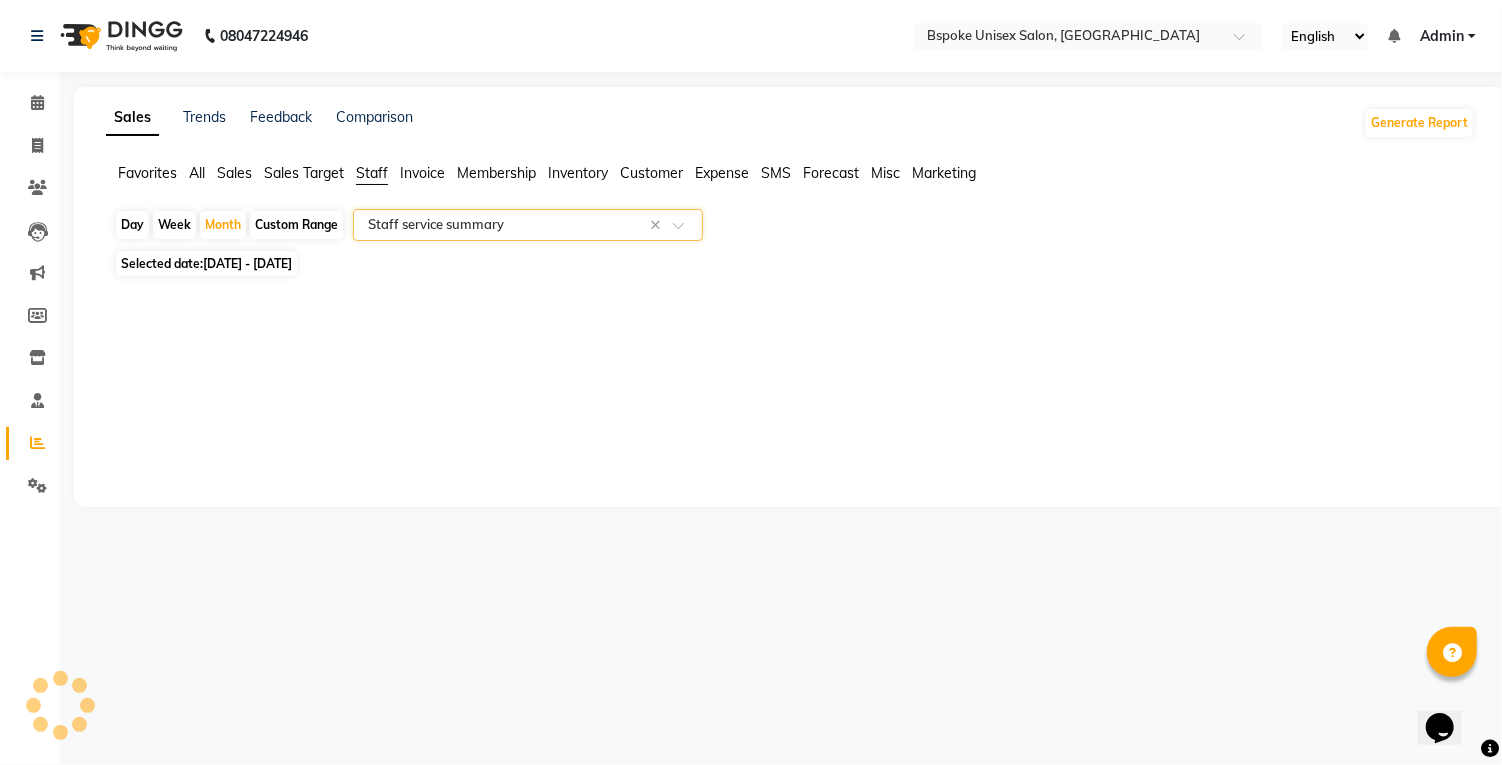 select on "full_report" 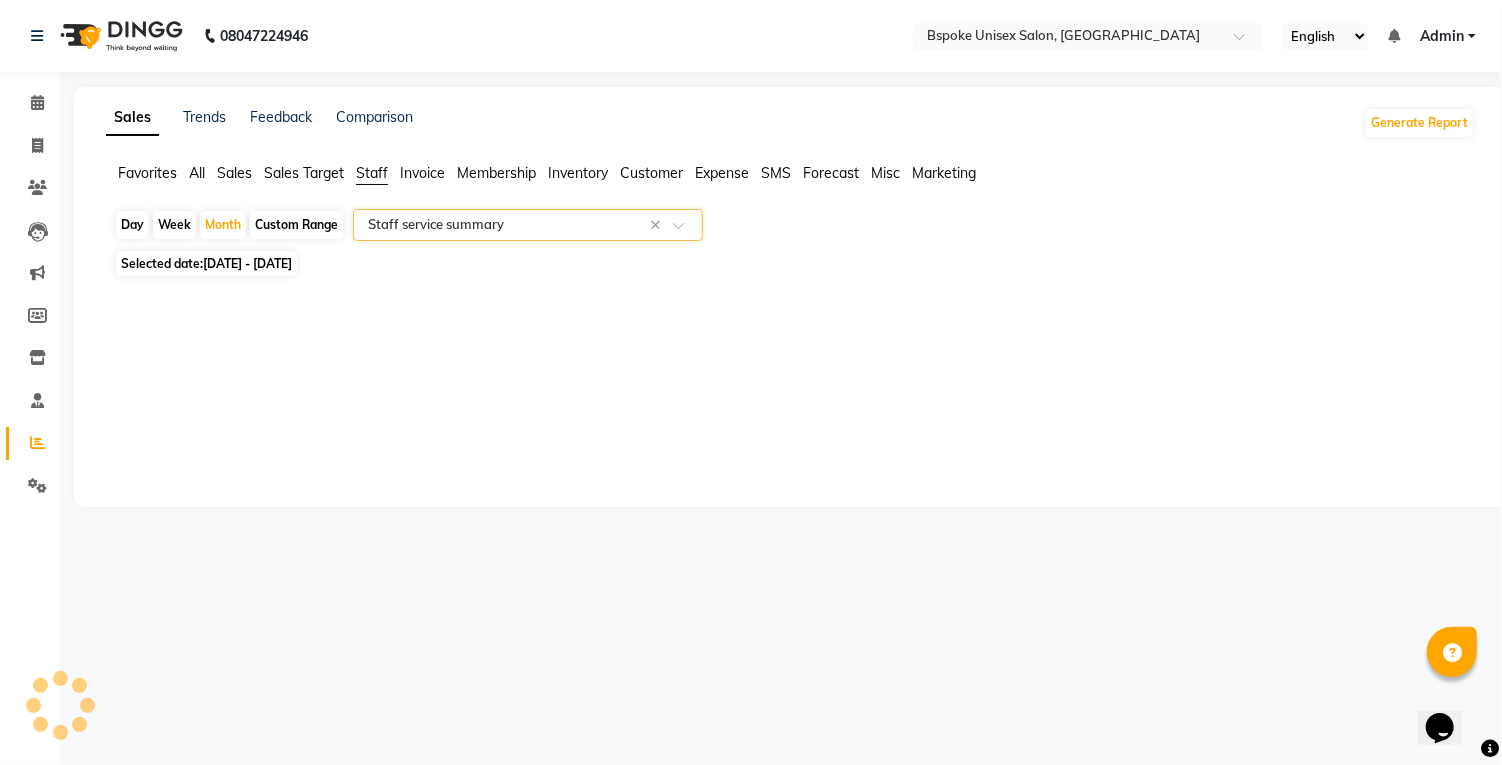 select on "csv" 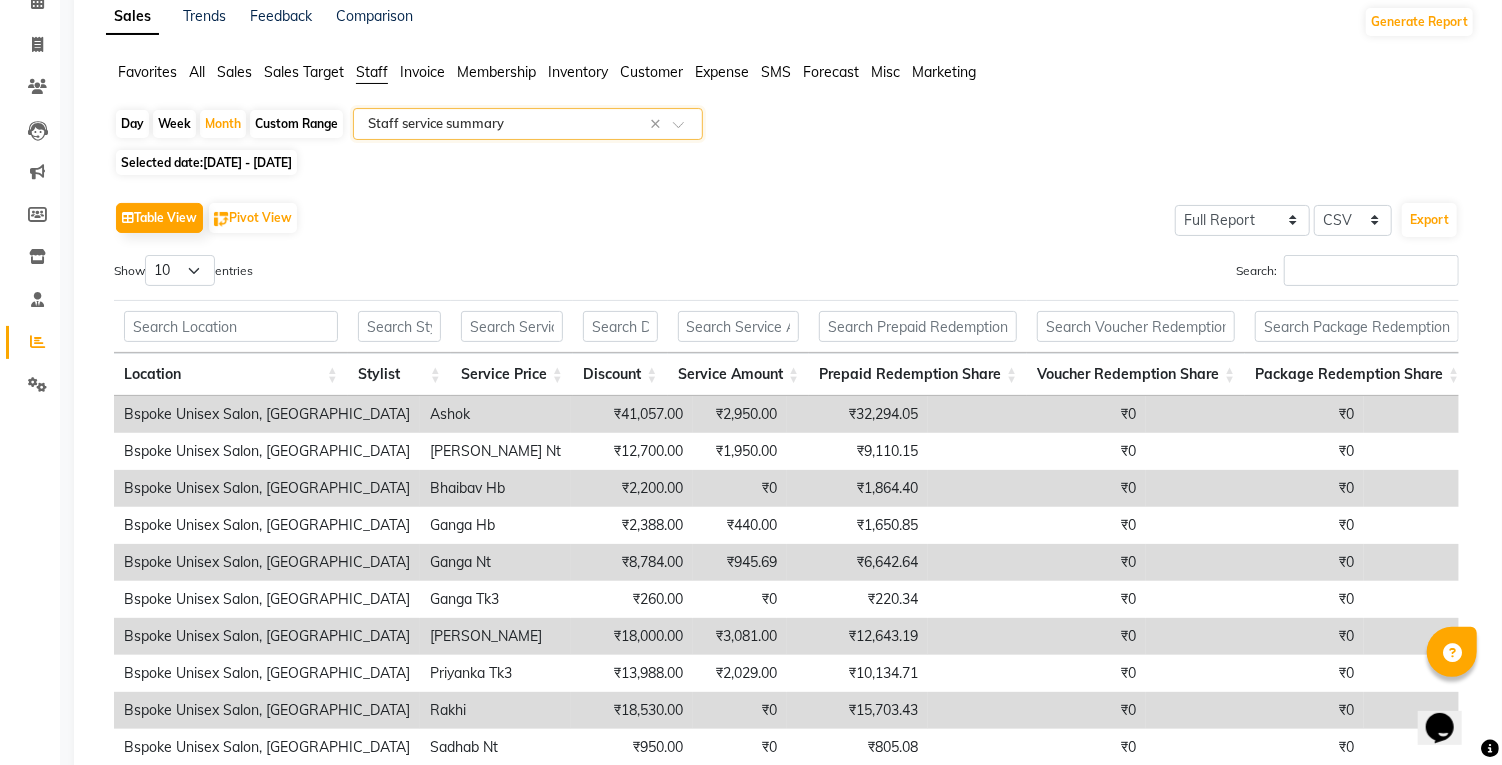 scroll, scrollTop: 0, scrollLeft: 0, axis: both 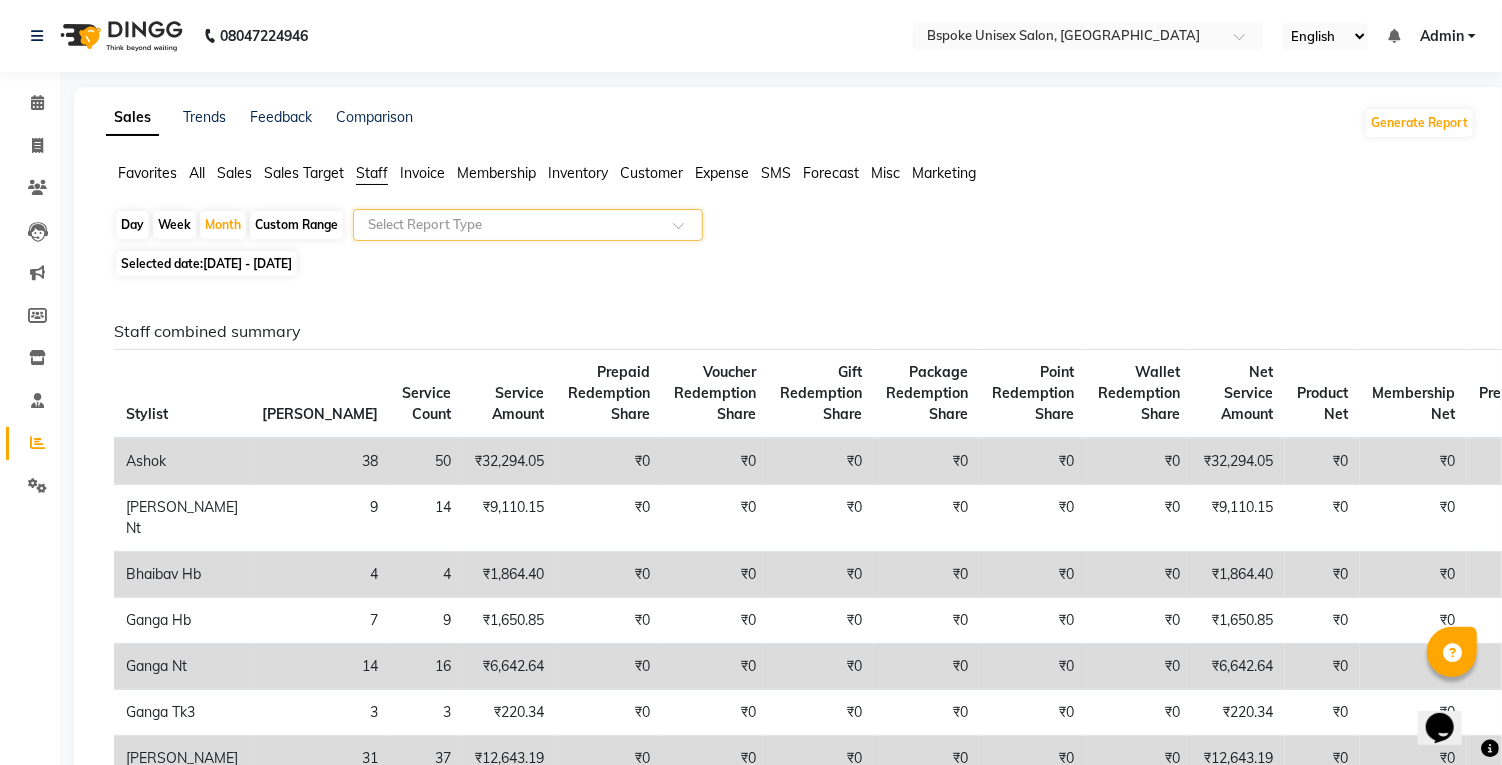 click 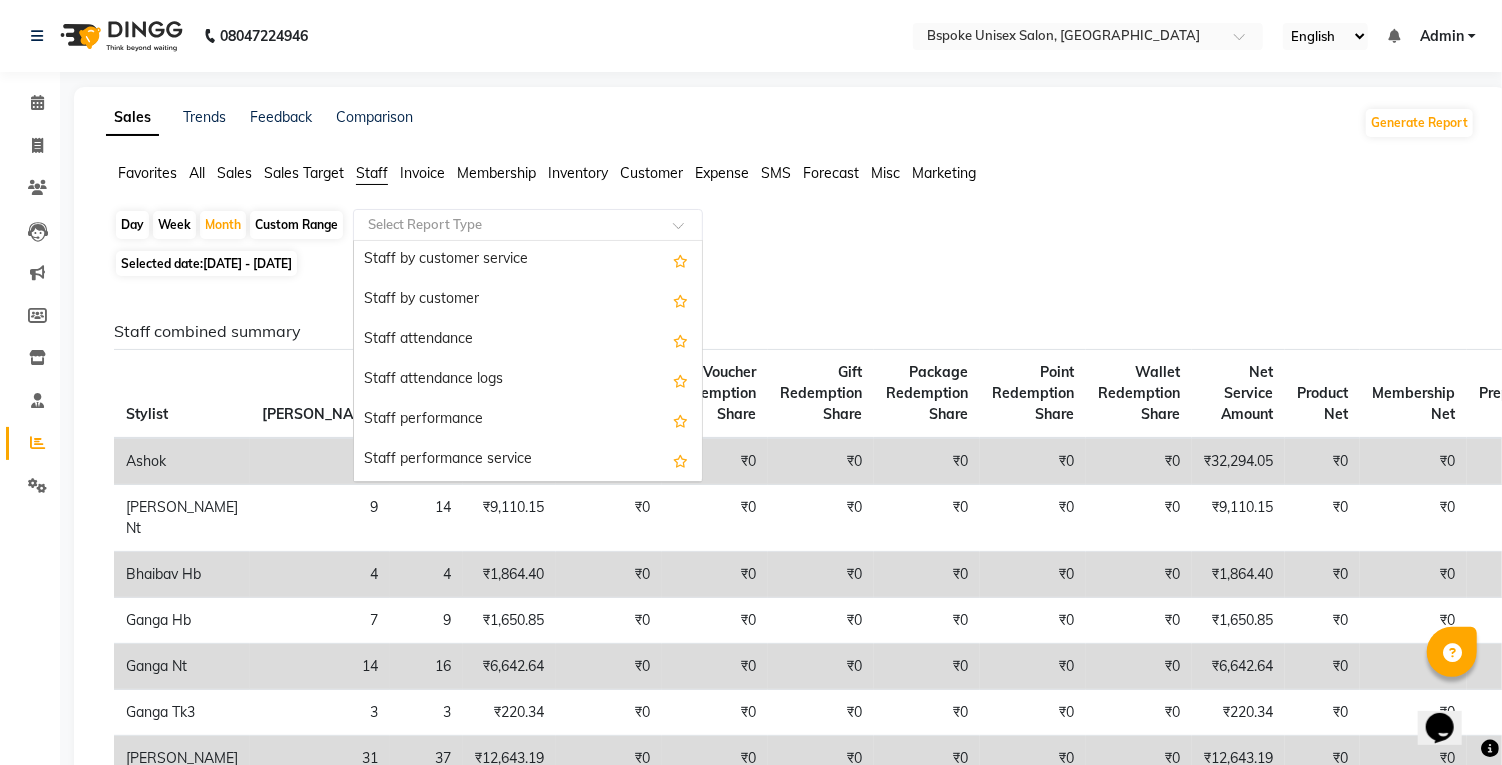 scroll, scrollTop: 175, scrollLeft: 0, axis: vertical 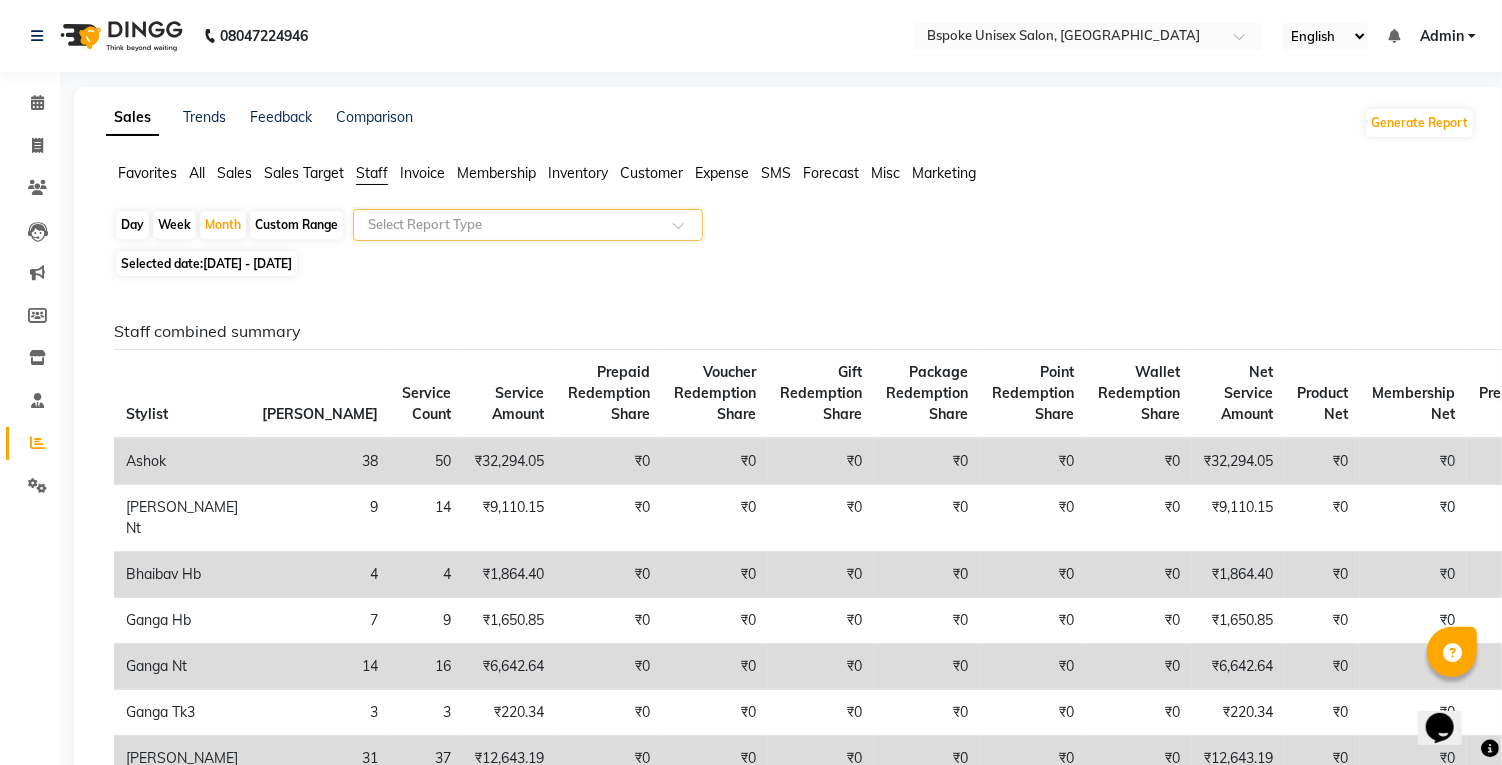 click 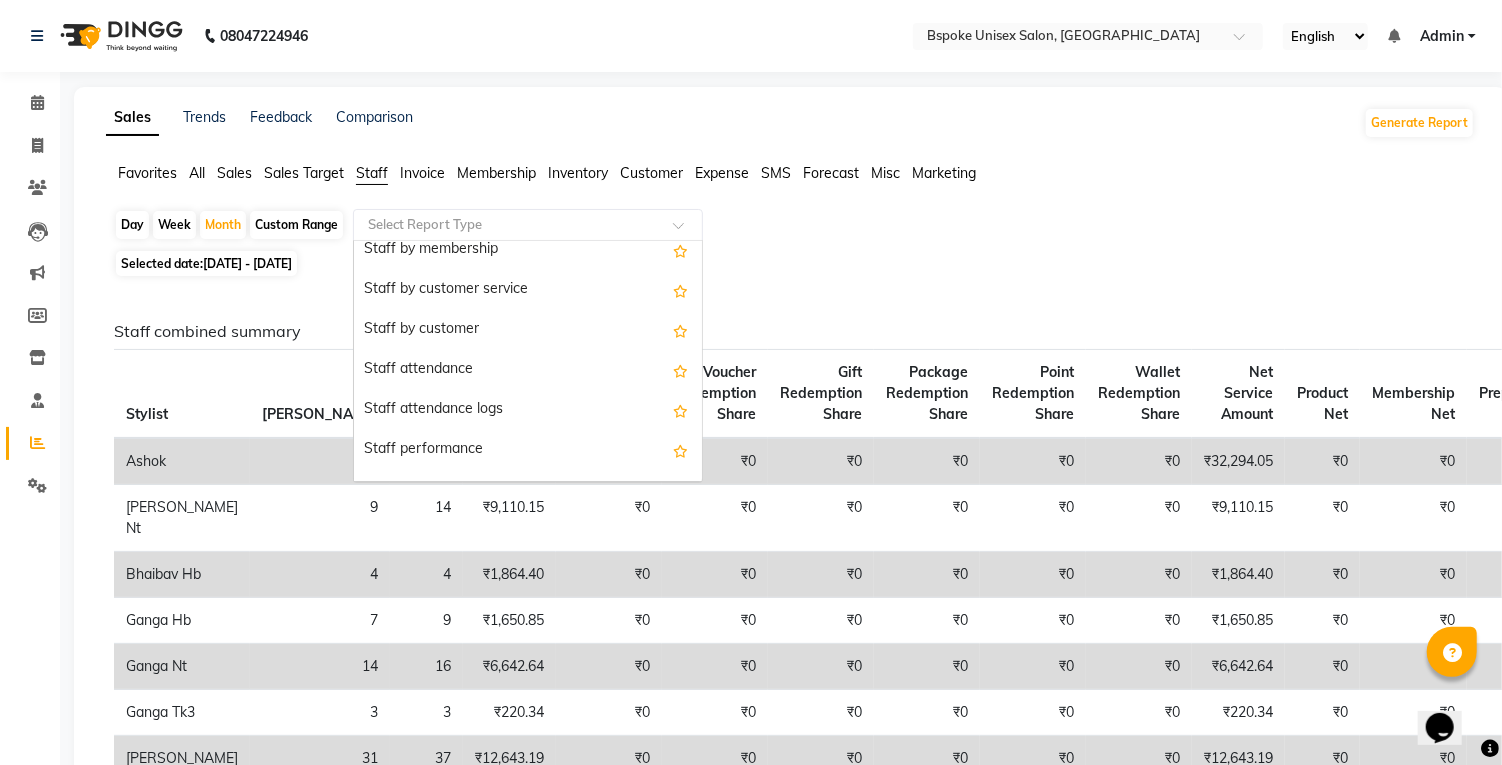 scroll, scrollTop: 139, scrollLeft: 0, axis: vertical 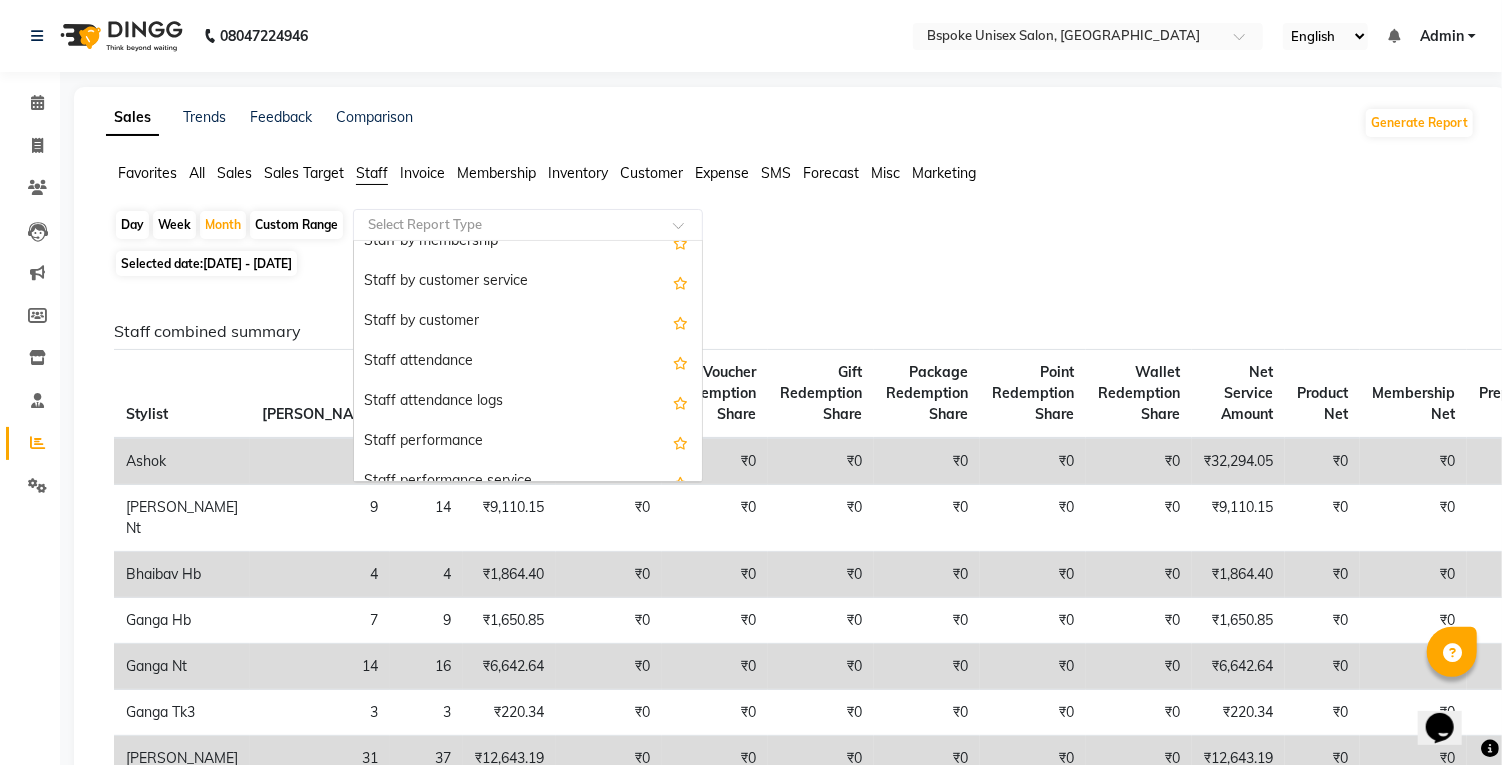 click on "Staff by customer service" at bounding box center (528, 282) 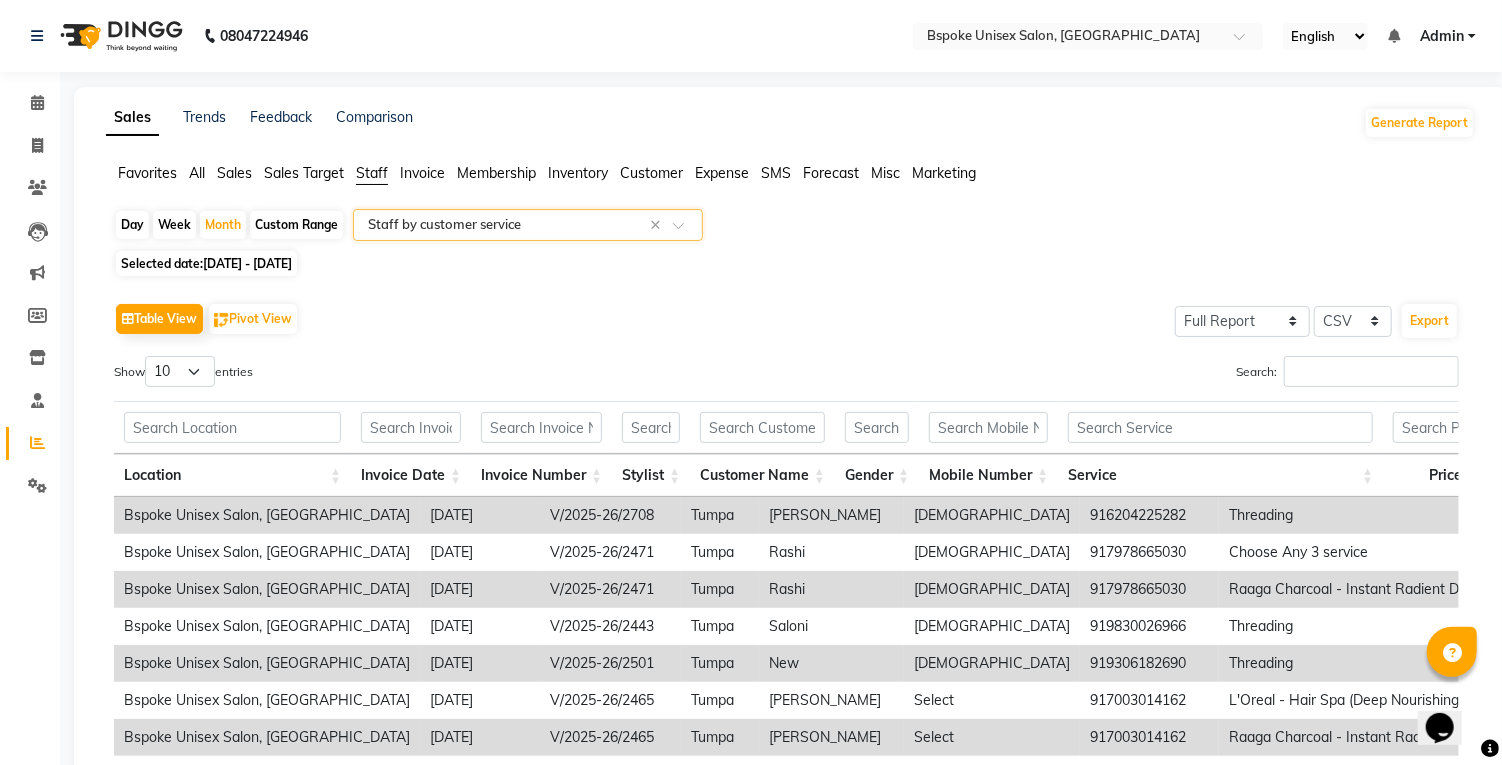 scroll, scrollTop: 0, scrollLeft: 107, axis: horizontal 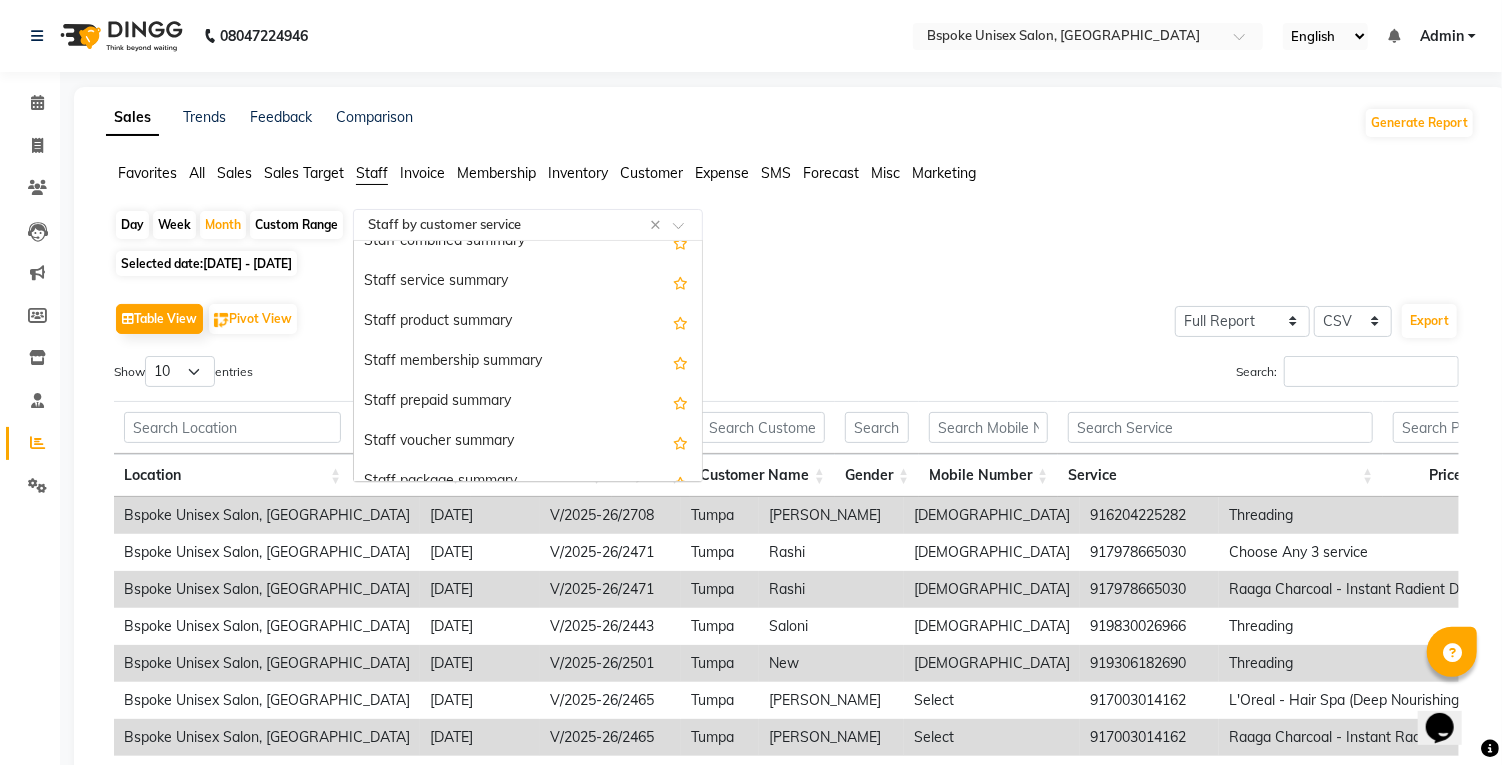 click on "Staff service summary" at bounding box center (528, 282) 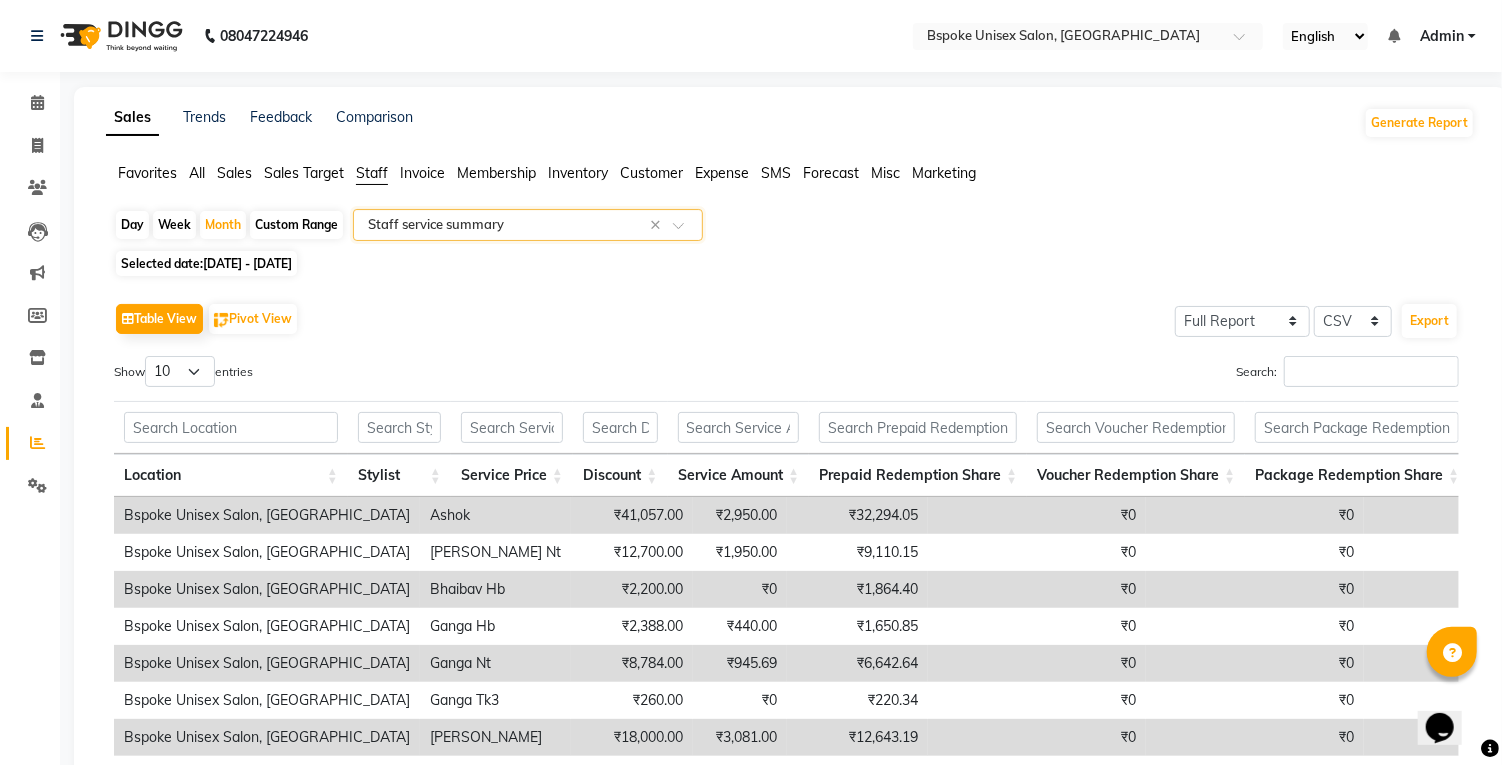 click 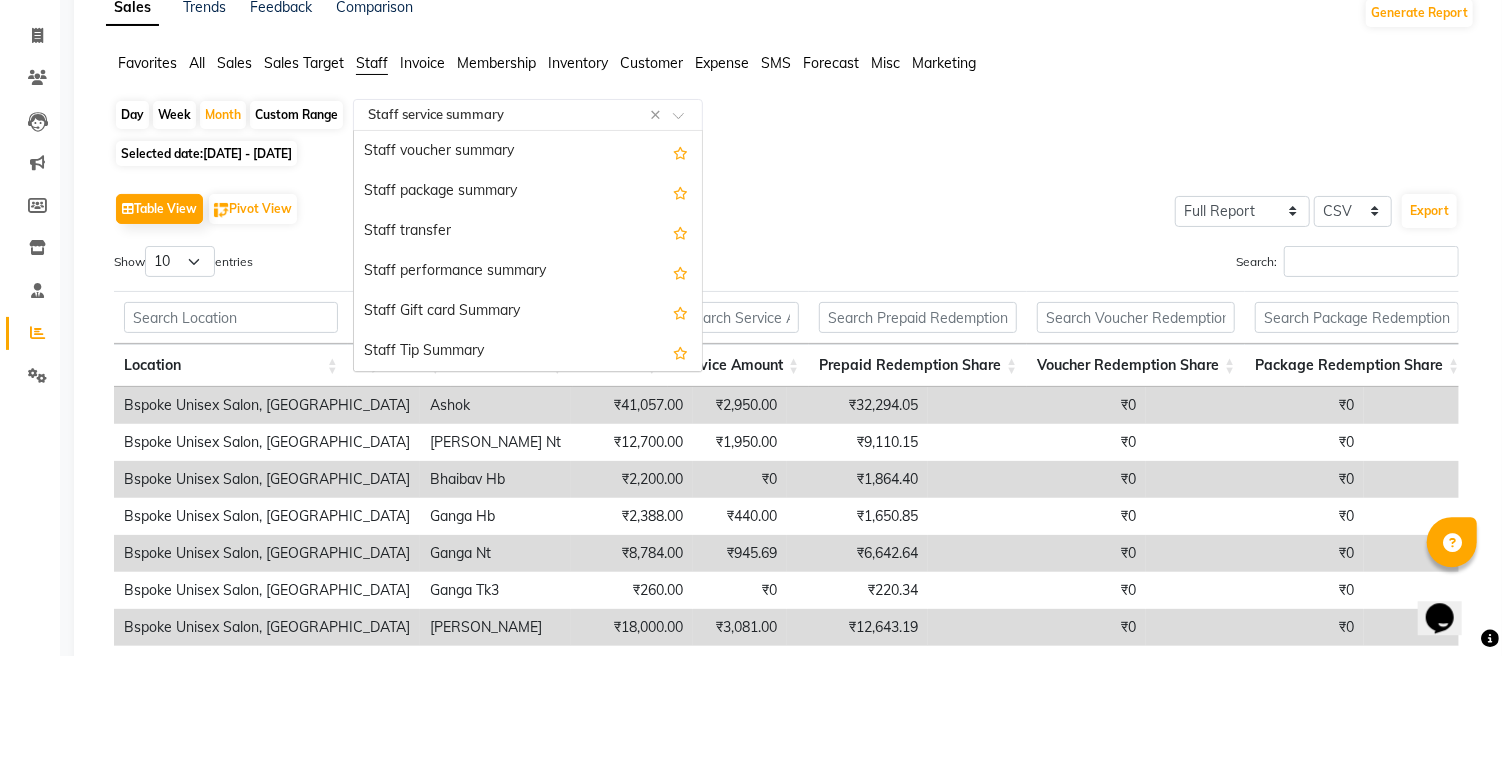 click on "Staff performance summary" at bounding box center (528, 382) 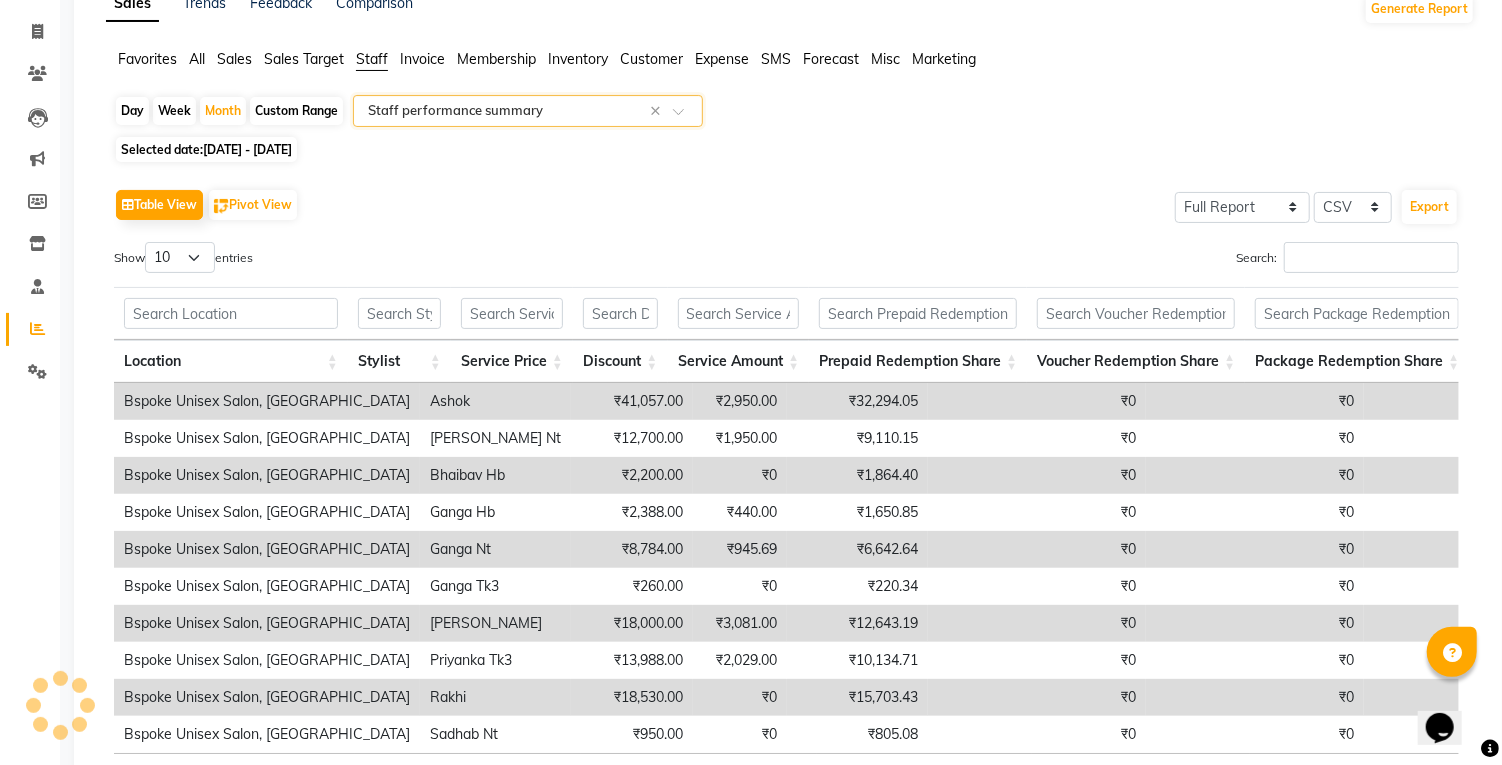 click 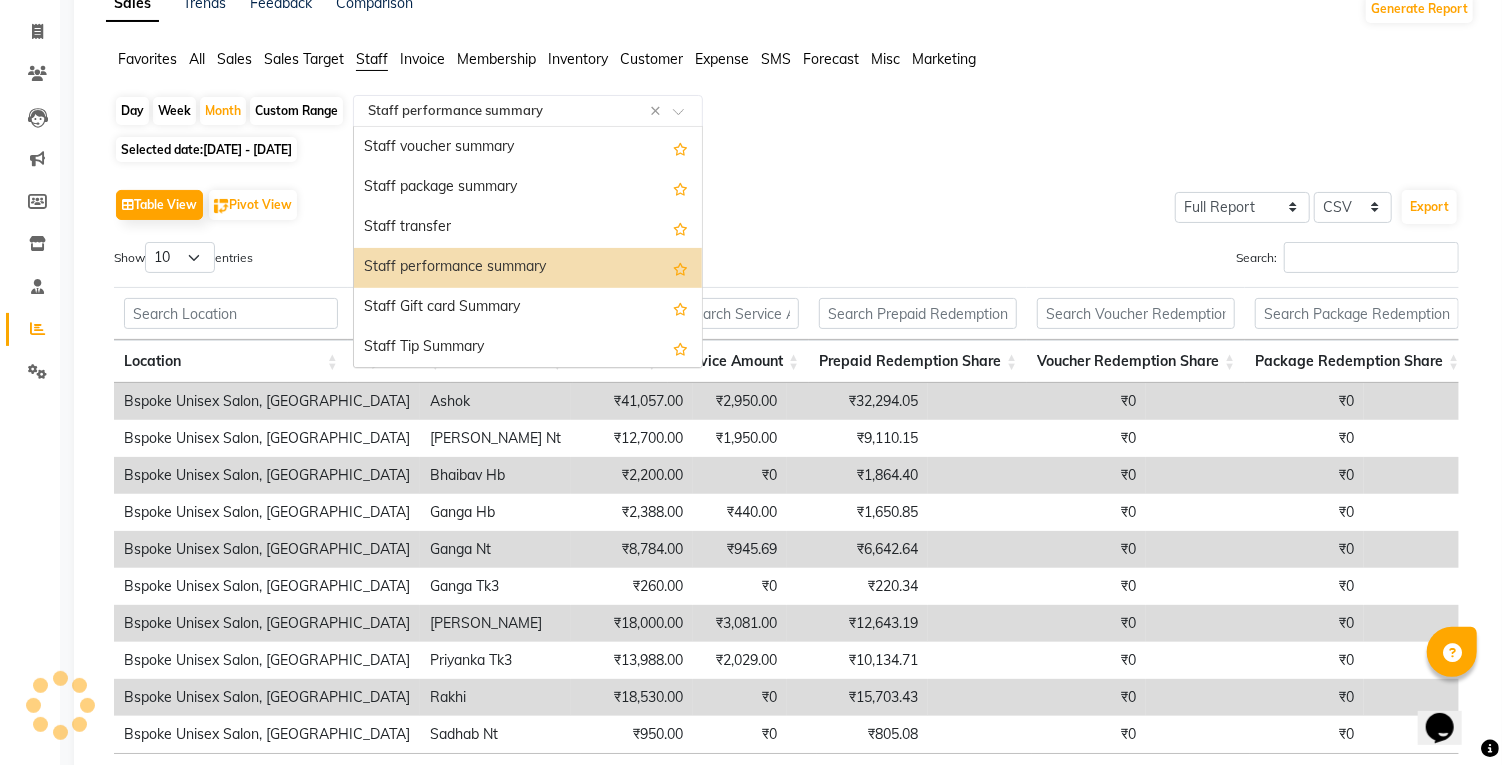 click on "Staff performance summary" at bounding box center (528, 268) 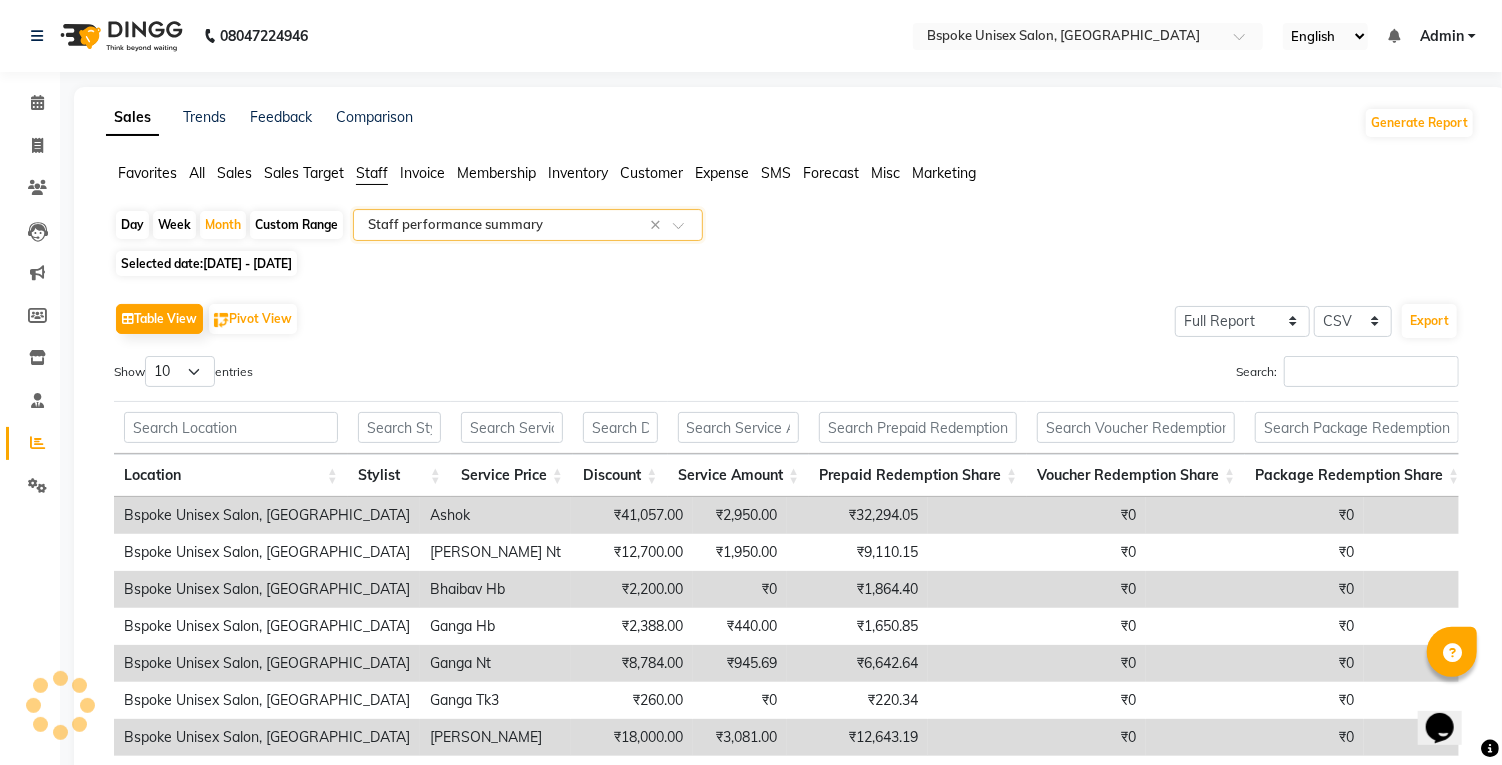 click 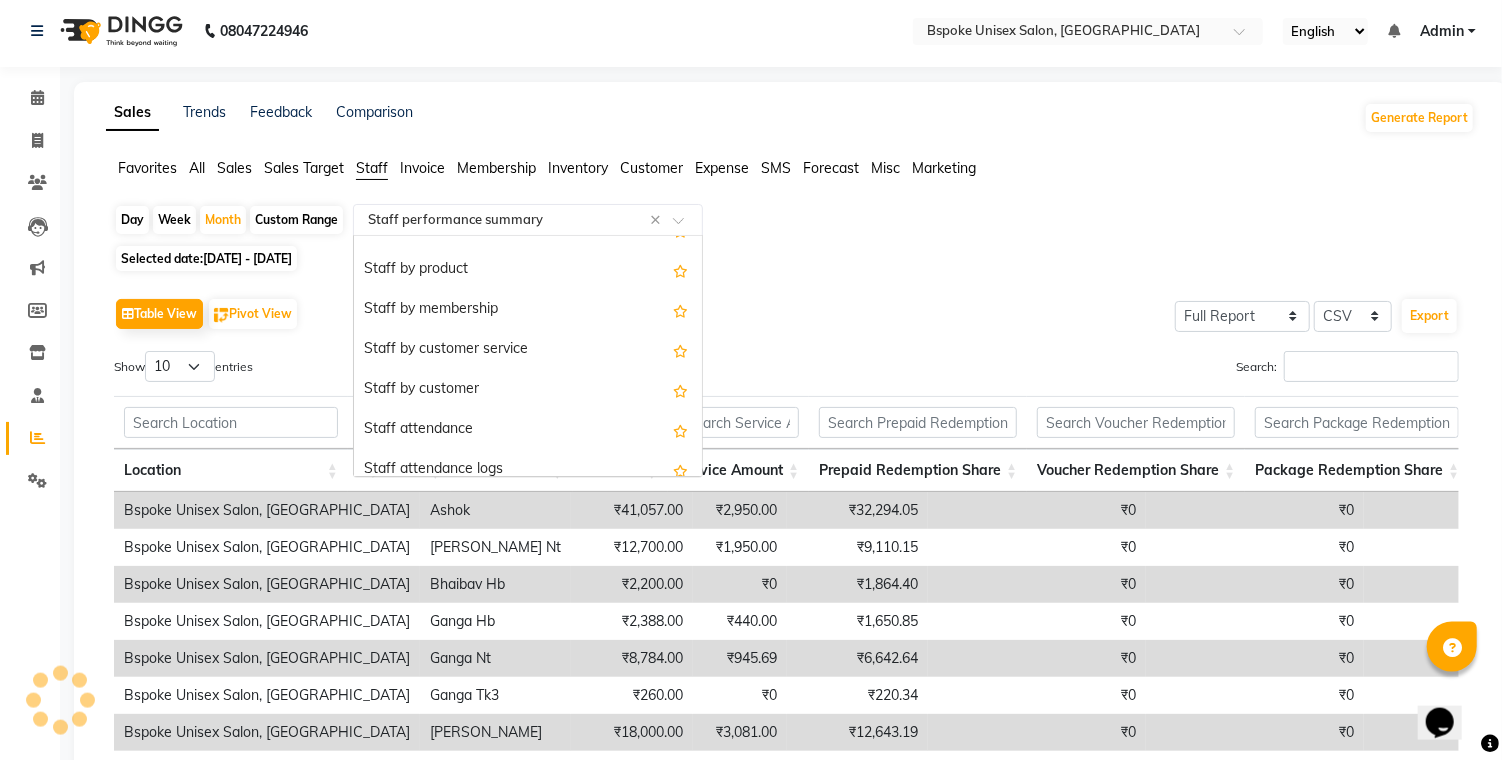 scroll, scrollTop: 0, scrollLeft: 0, axis: both 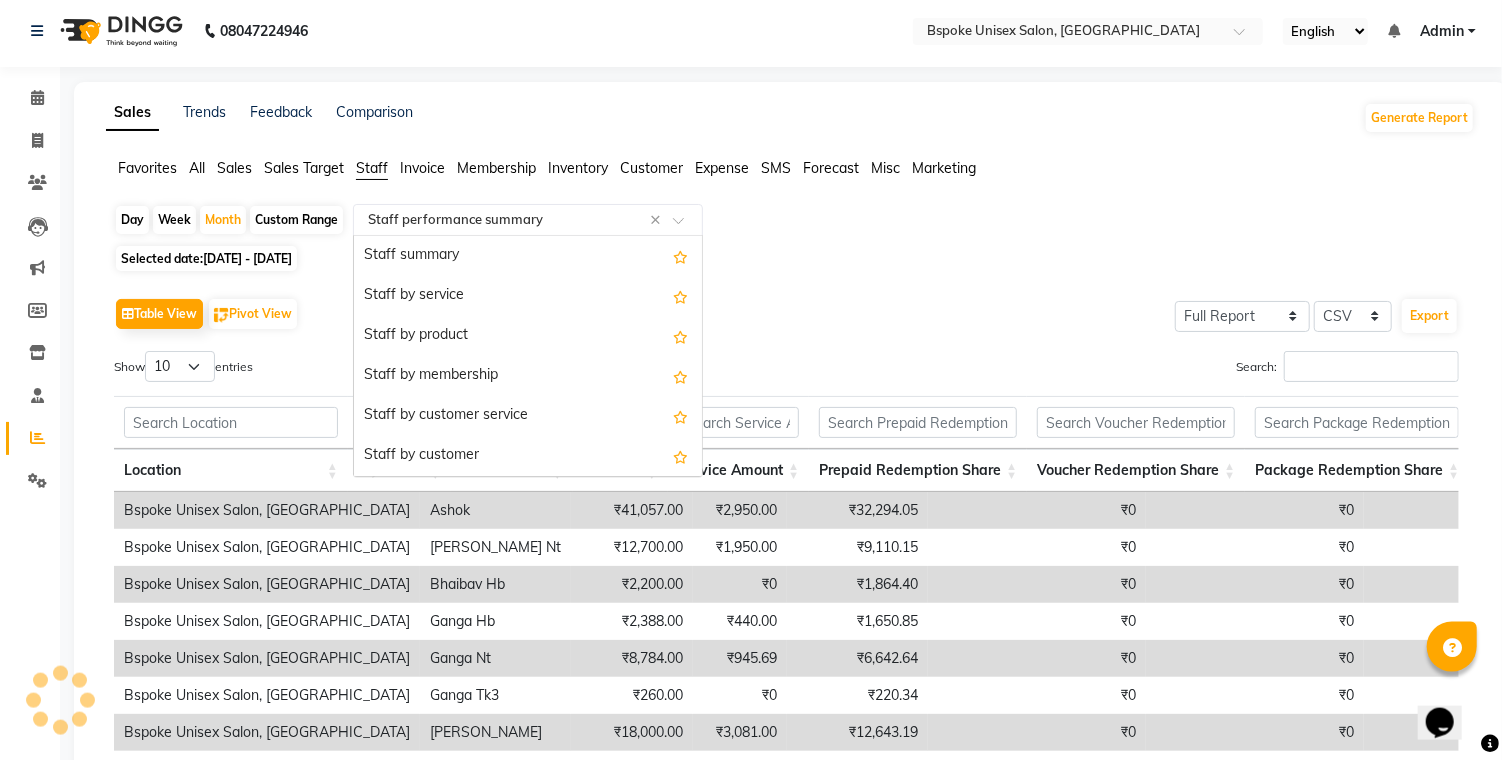 click 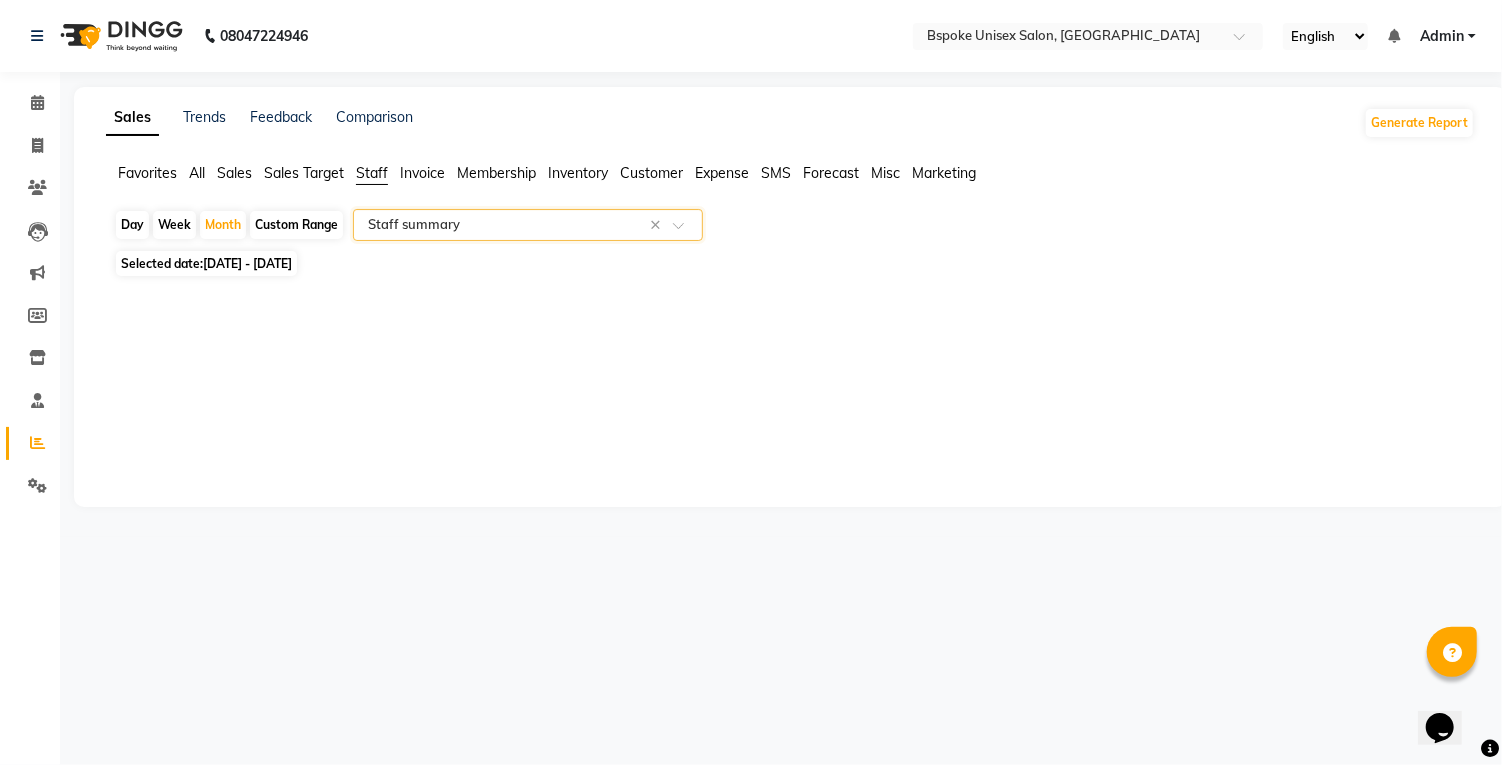 scroll, scrollTop: 0, scrollLeft: 0, axis: both 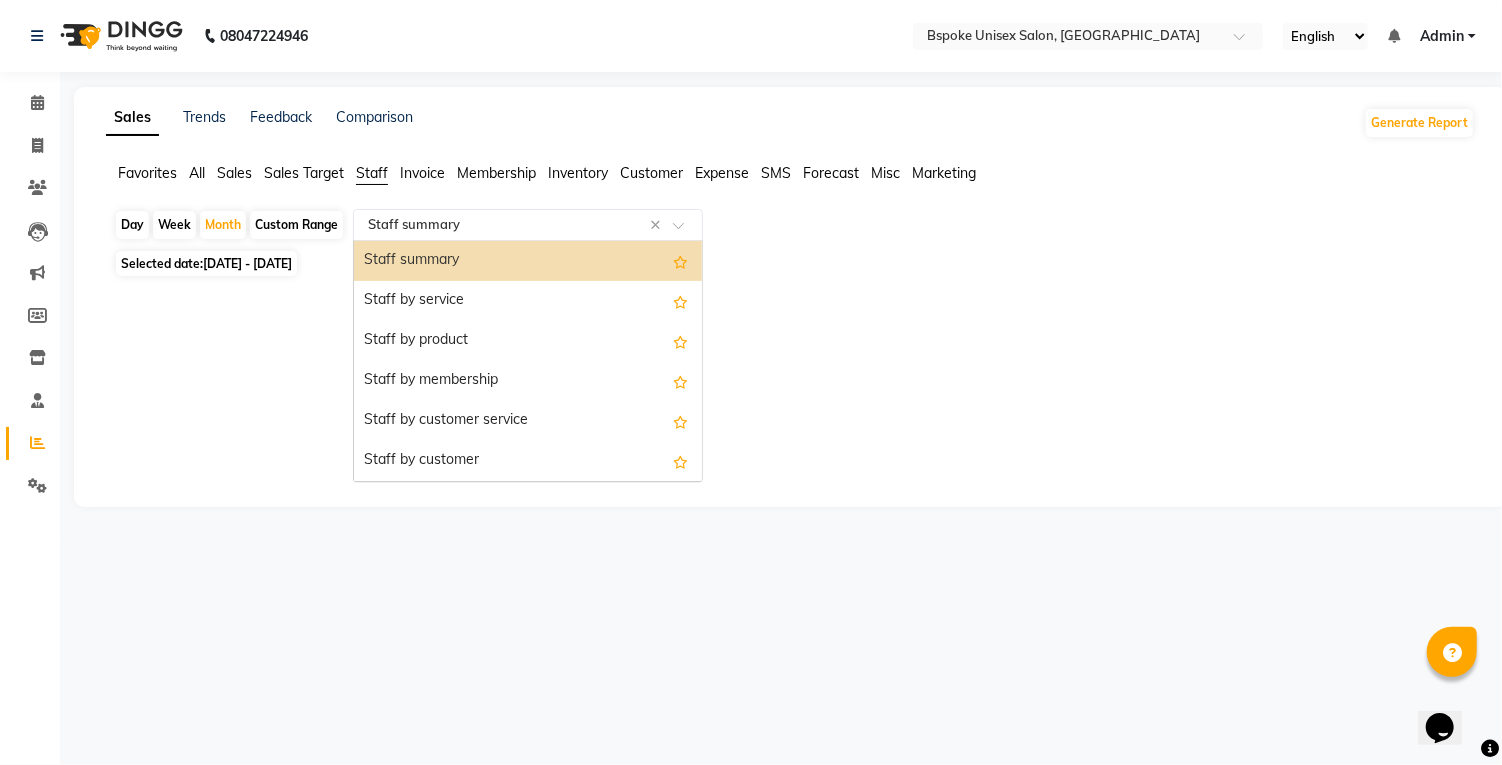 click on "Staff summary" at bounding box center [528, 261] 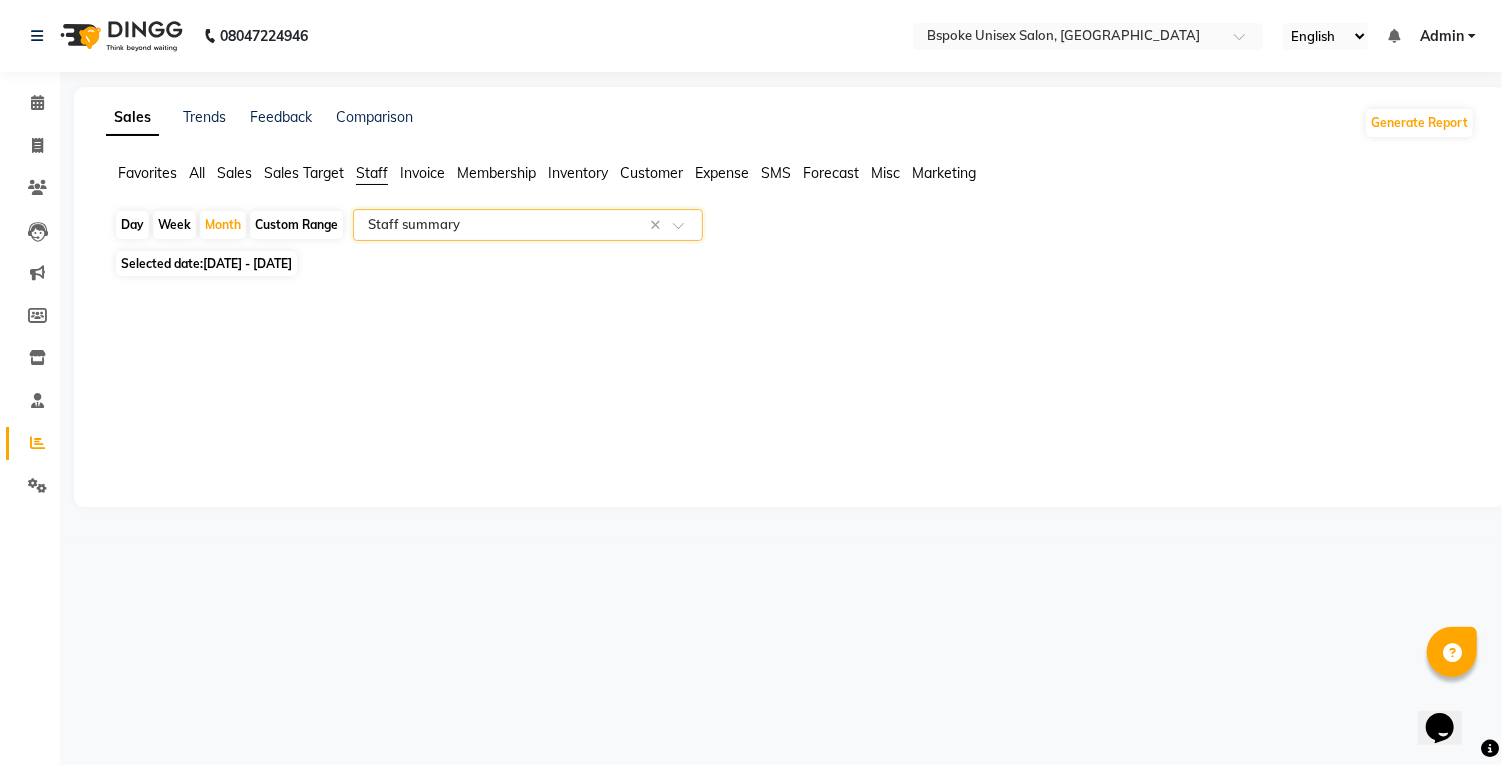 click 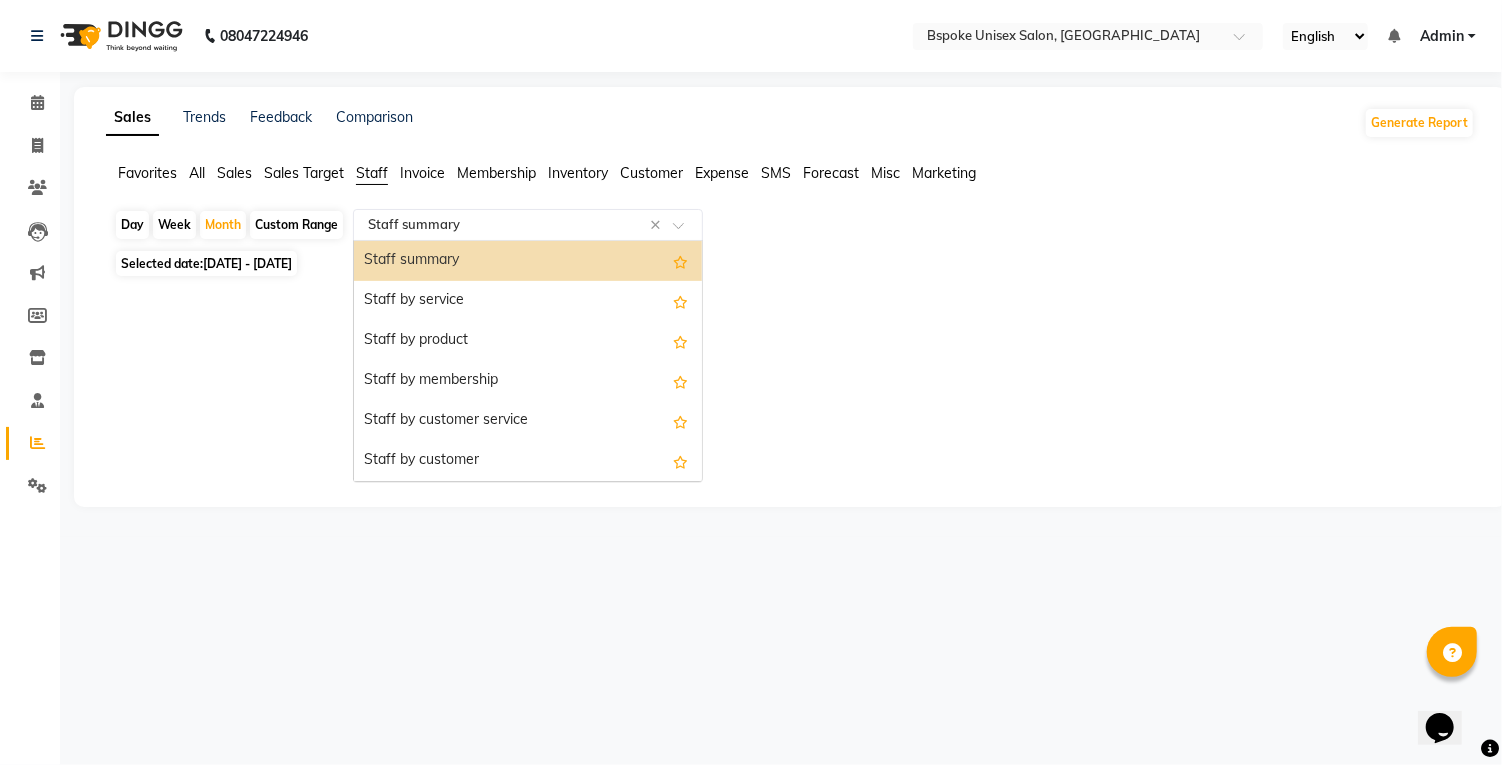click on "Staff by service" at bounding box center [528, 301] 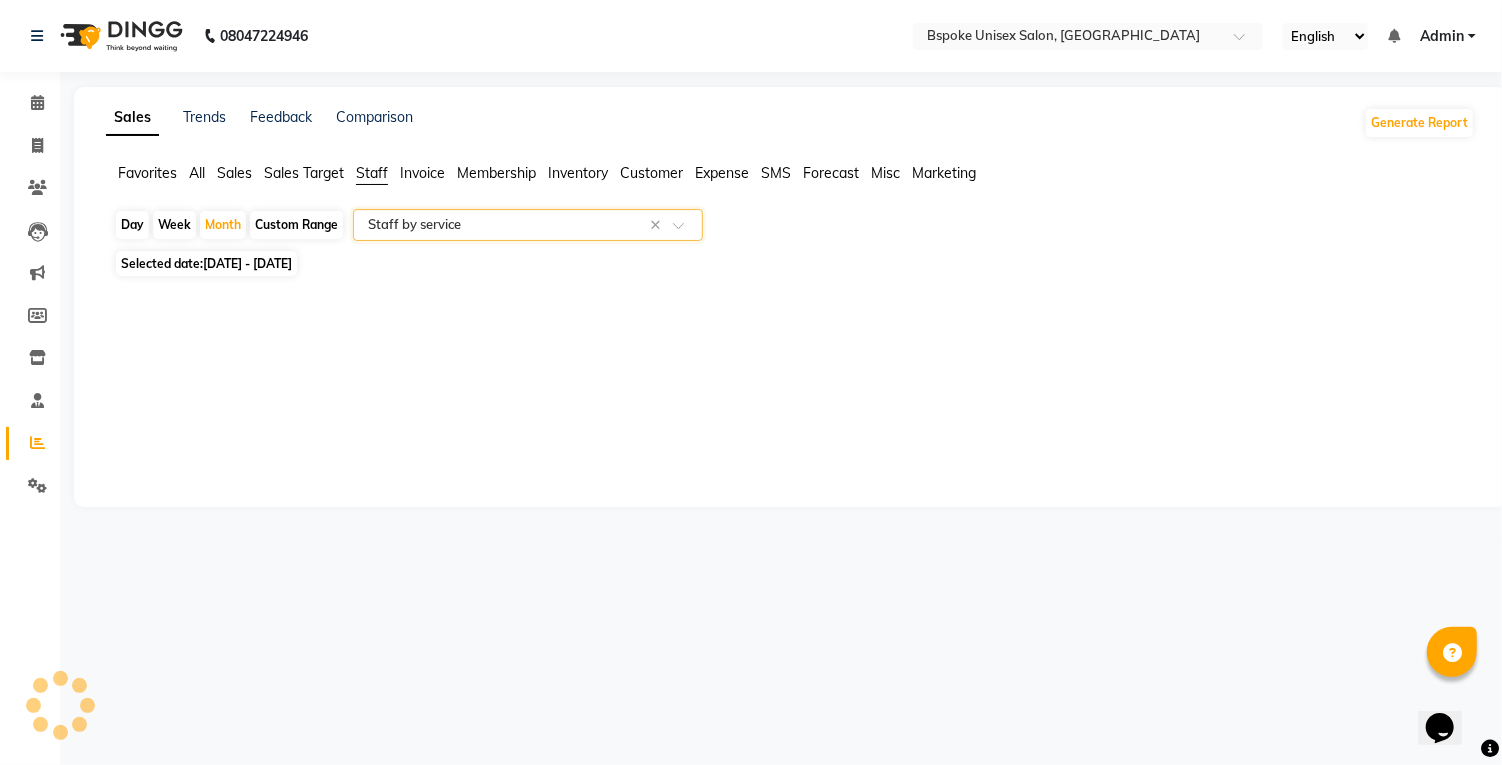 select on "full_report" 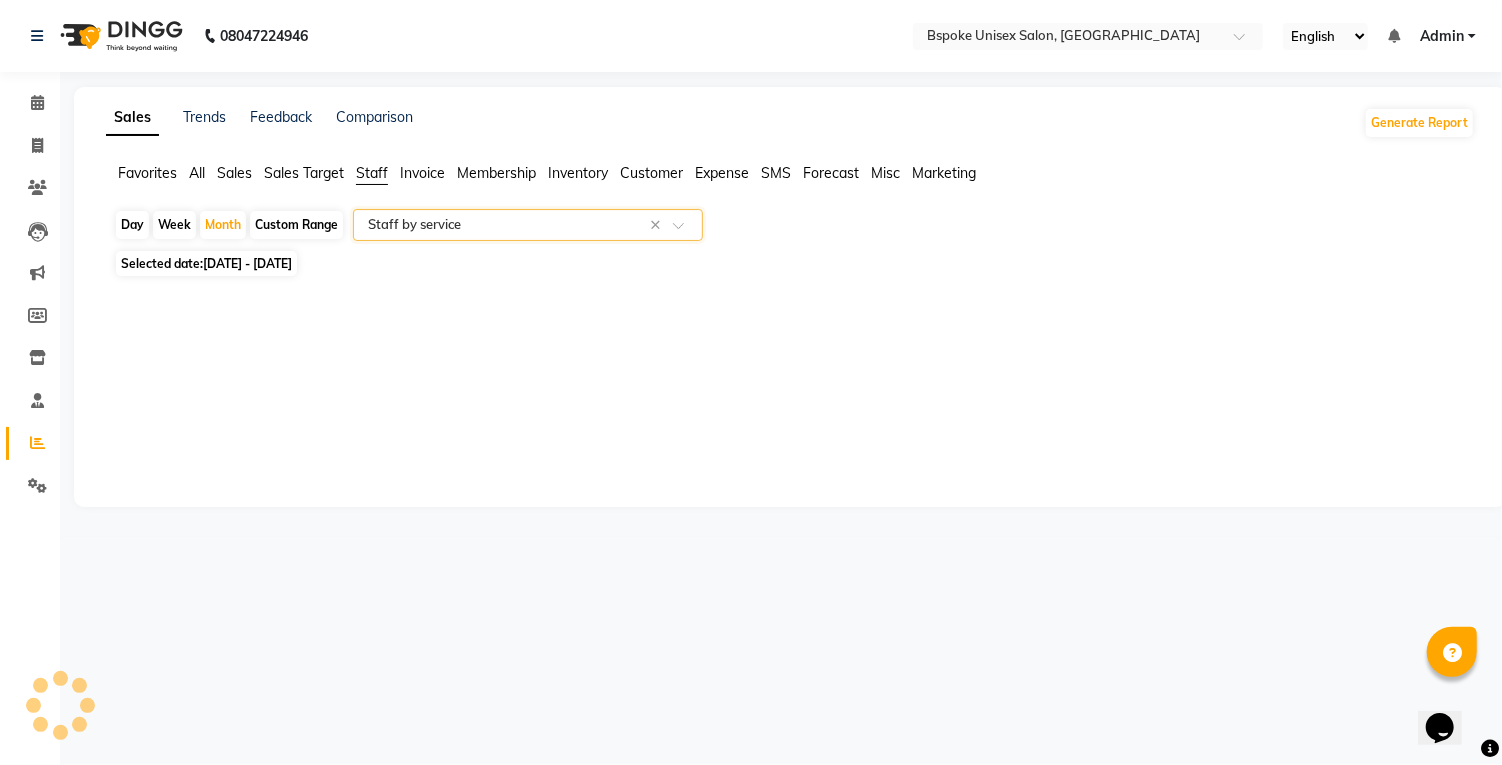 select on "csv" 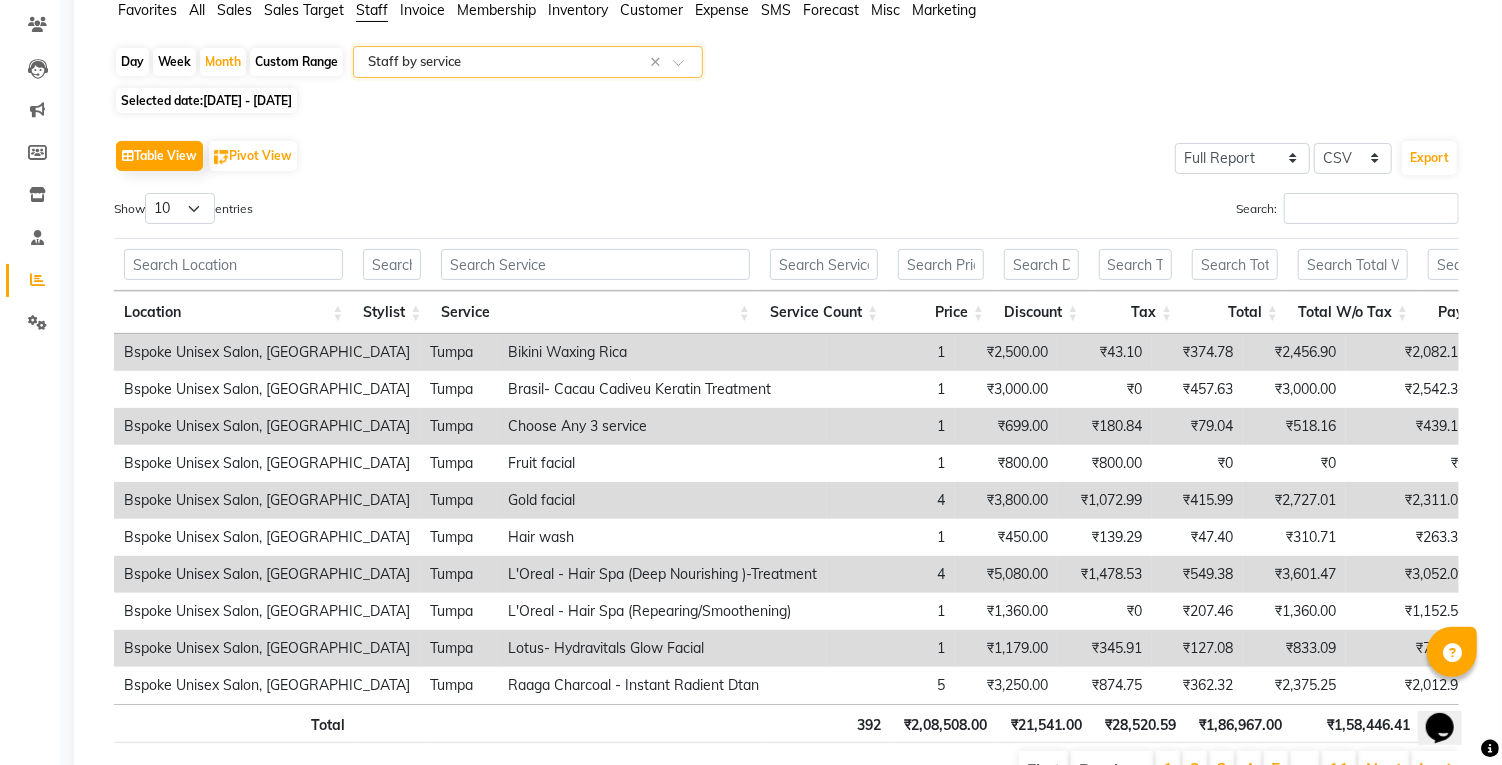 scroll, scrollTop: 168, scrollLeft: 0, axis: vertical 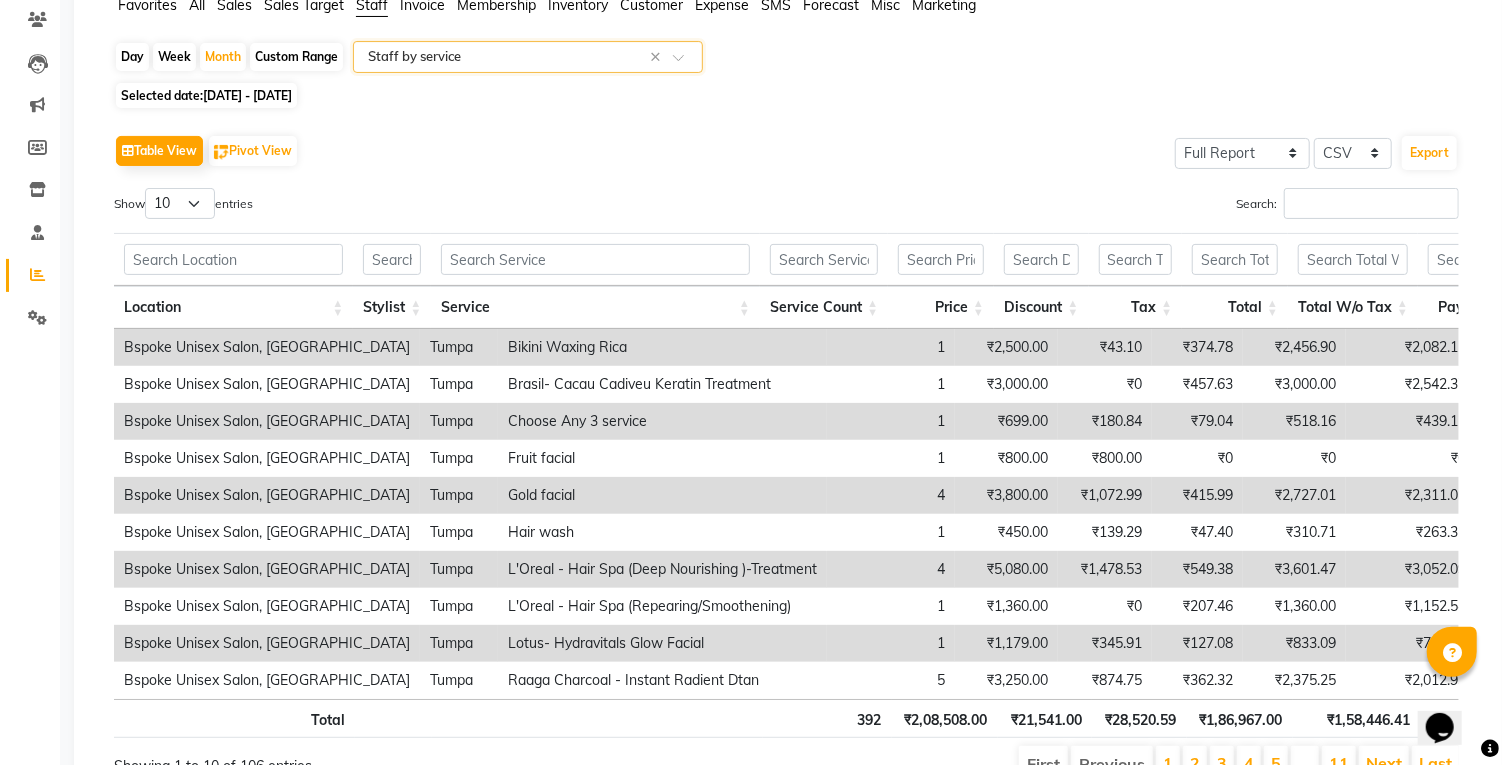 click on "Service" at bounding box center (595, 307) 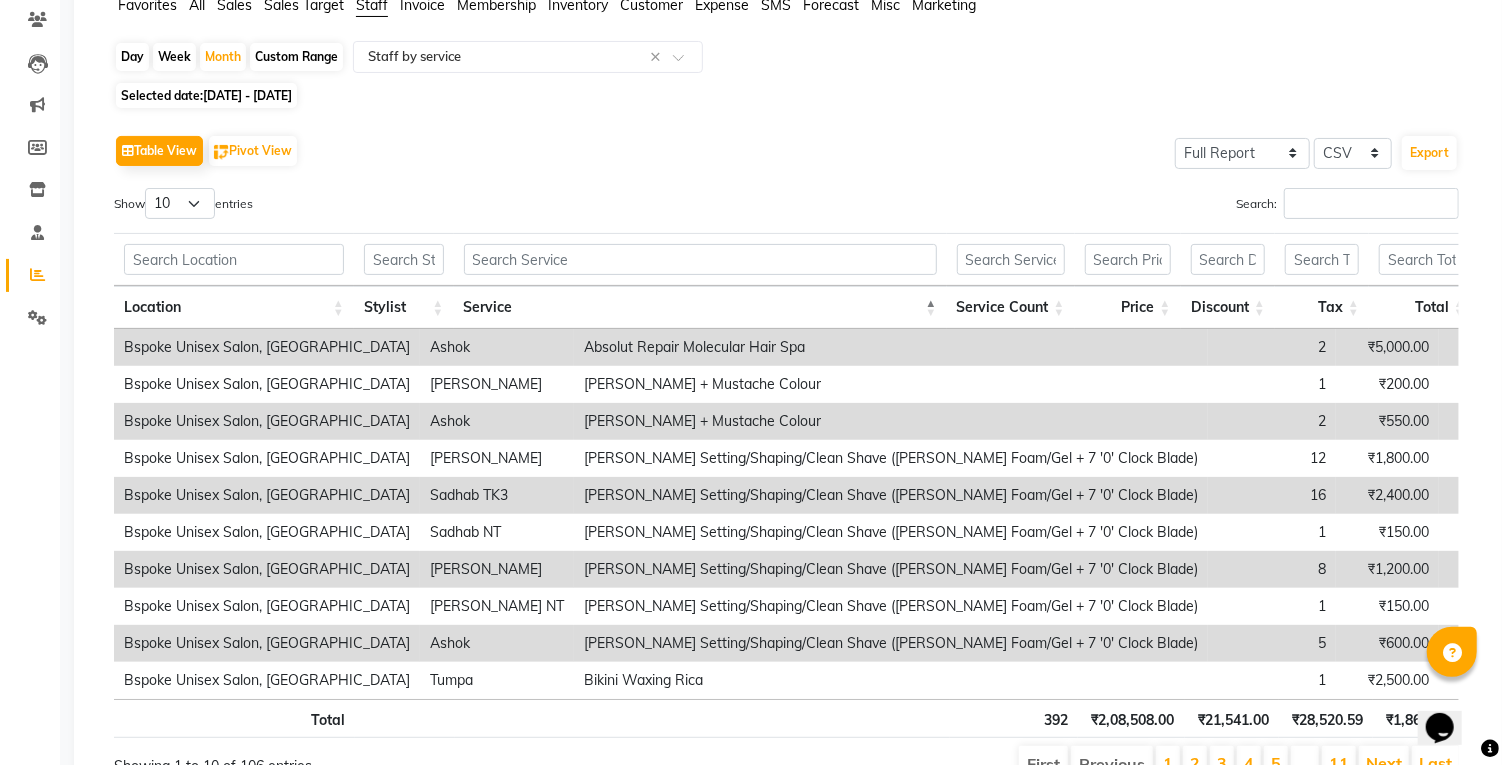scroll, scrollTop: 185, scrollLeft: 0, axis: vertical 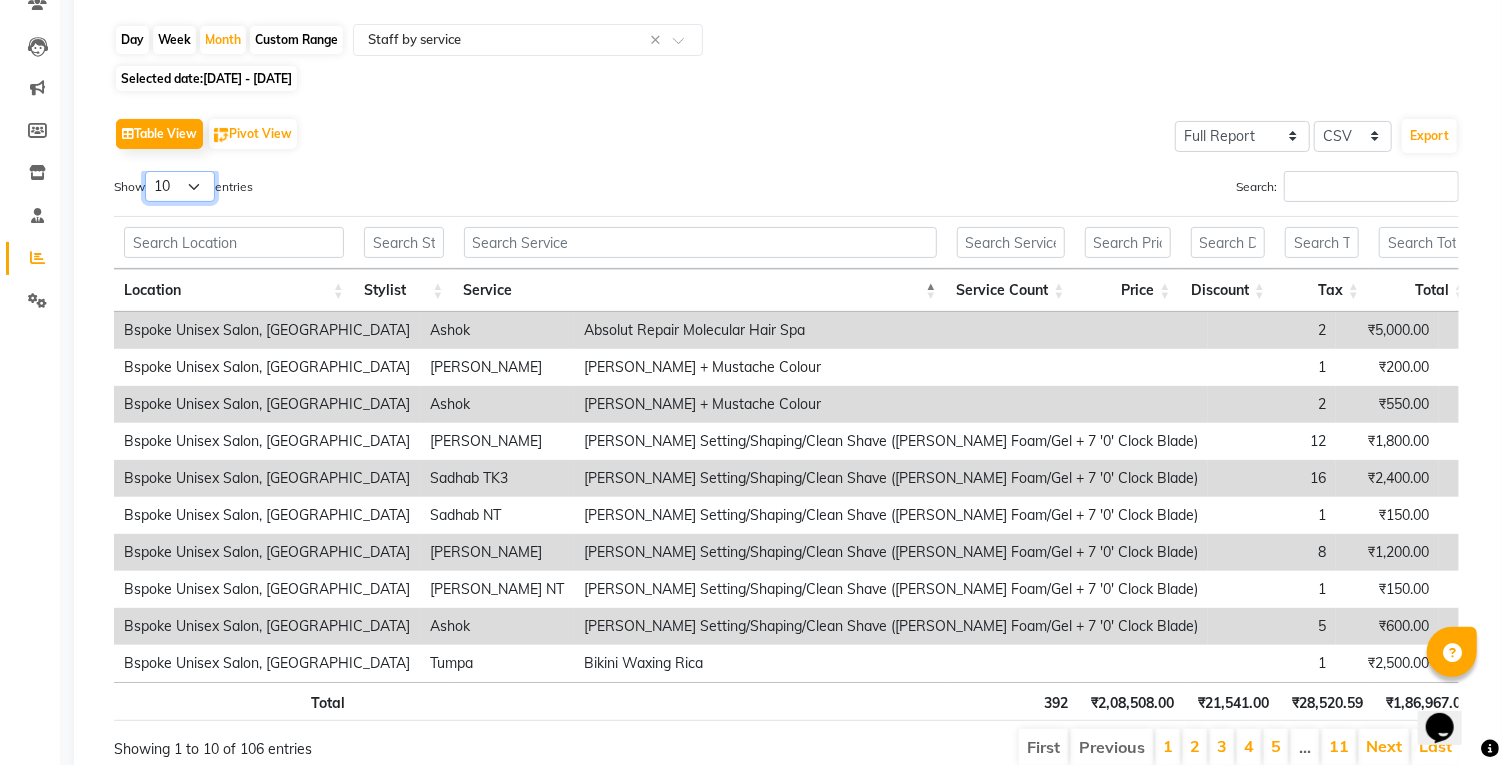 click on "10 25 50 100" at bounding box center [180, 186] 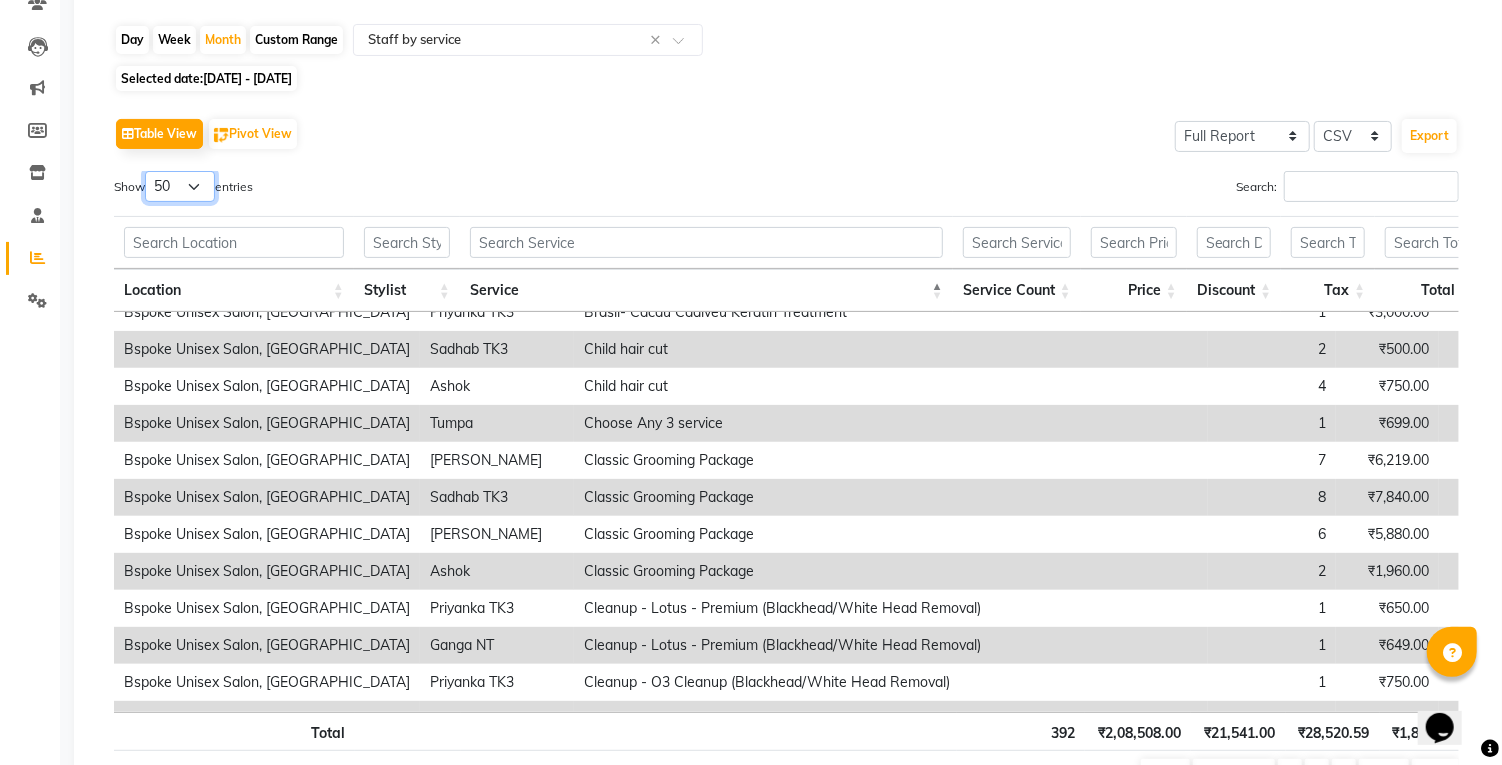 scroll, scrollTop: 425, scrollLeft: 51, axis: both 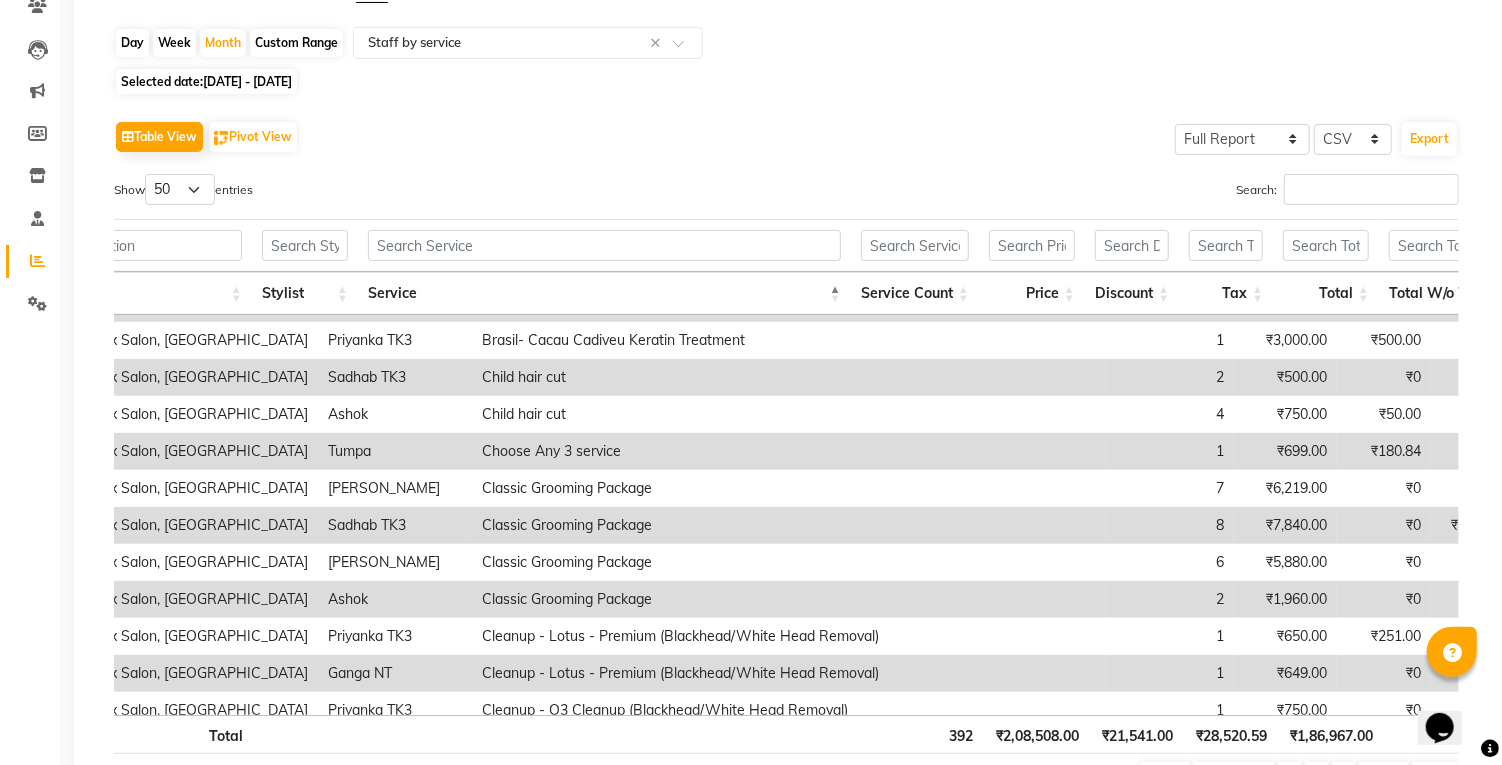 click on "₹399.00" at bounding box center (1573, 636) 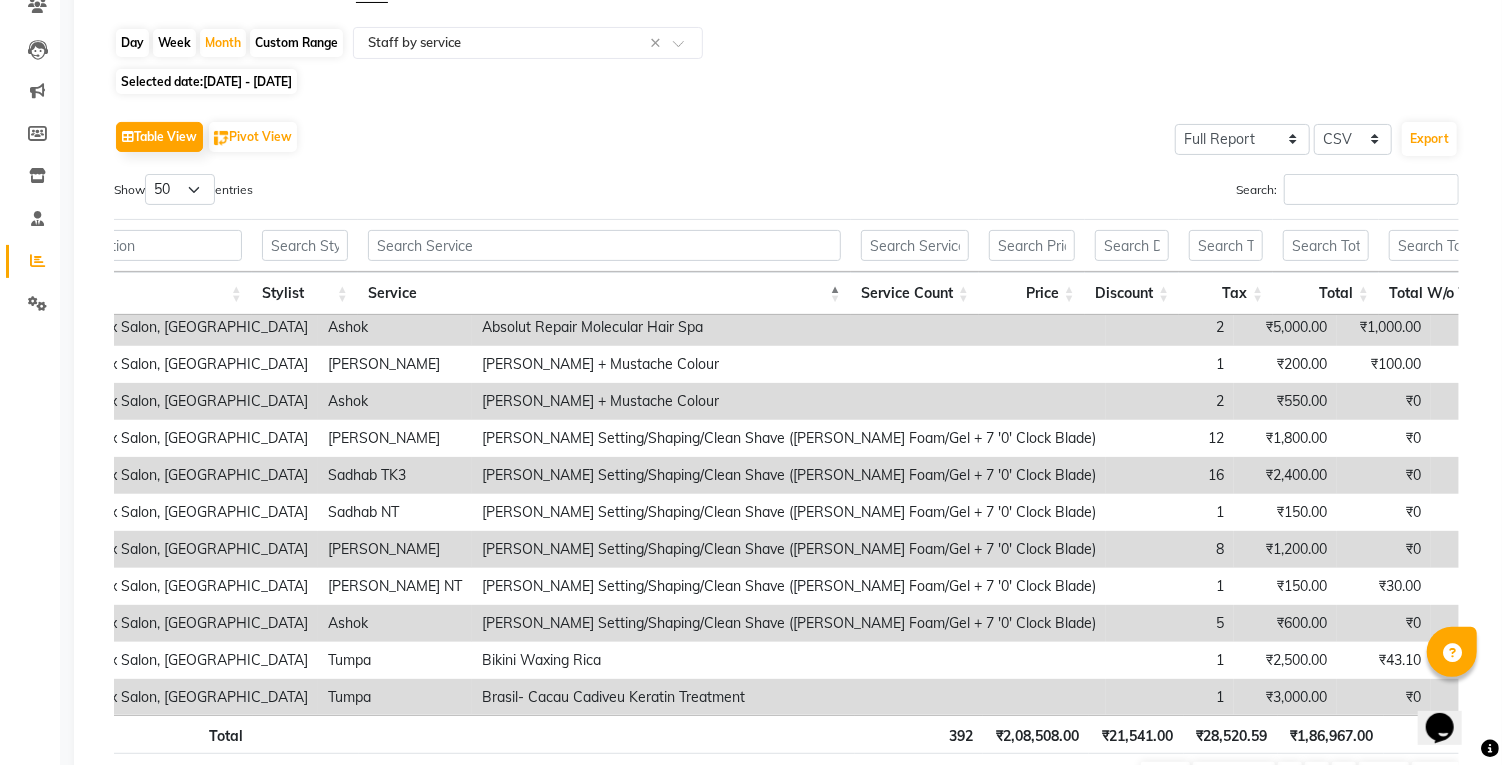 scroll, scrollTop: 0, scrollLeft: 102, axis: horizontal 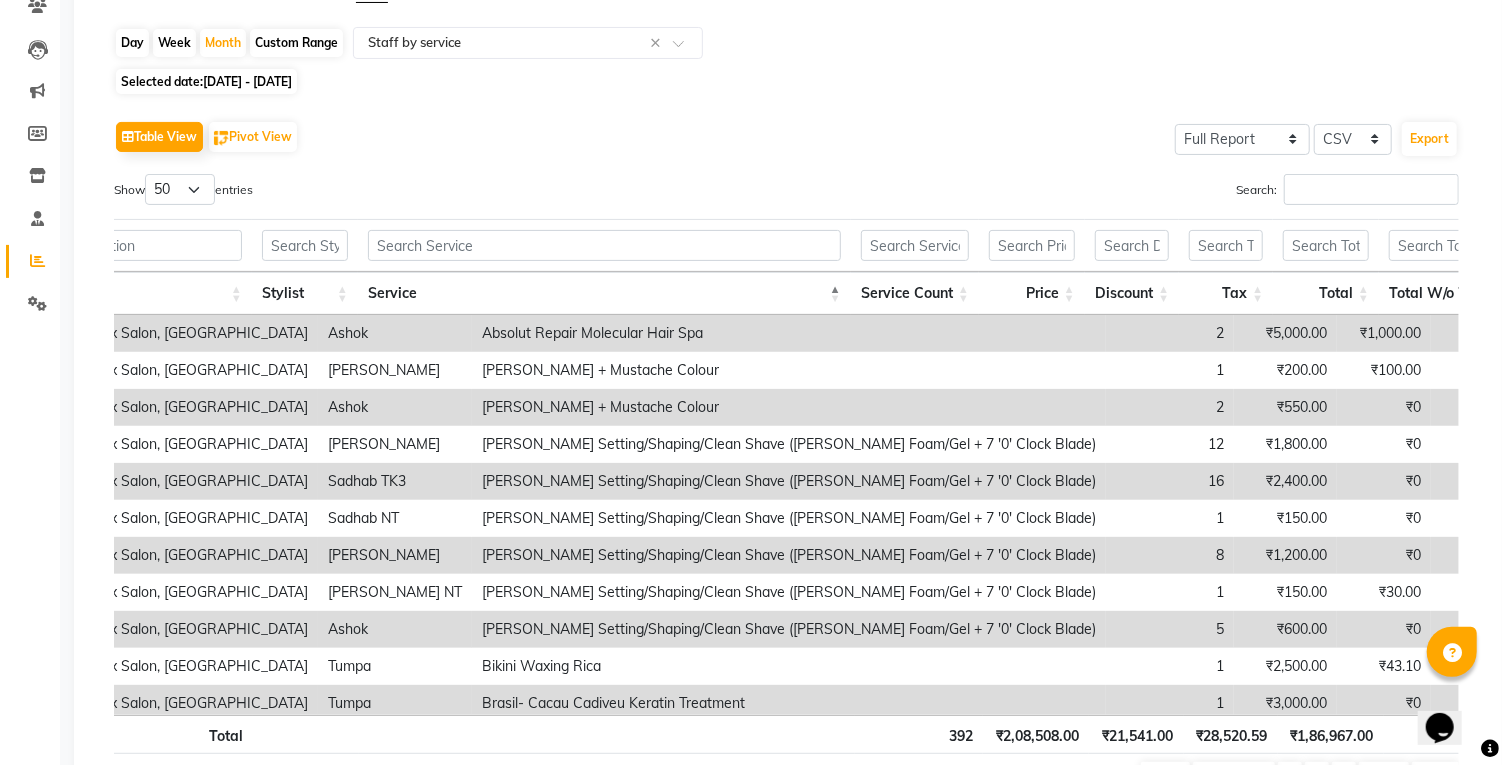 click on "Service Count" at bounding box center (915, 293) 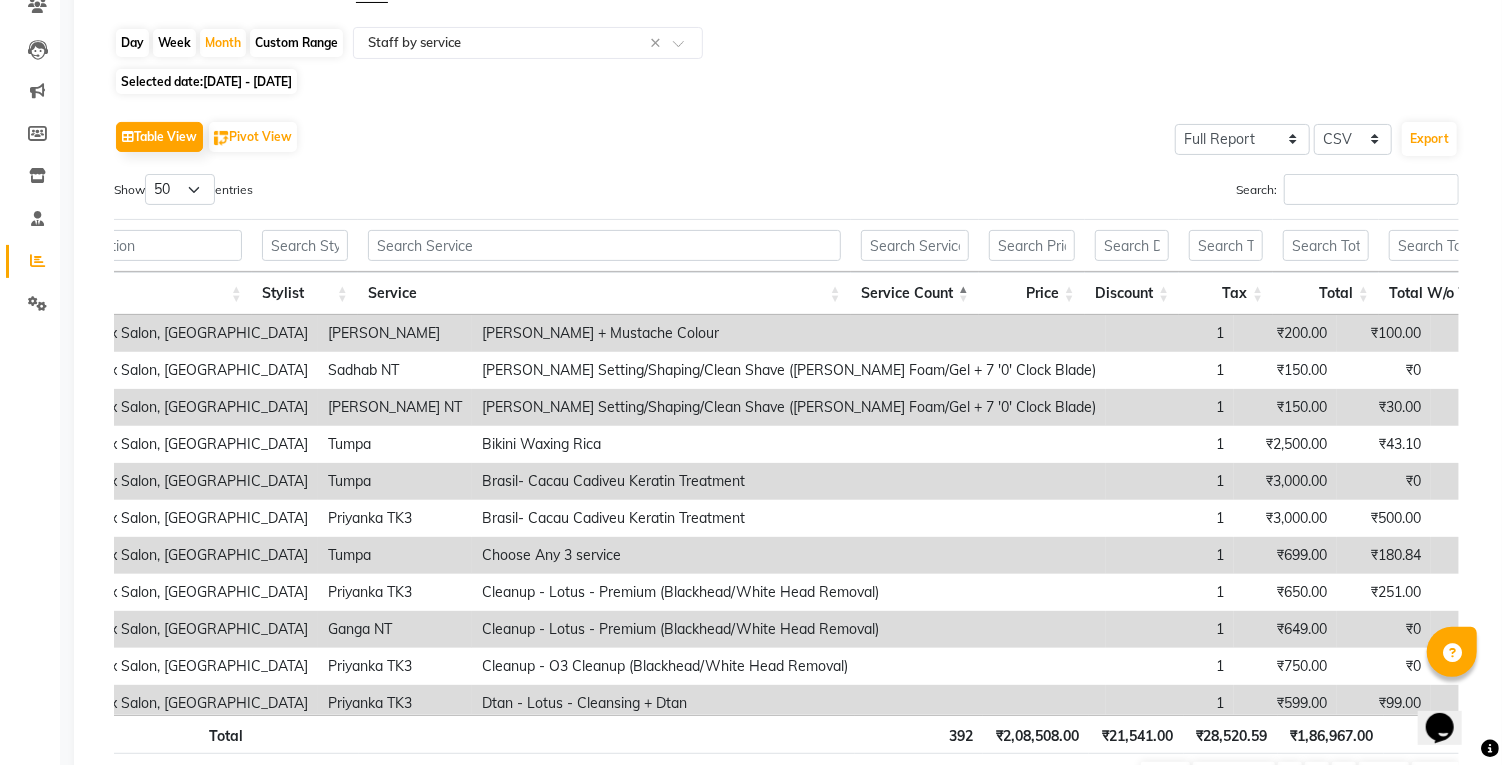 click on "Service Count" at bounding box center [915, 293] 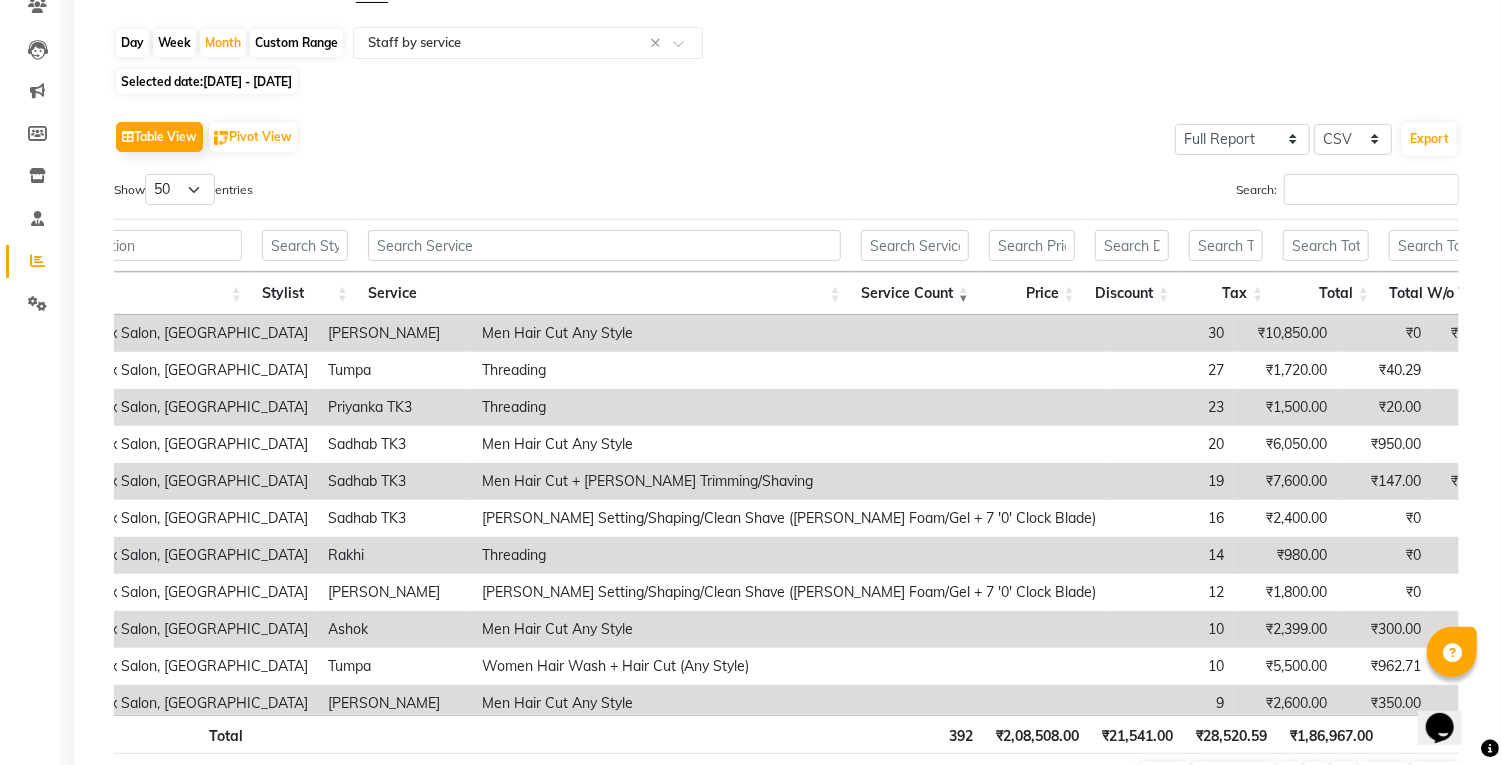 click on "Service" at bounding box center (604, 293) 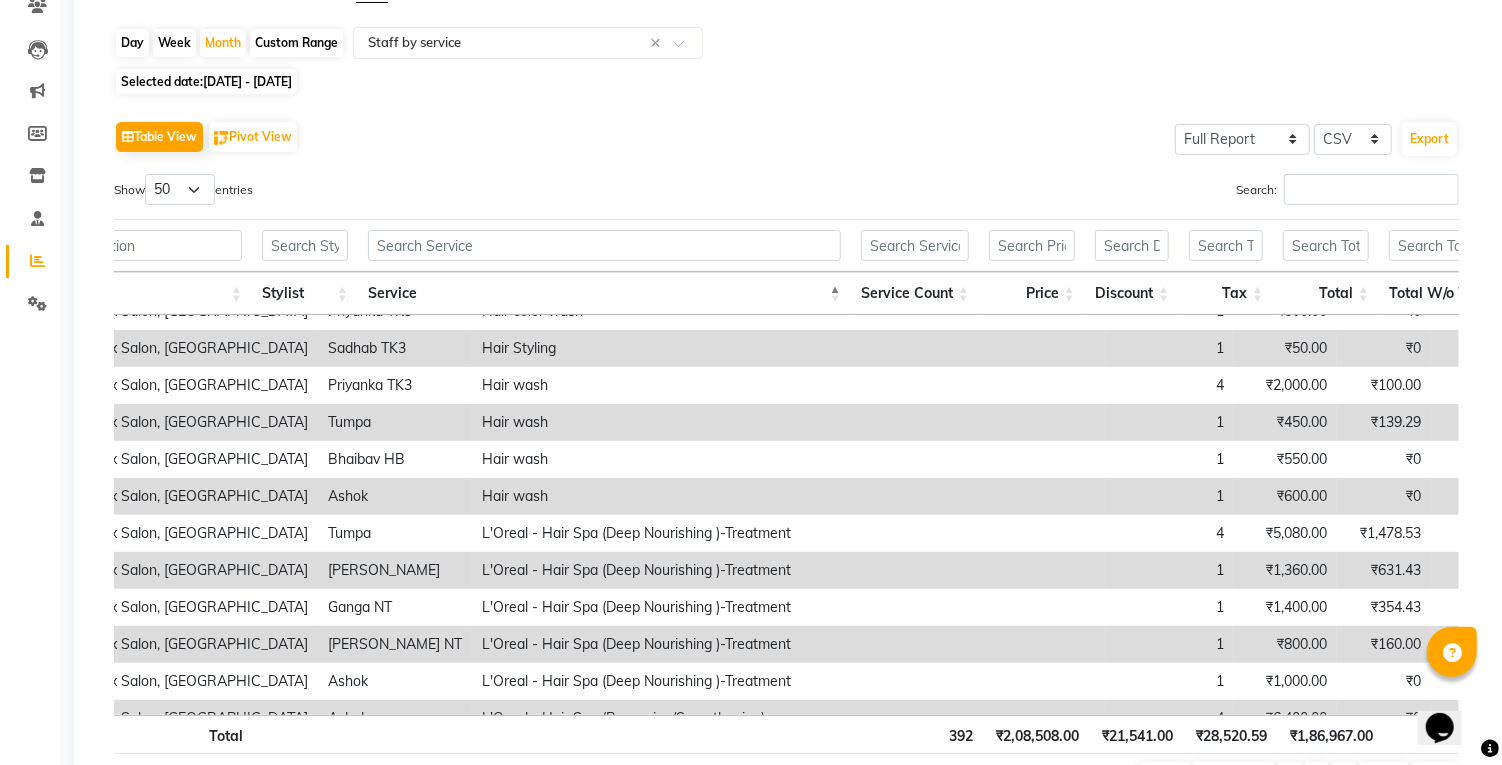 scroll, scrollTop: 1096, scrollLeft: 102, axis: both 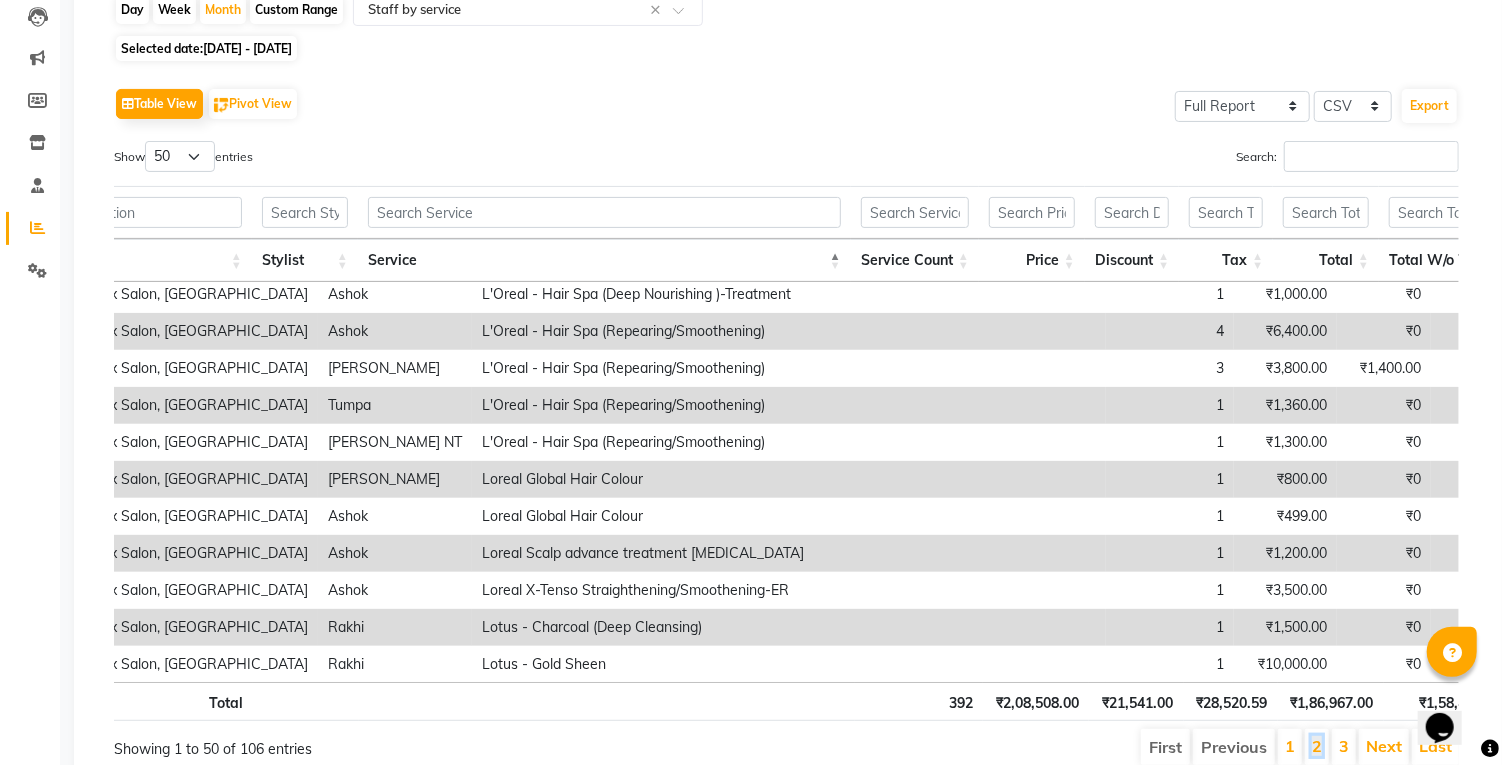 click on "2" at bounding box center (1317, 746) 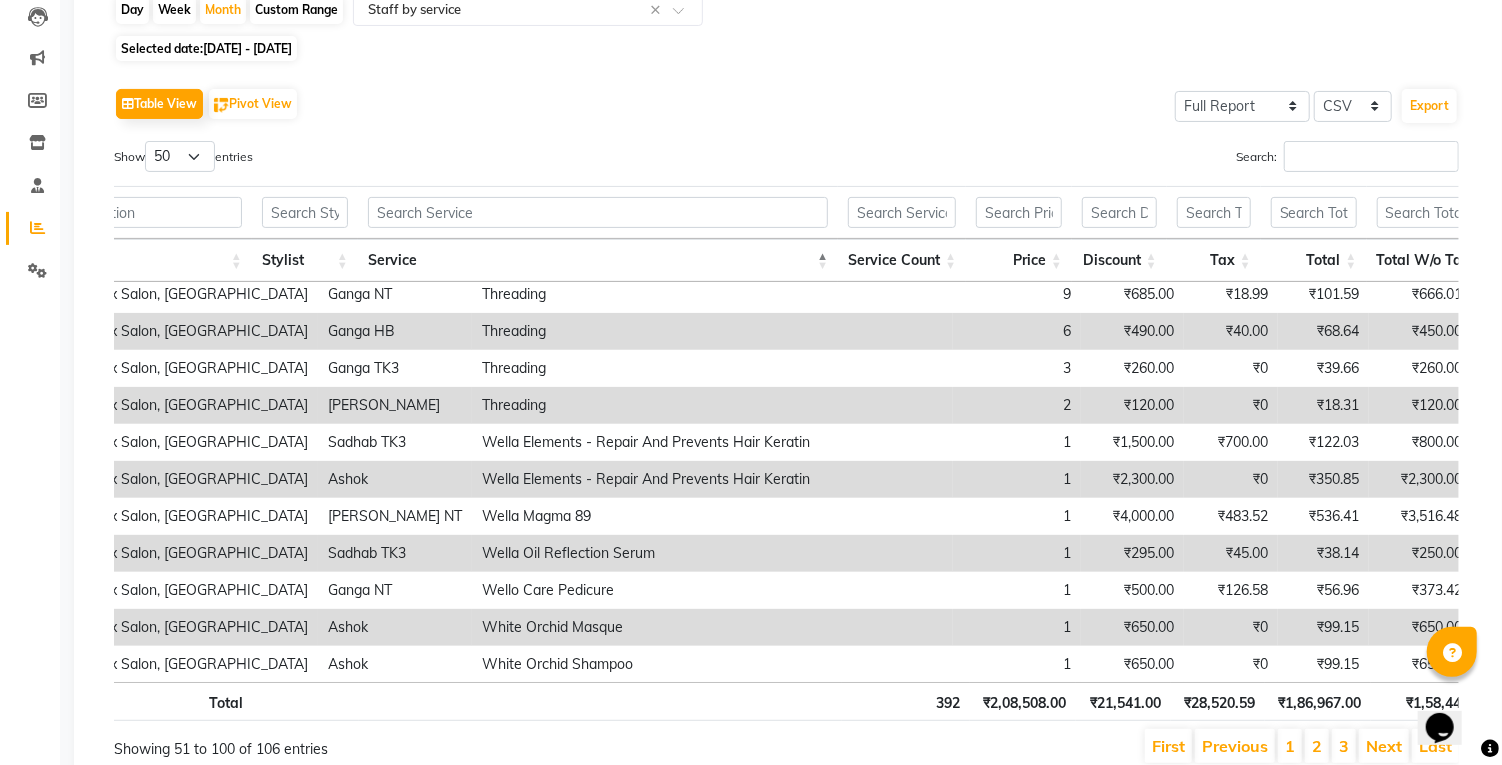 scroll, scrollTop: 214, scrollLeft: 0, axis: vertical 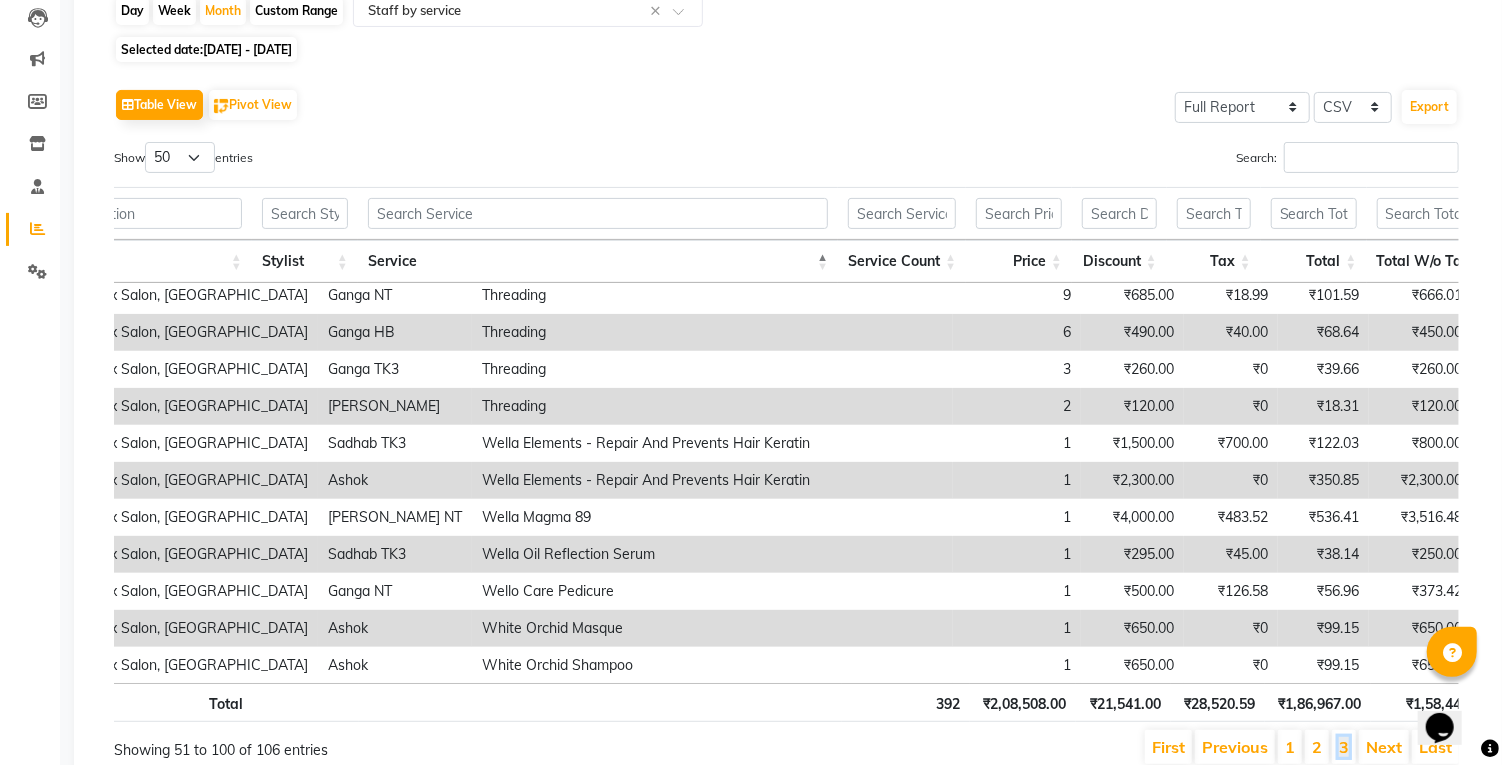 click on "3" at bounding box center (1344, 747) 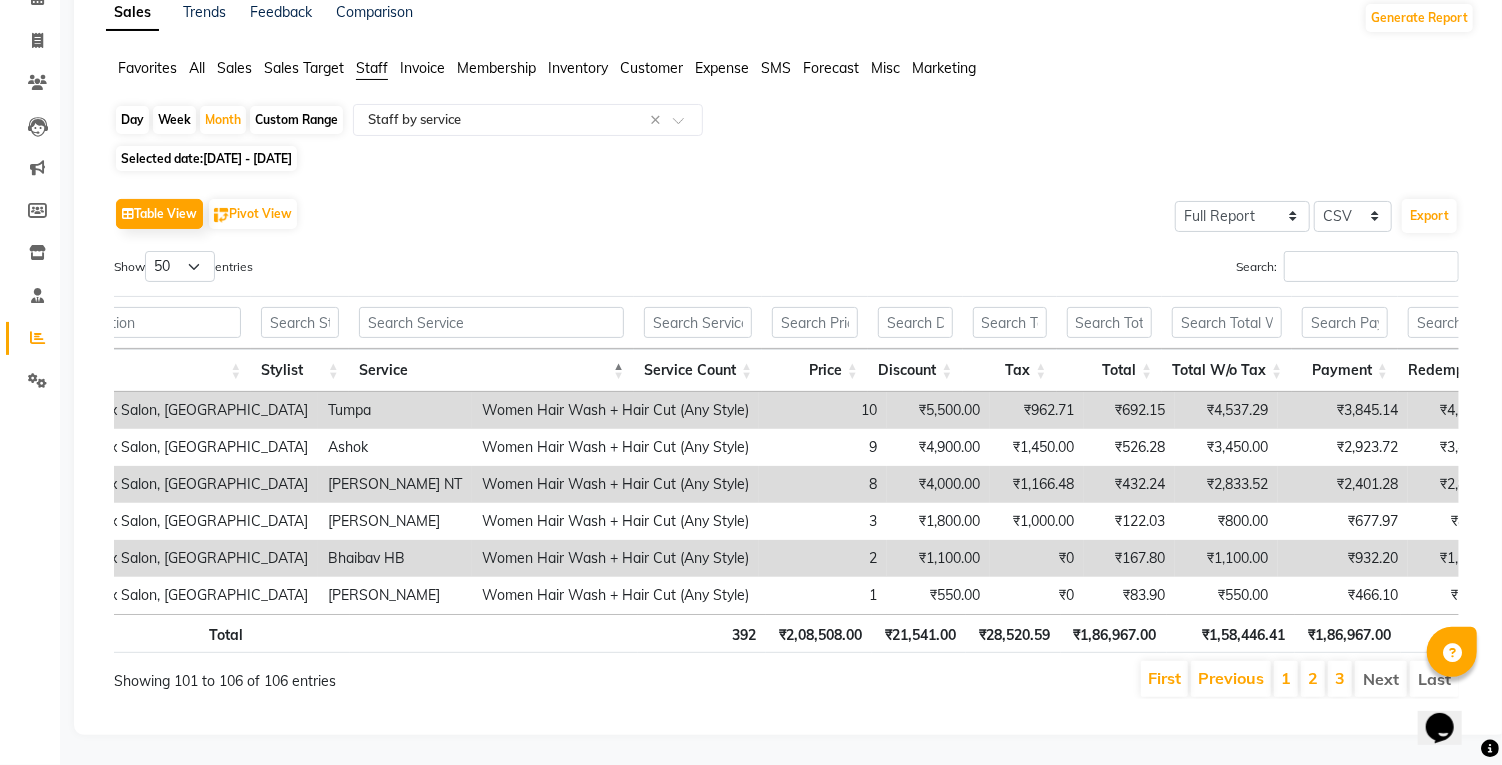 scroll, scrollTop: 37, scrollLeft: 0, axis: vertical 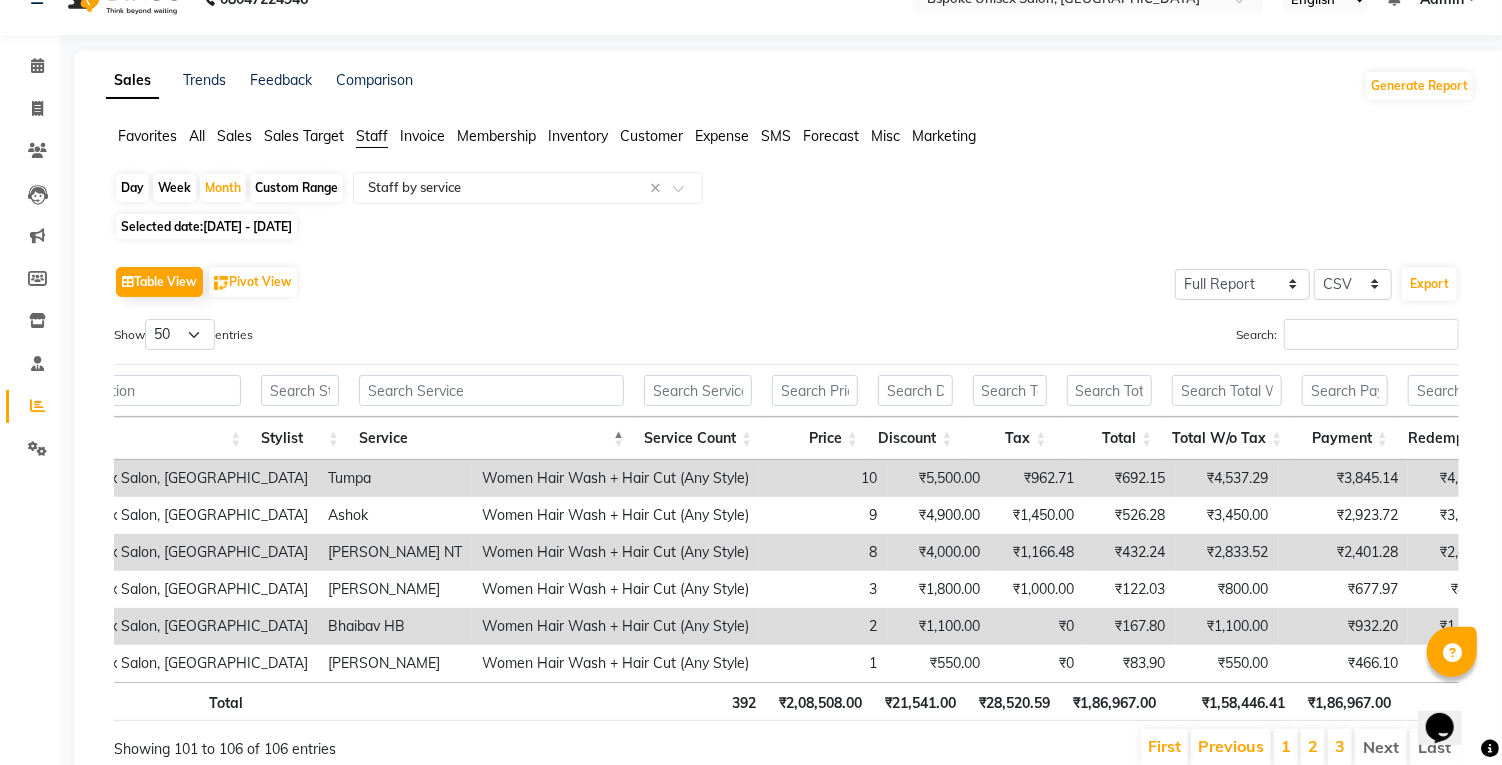 click on "Next" at bounding box center (1381, 747) 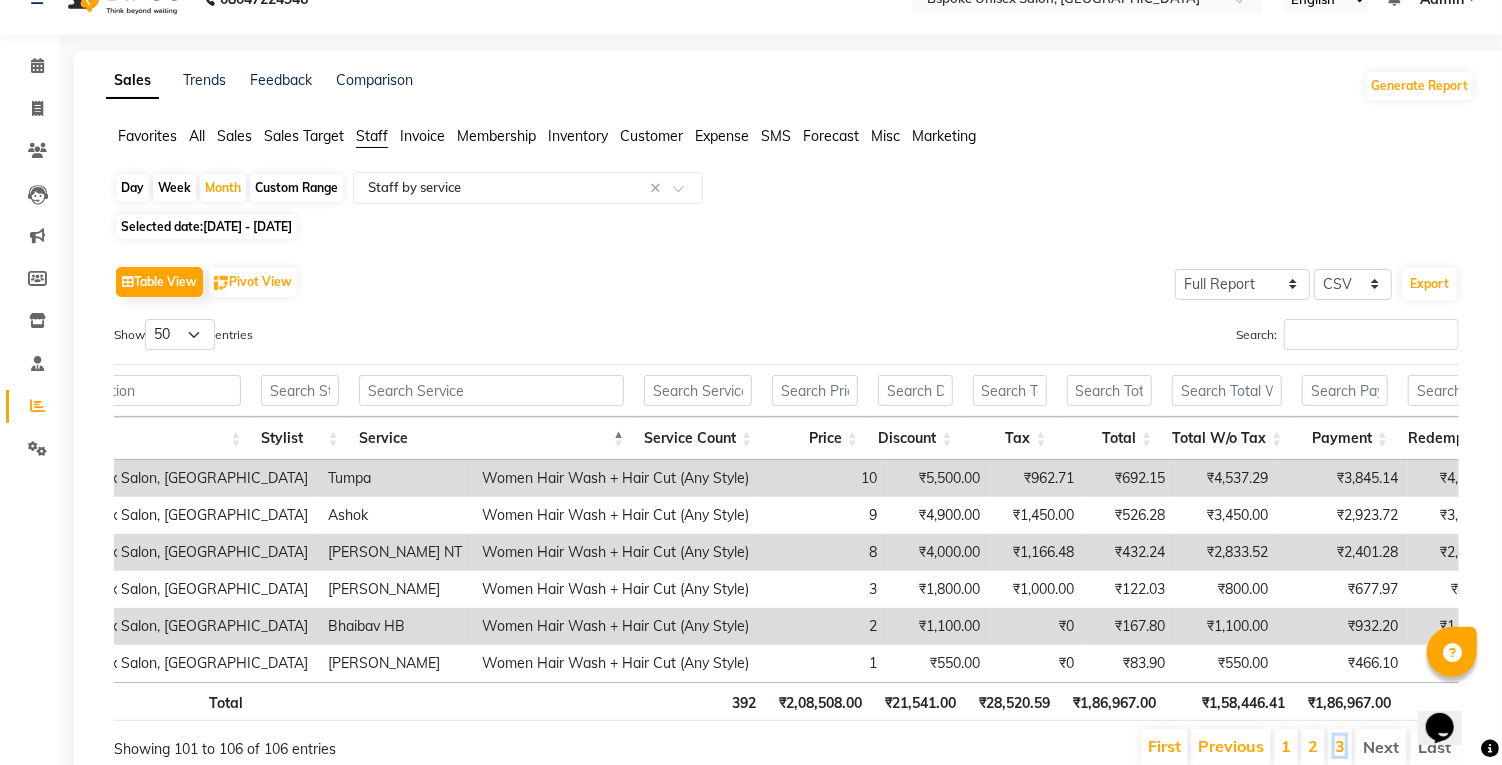 click on "3" at bounding box center [1340, 746] 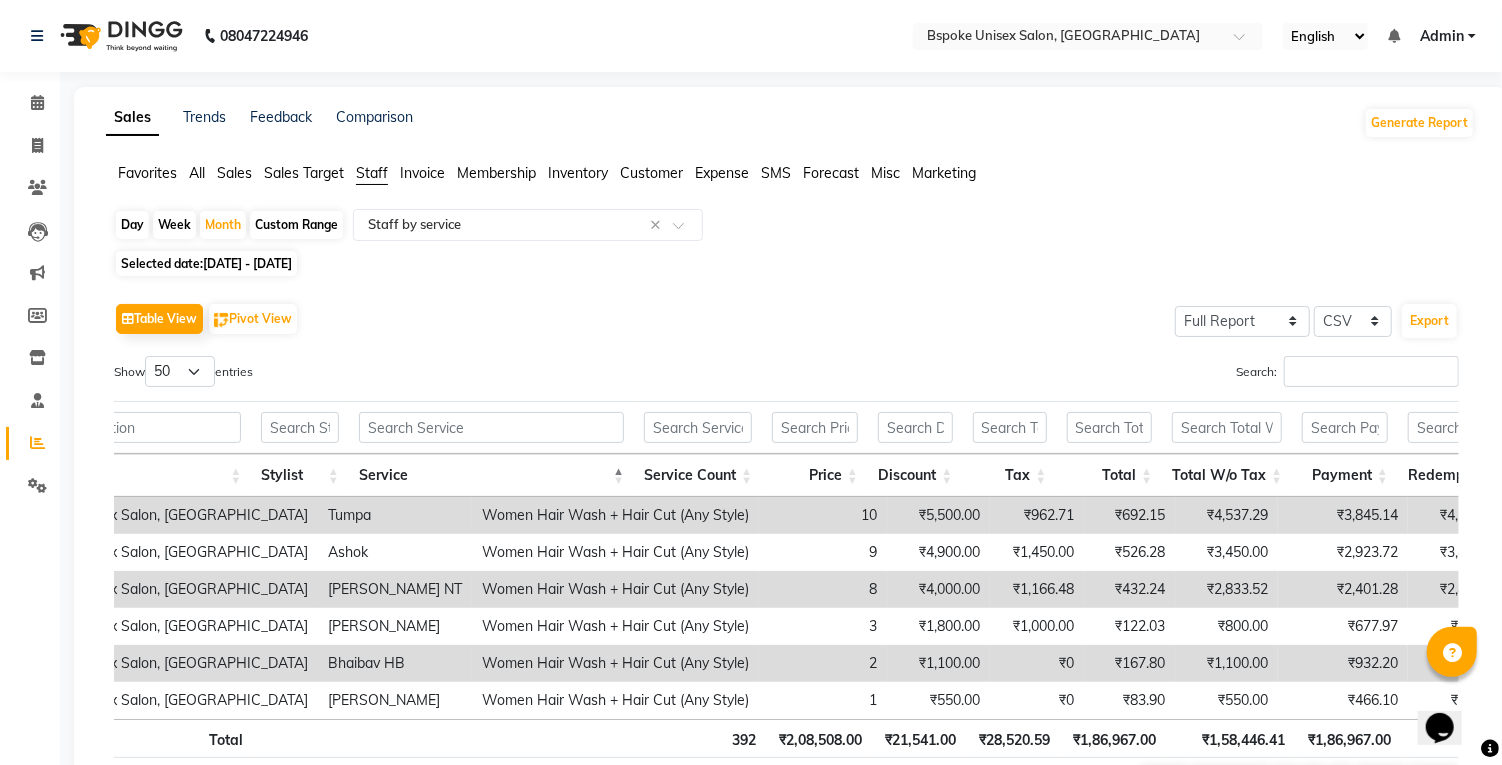 scroll, scrollTop: 37, scrollLeft: 0, axis: vertical 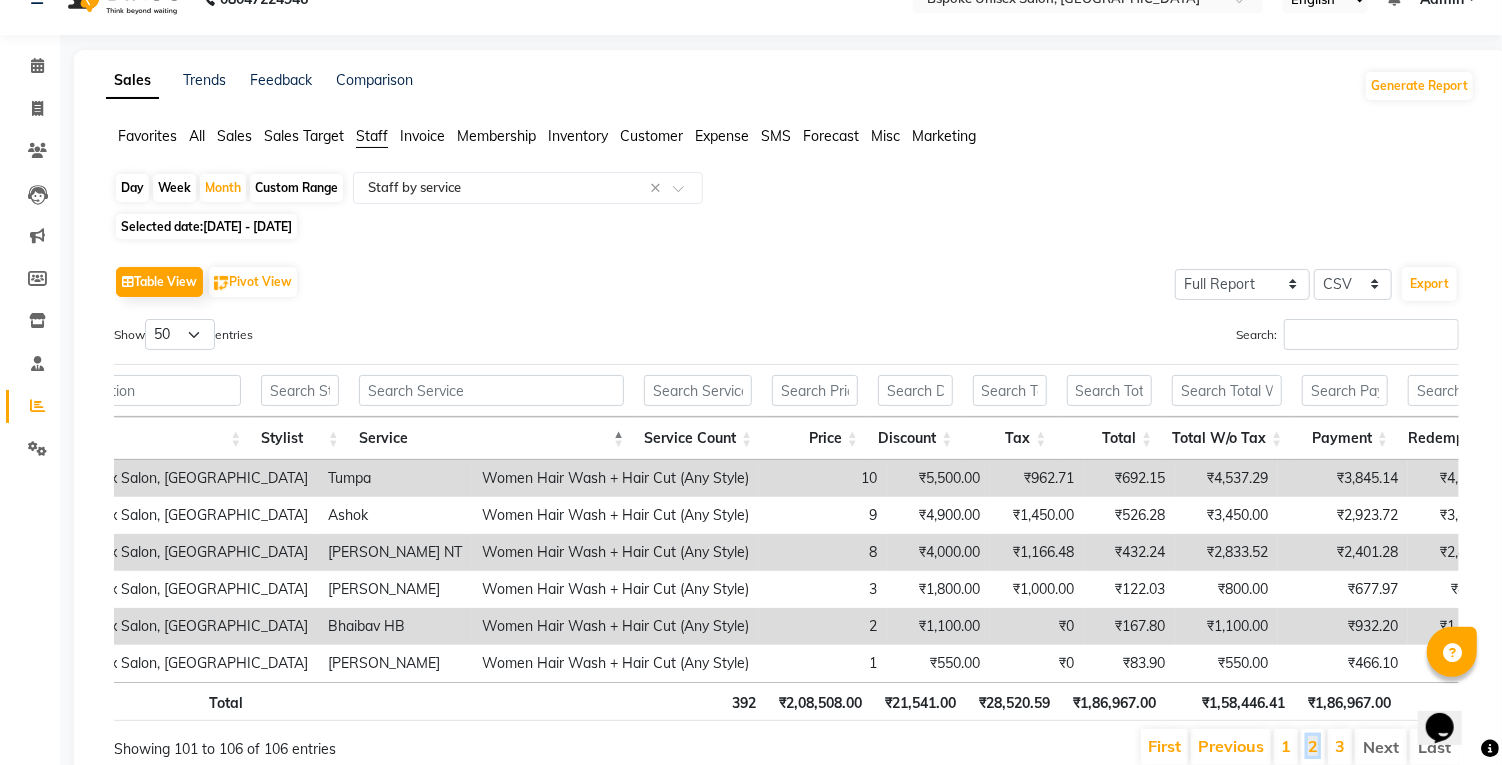 click on "2" at bounding box center [1313, 746] 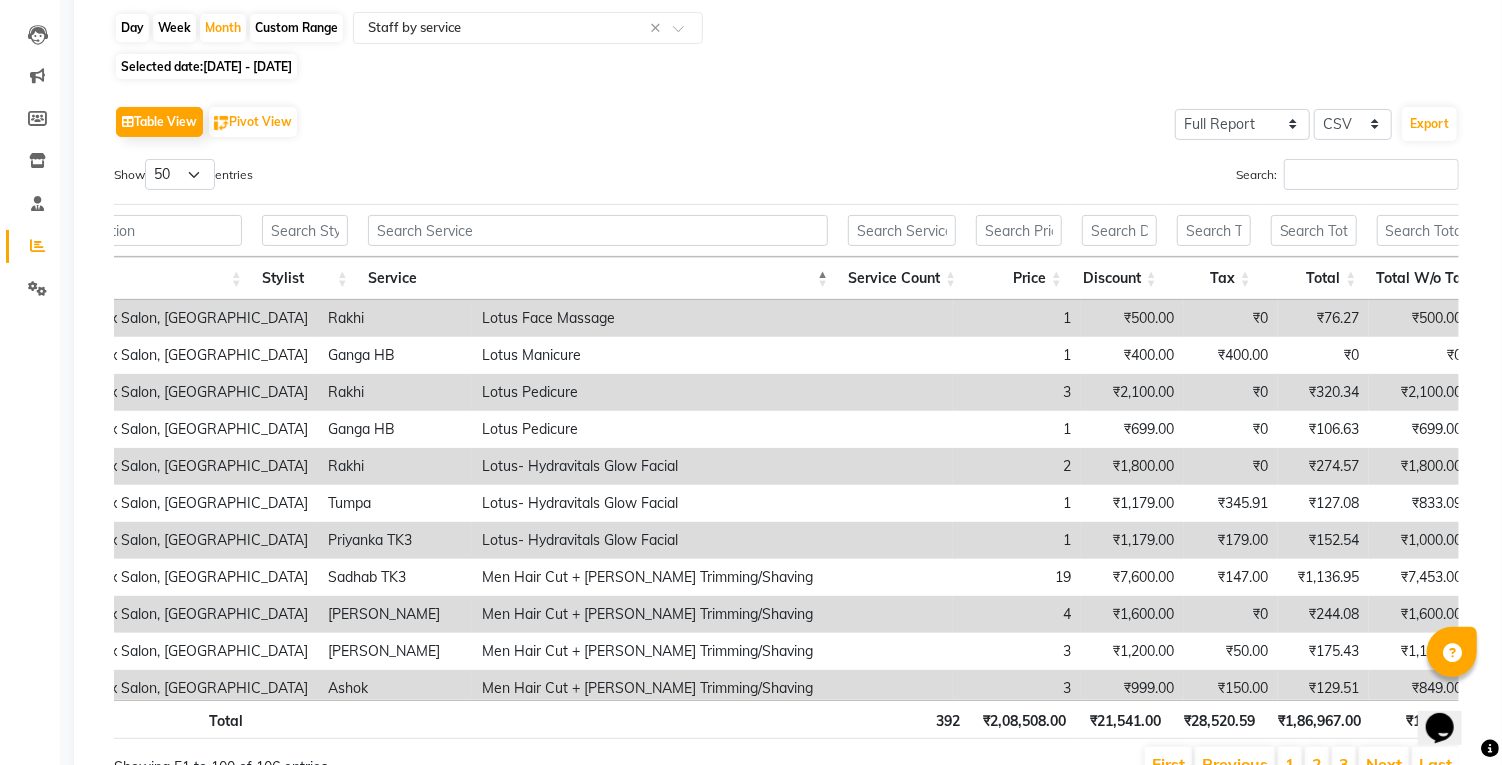 scroll, scrollTop: 214, scrollLeft: 0, axis: vertical 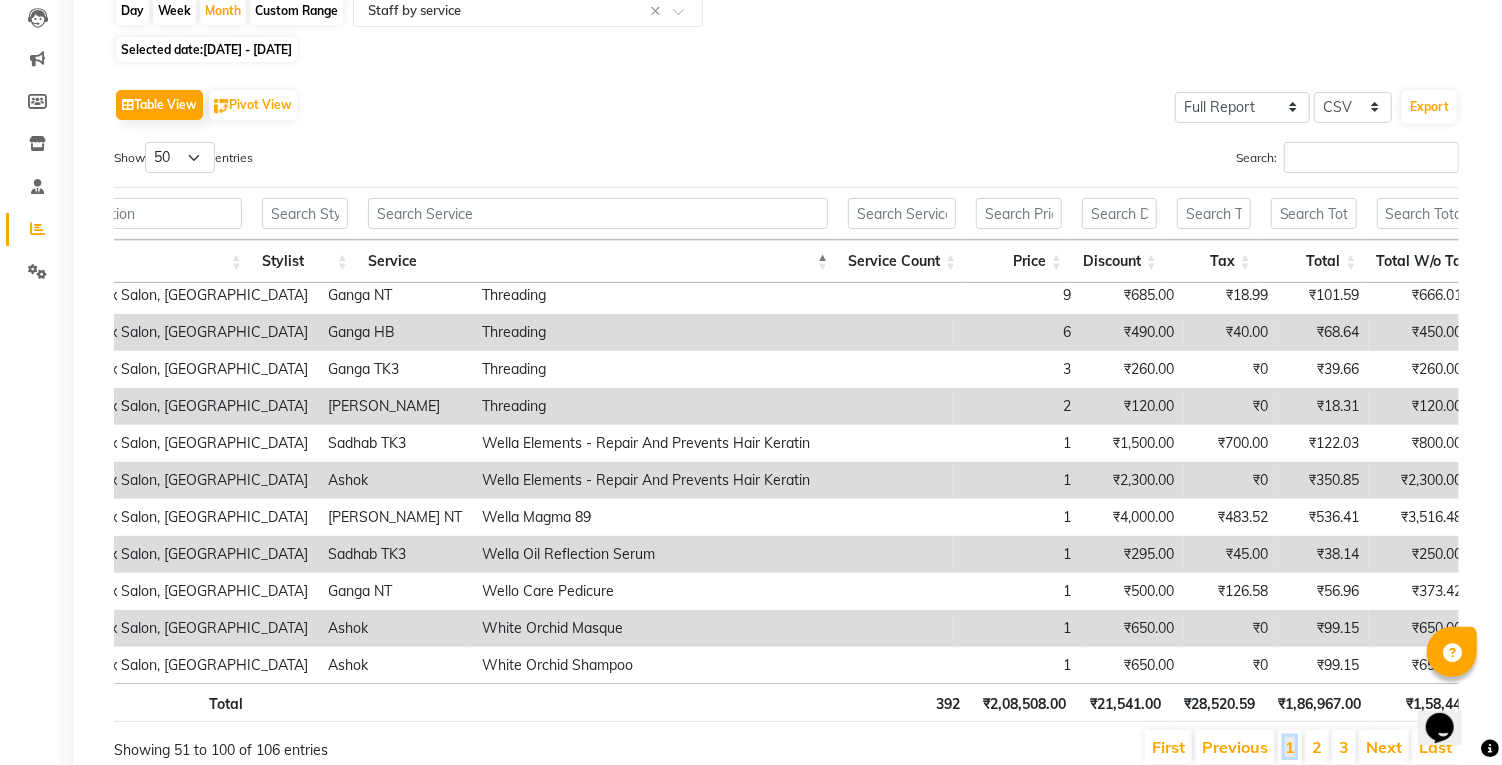 click on "1" at bounding box center [1290, 747] 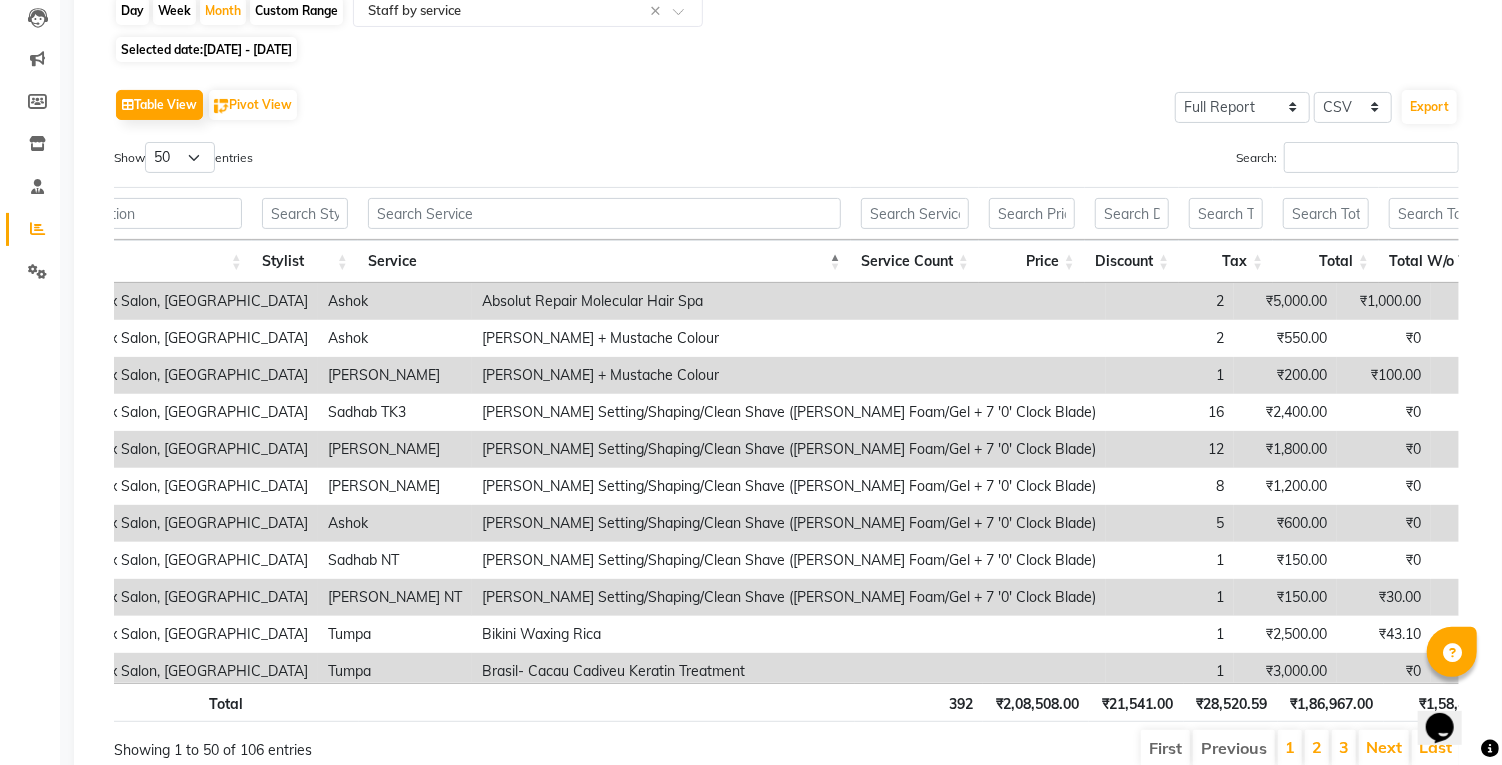 scroll, scrollTop: 0, scrollLeft: 102, axis: horizontal 